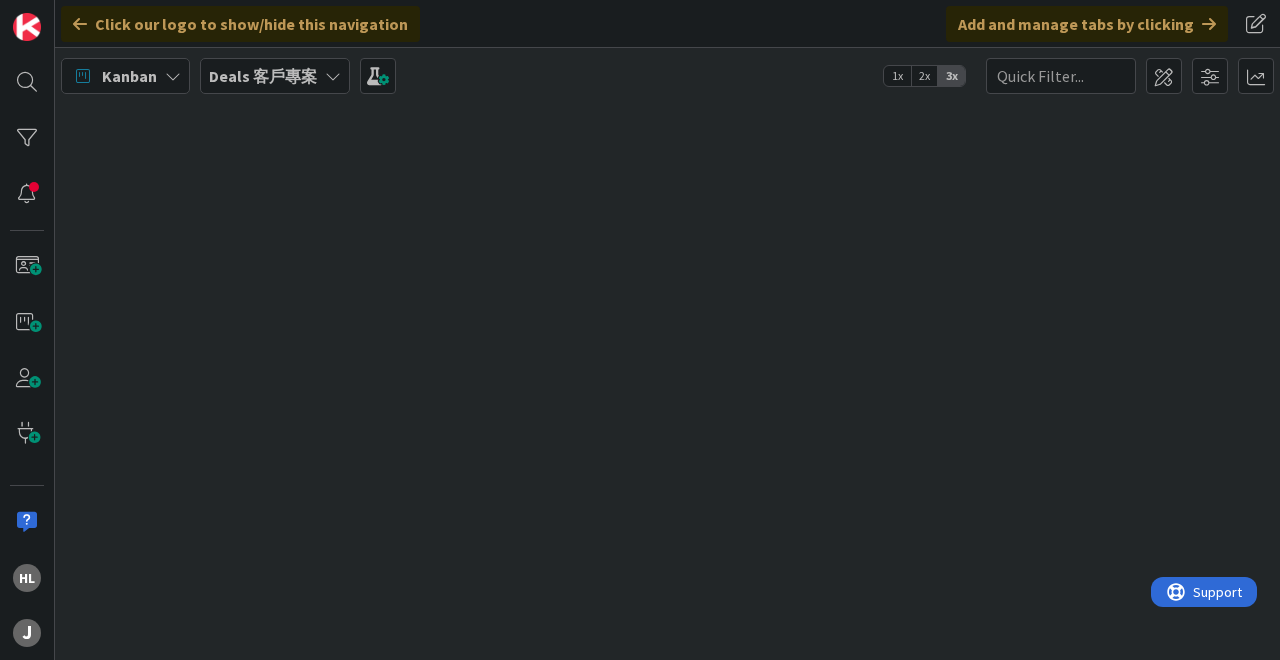 scroll, scrollTop: 0, scrollLeft: 0, axis: both 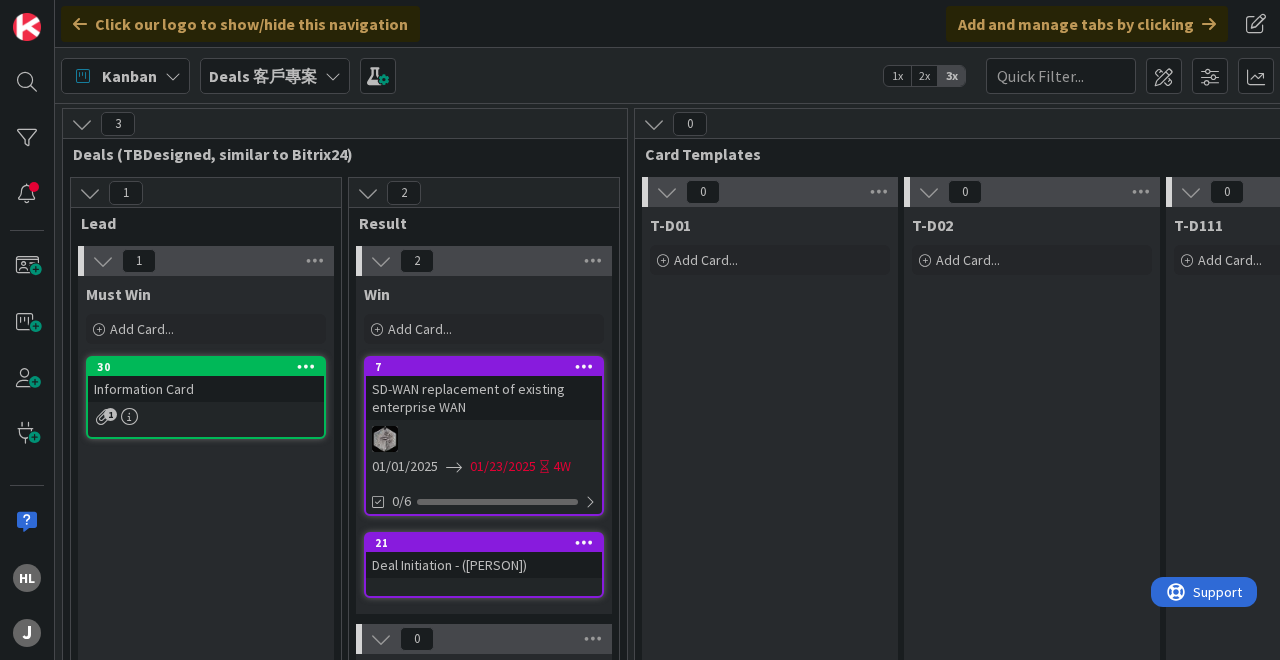 click on "Deals 客戶專案" at bounding box center (263, 76) 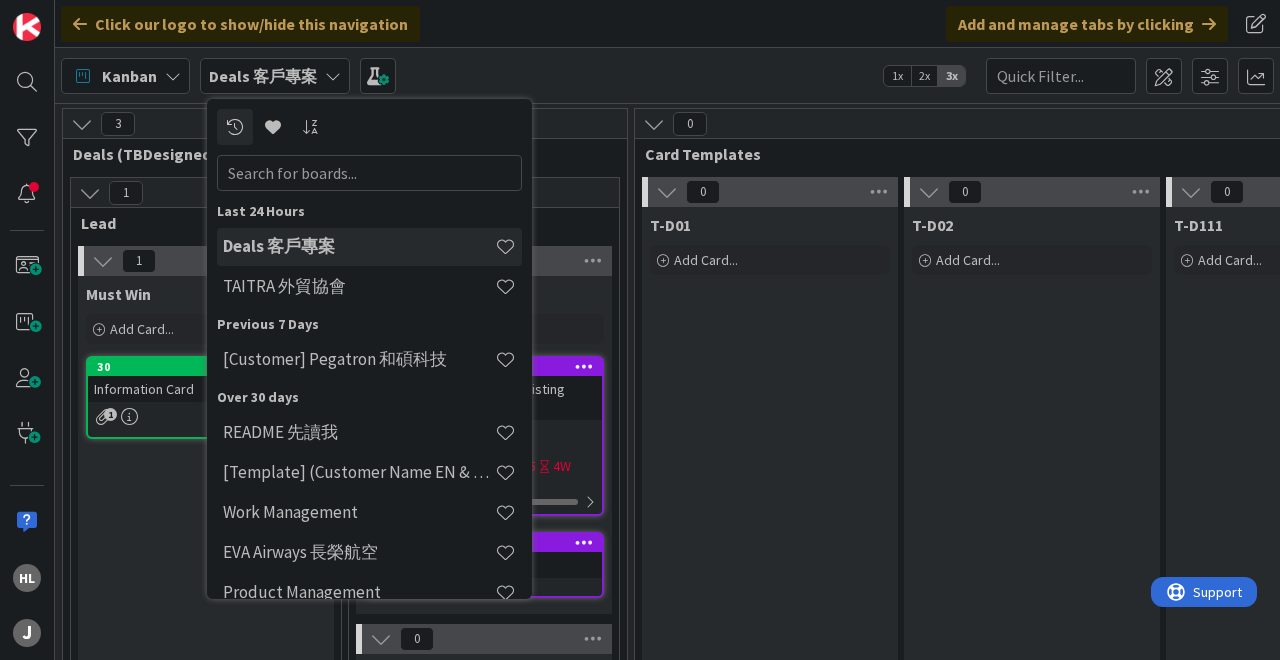 scroll, scrollTop: 0, scrollLeft: 0, axis: both 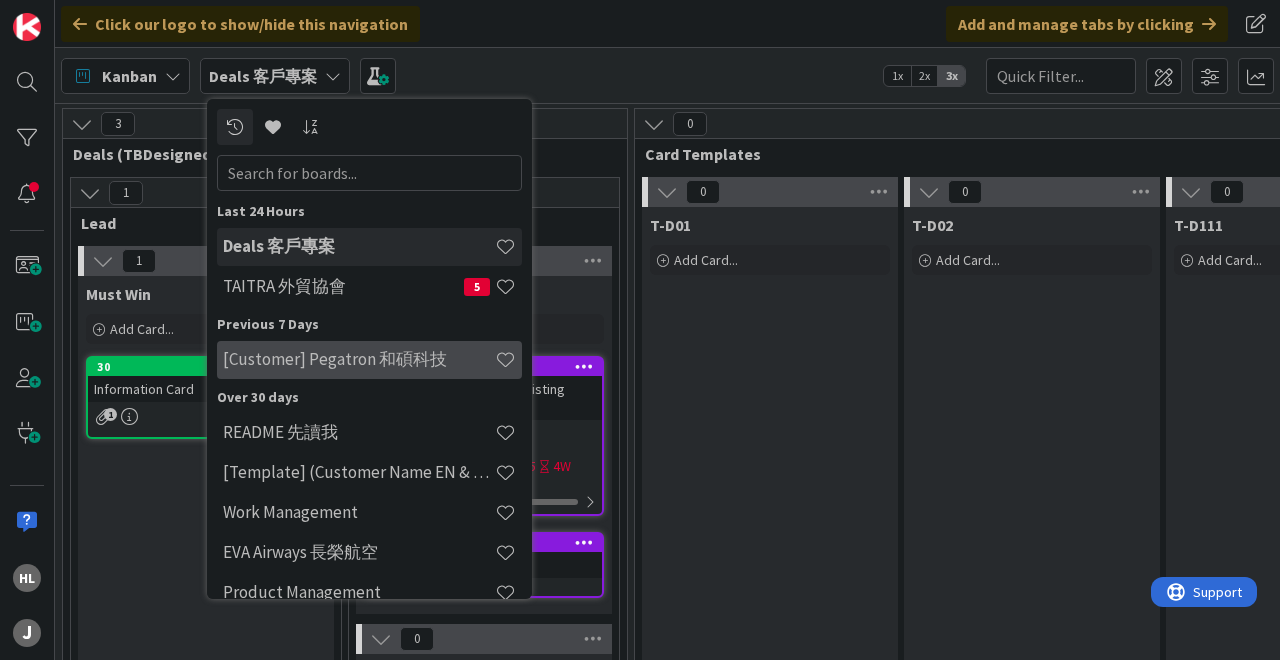 click on "[Customer] Pegatron 和碩科技" at bounding box center (369, 360) 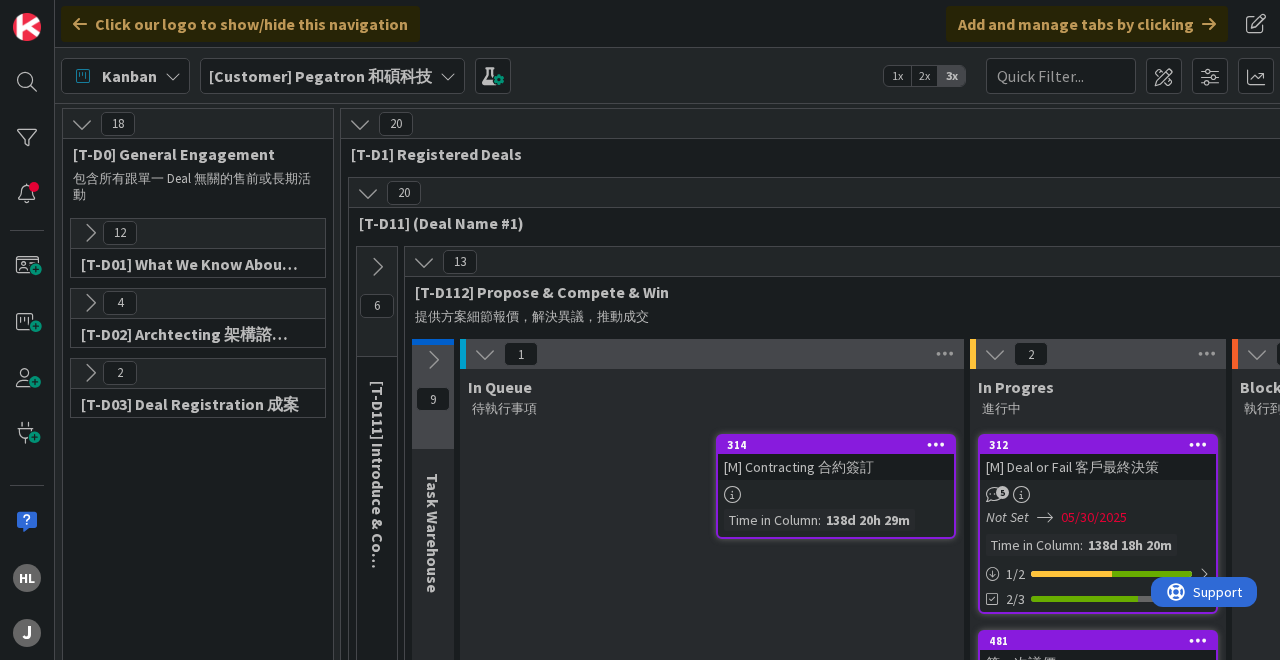 scroll, scrollTop: 0, scrollLeft: 0, axis: both 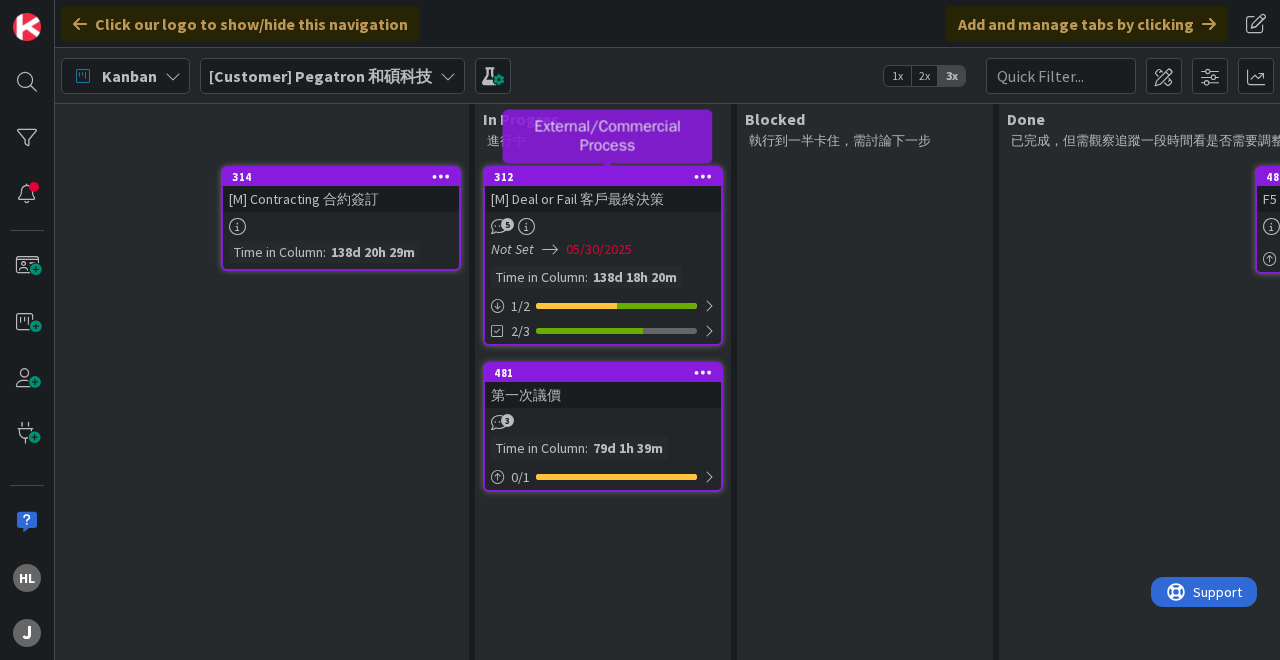 click on "312" at bounding box center [607, 177] 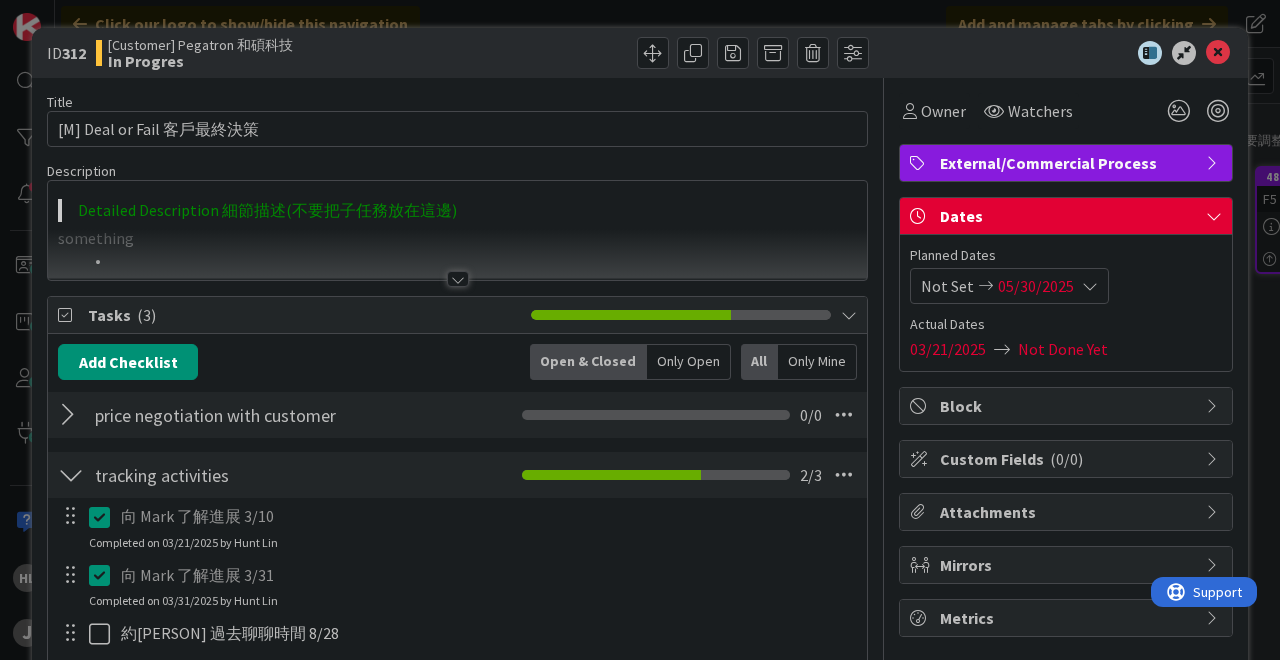 scroll, scrollTop: 0, scrollLeft: 0, axis: both 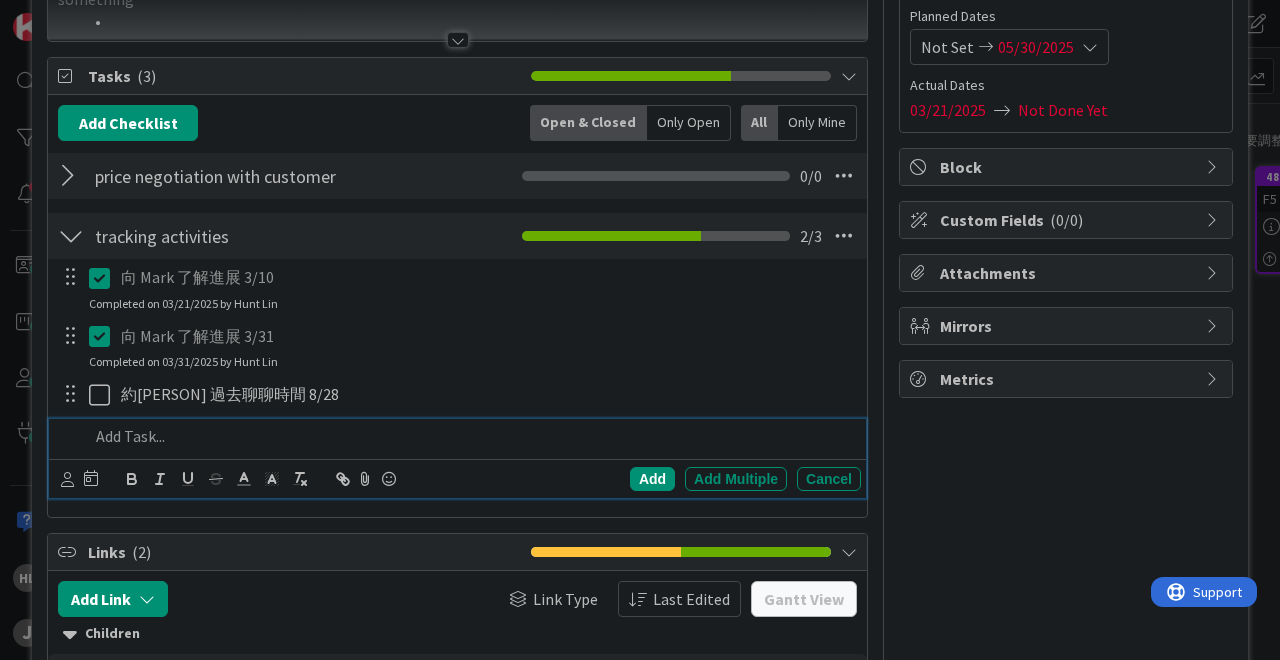 click at bounding box center (471, 436) 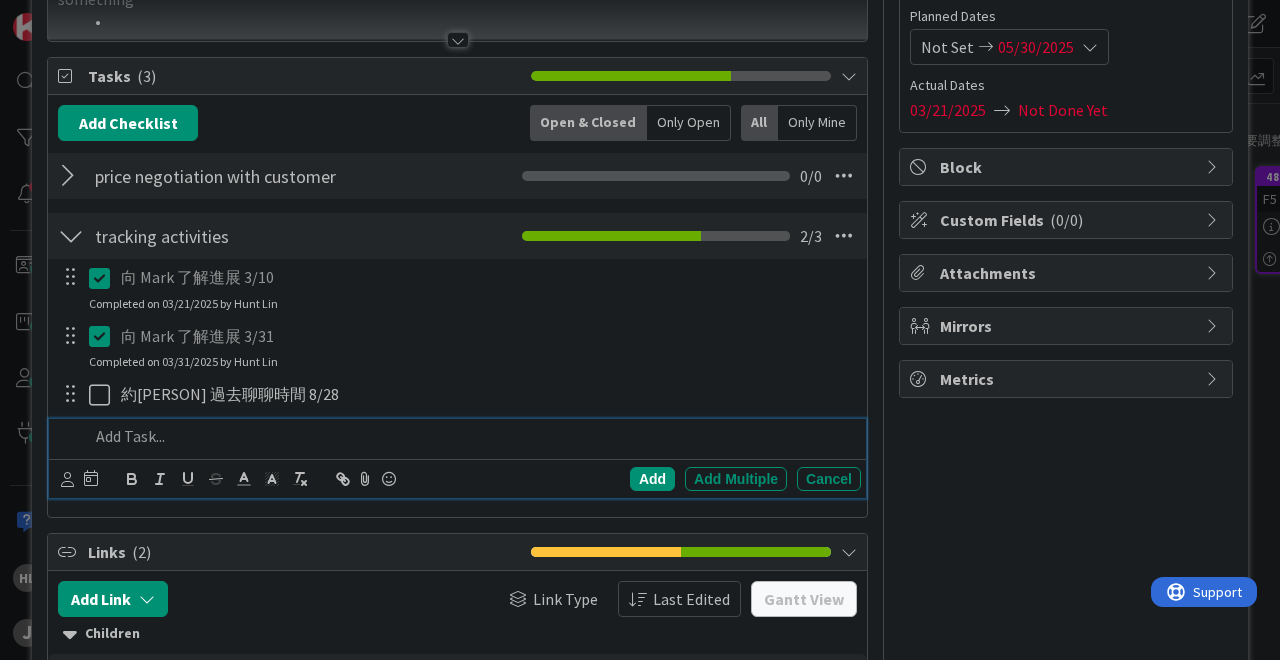 click on "向 [PERSON] 了解進展 3/10 Update Cancel Completed on 03/21/2025 by Hunt Lin" at bounding box center (457, 286) 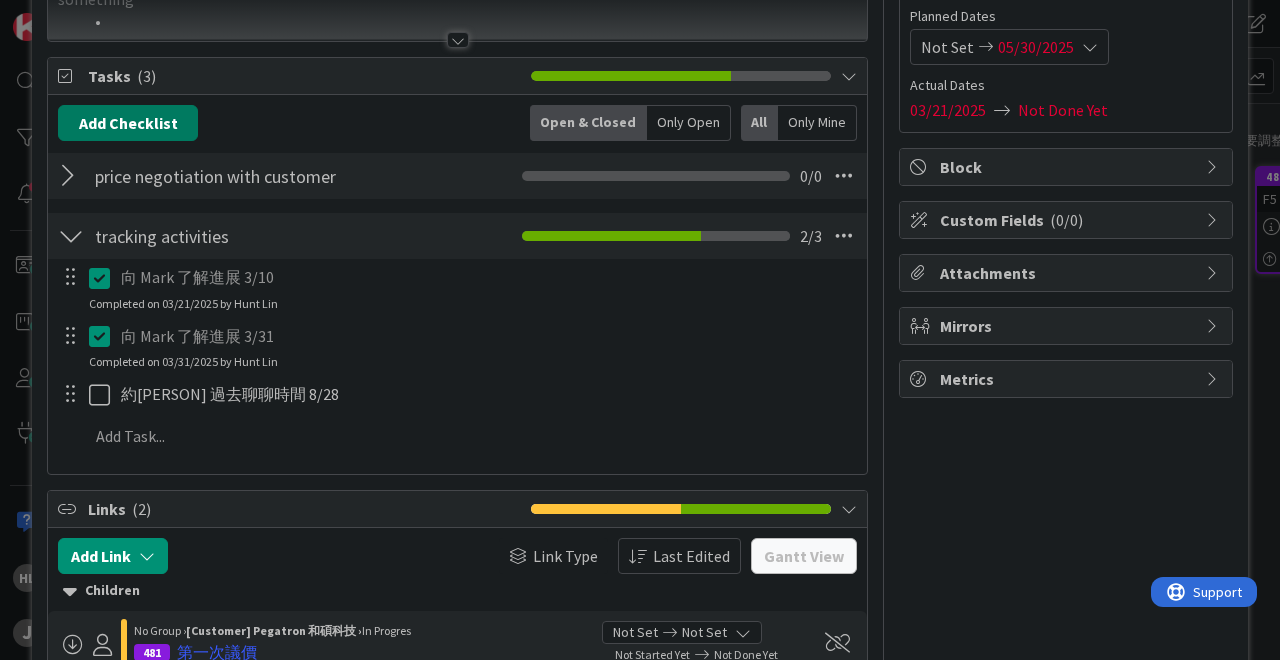 click on "Add Checklist" at bounding box center (128, 123) 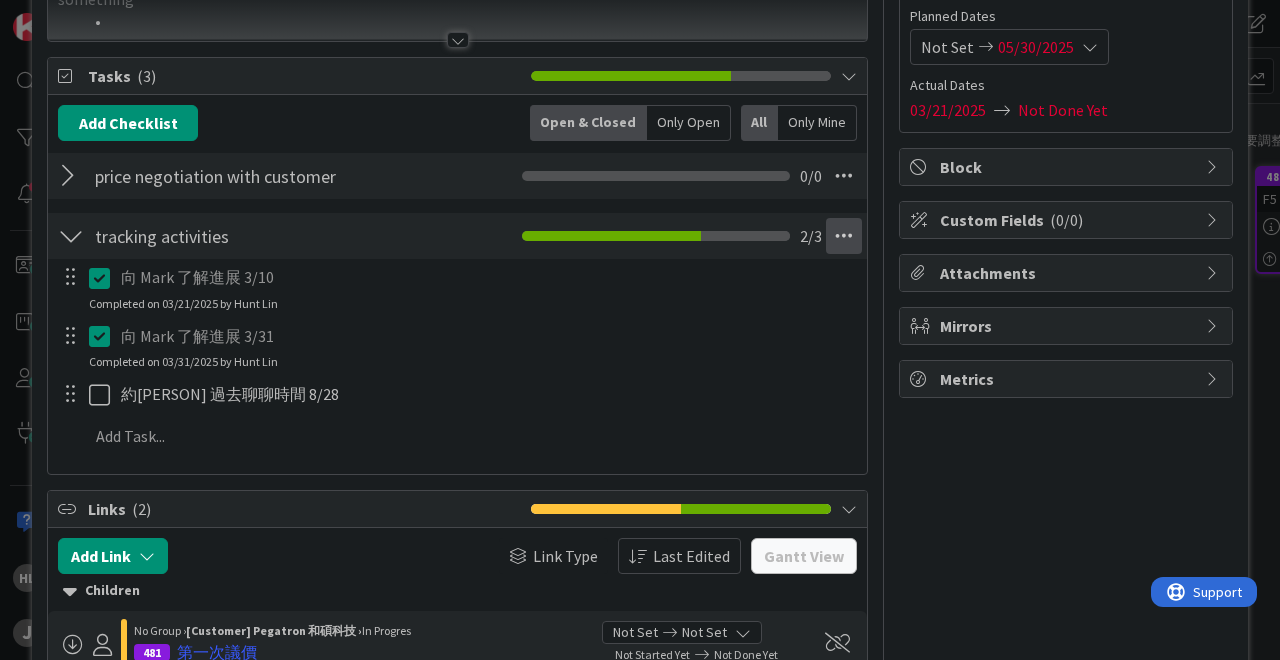 click at bounding box center (844, 236) 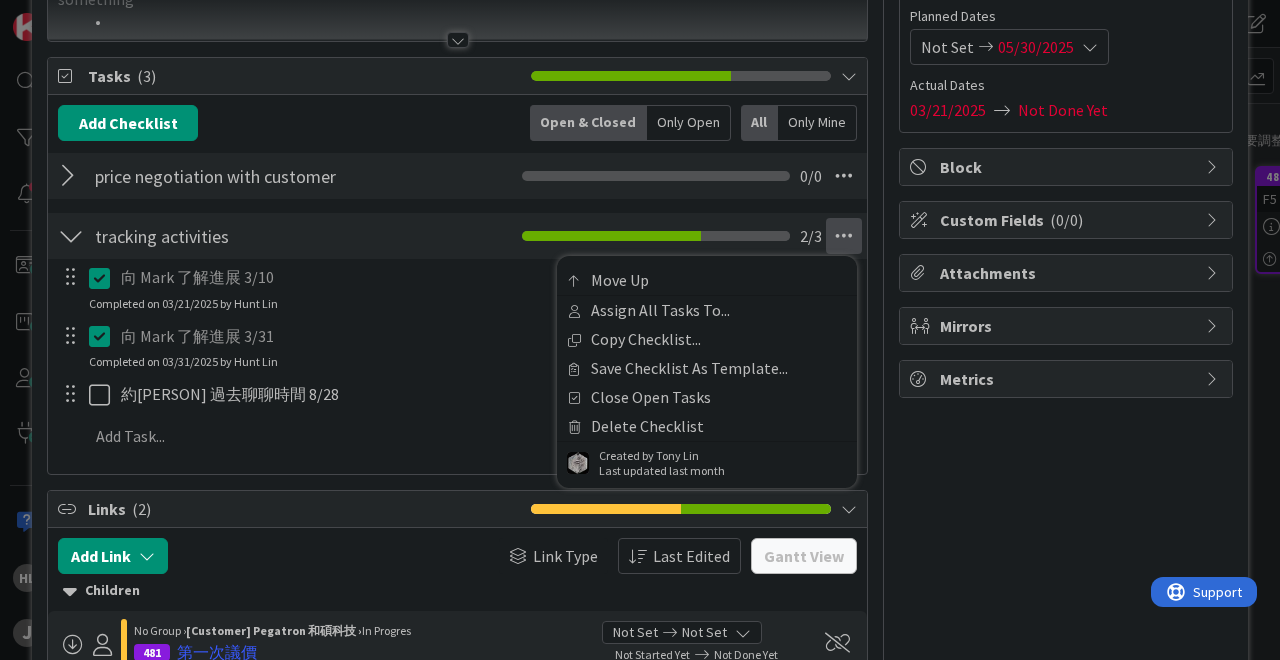 click on "向 Mark 了解進展 3/31" at bounding box center (487, 336) 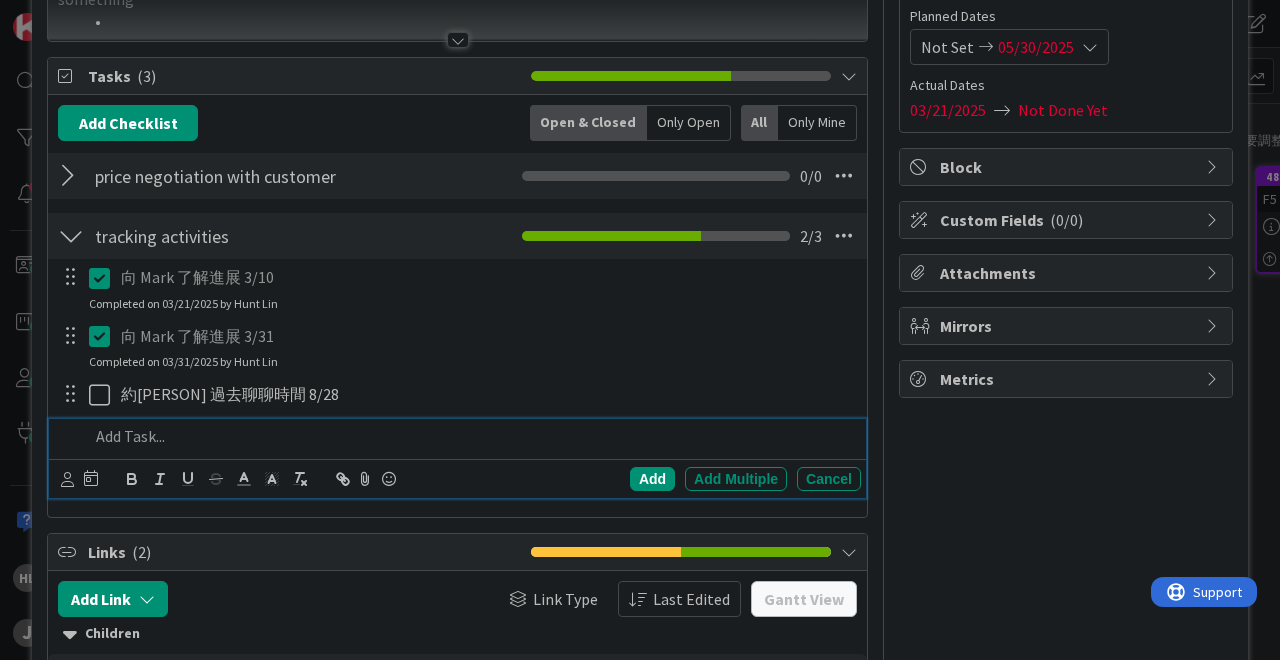 click at bounding box center [471, 436] 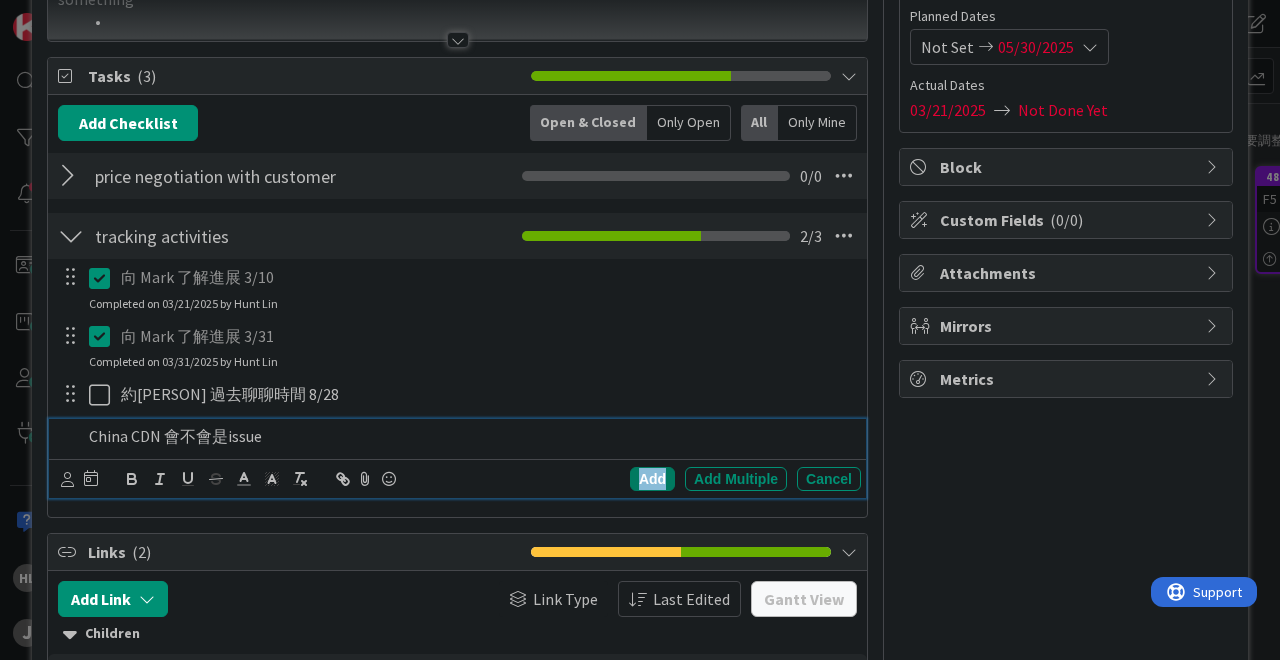 click on "Add" at bounding box center [652, 479] 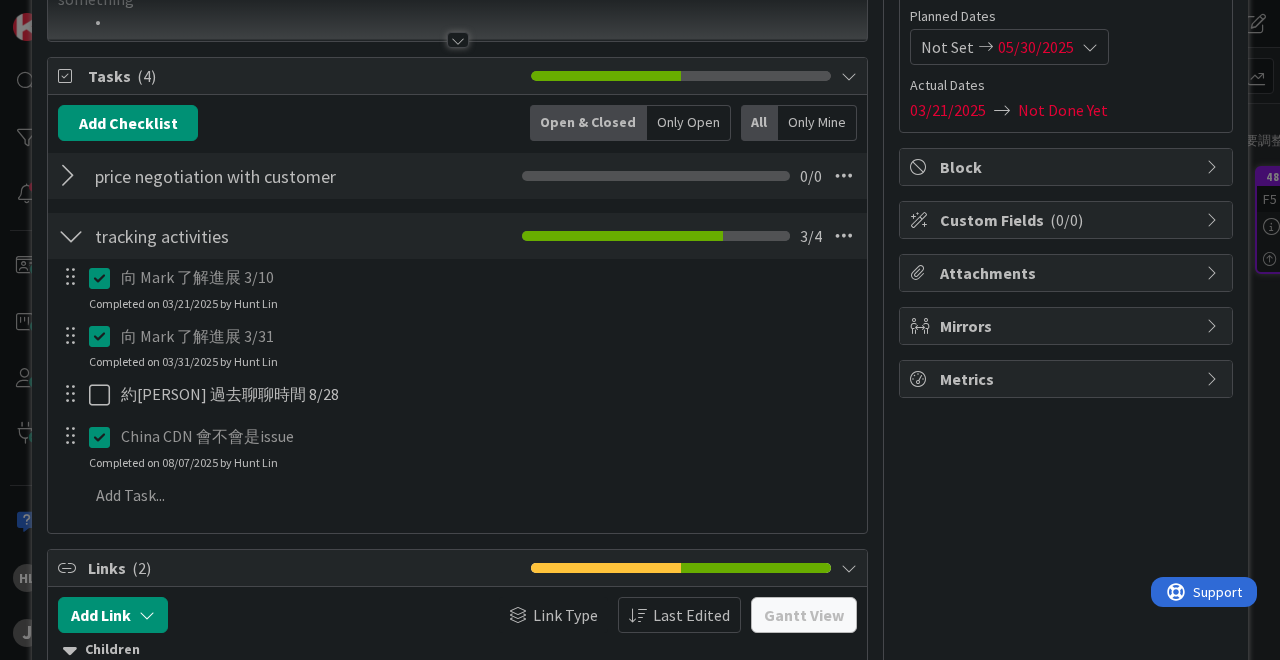 click at bounding box center (85, 436) 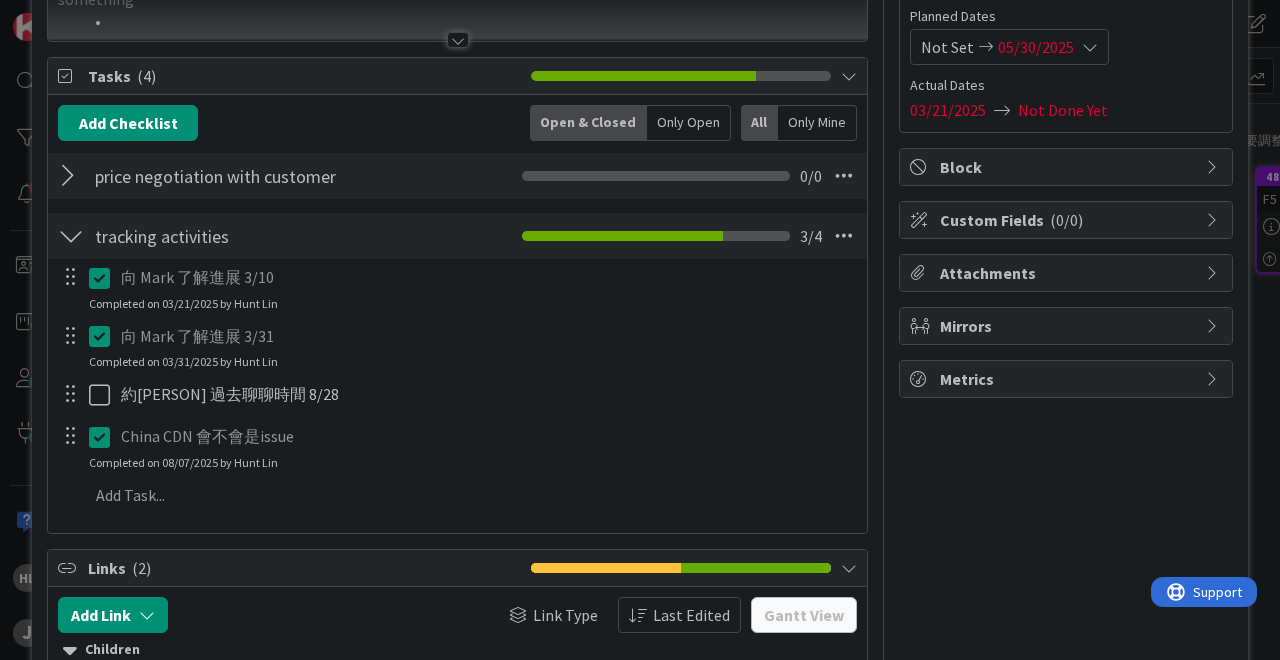 click at bounding box center (104, 437) 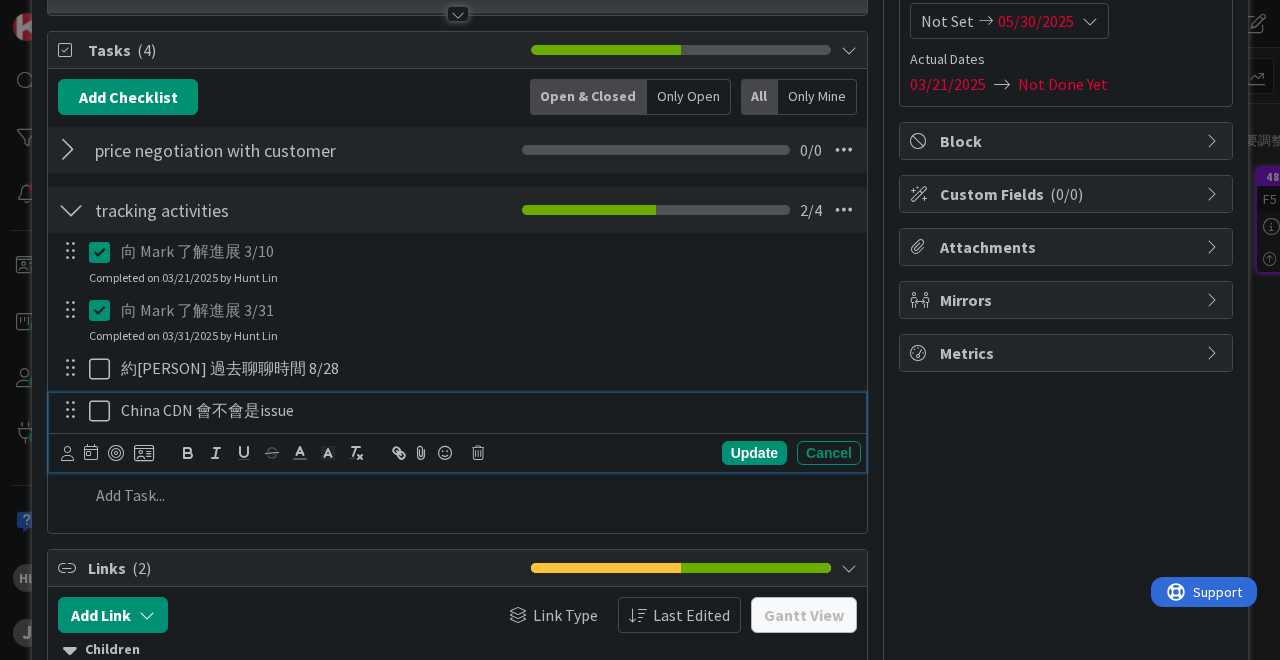 scroll, scrollTop: 273, scrollLeft: 0, axis: vertical 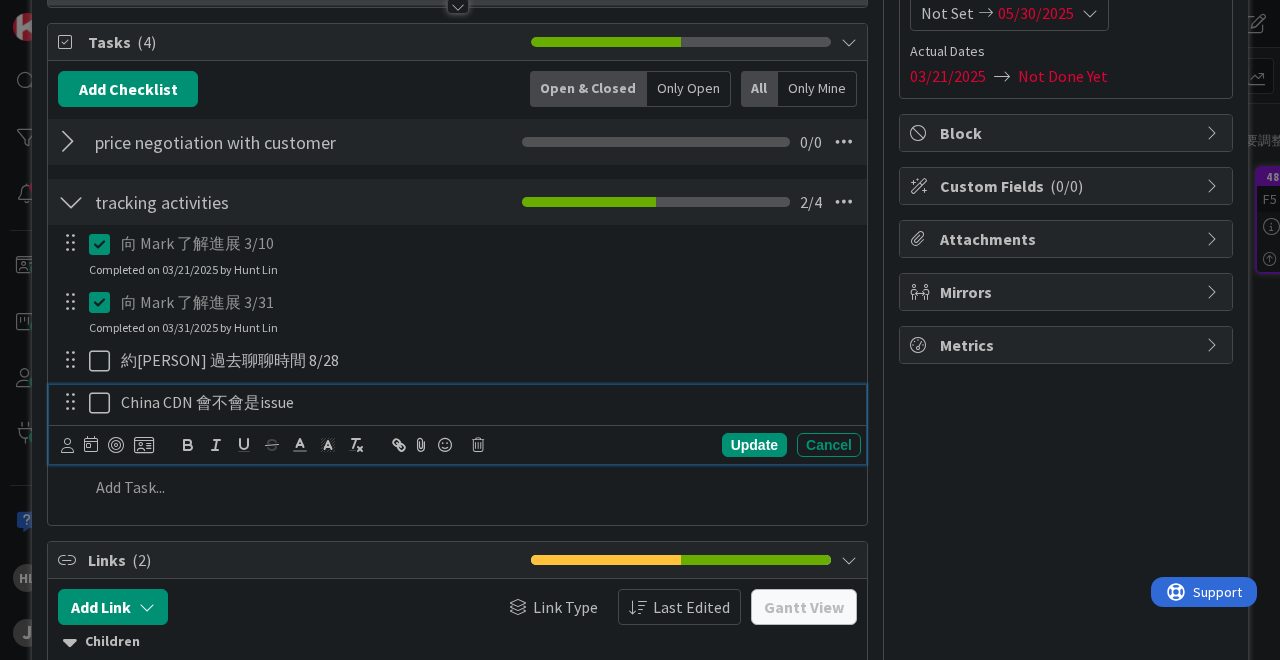click on "China CDN 會不會是issue" at bounding box center [487, 402] 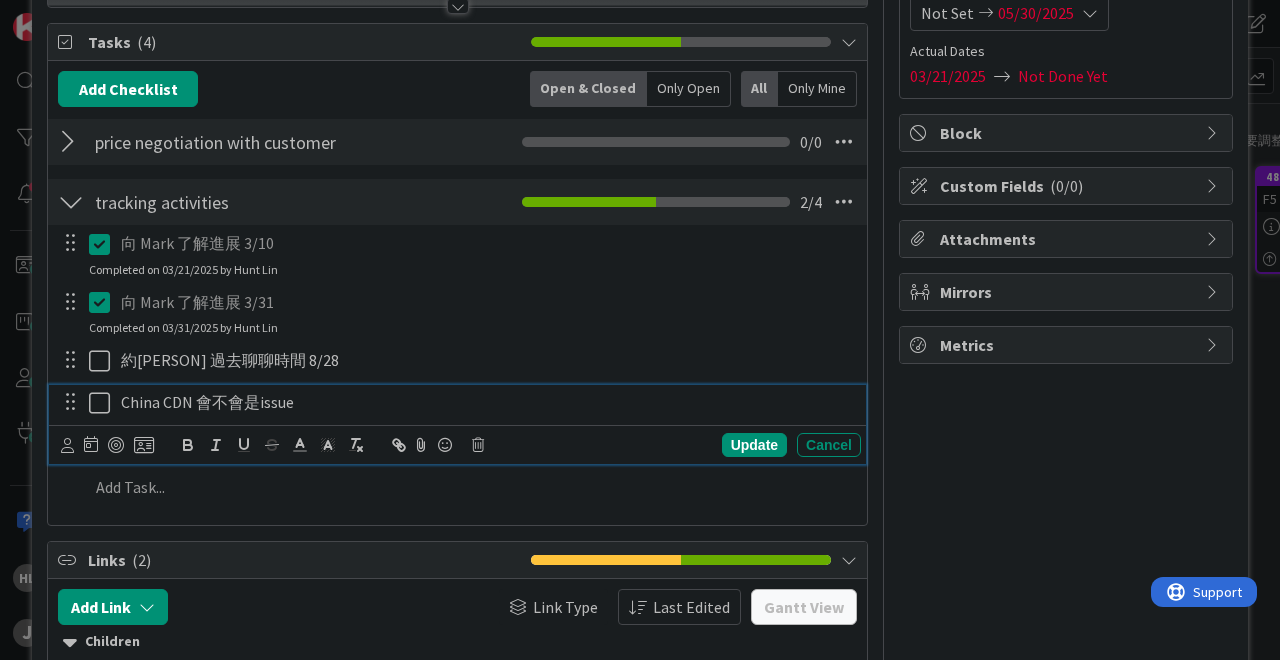 type 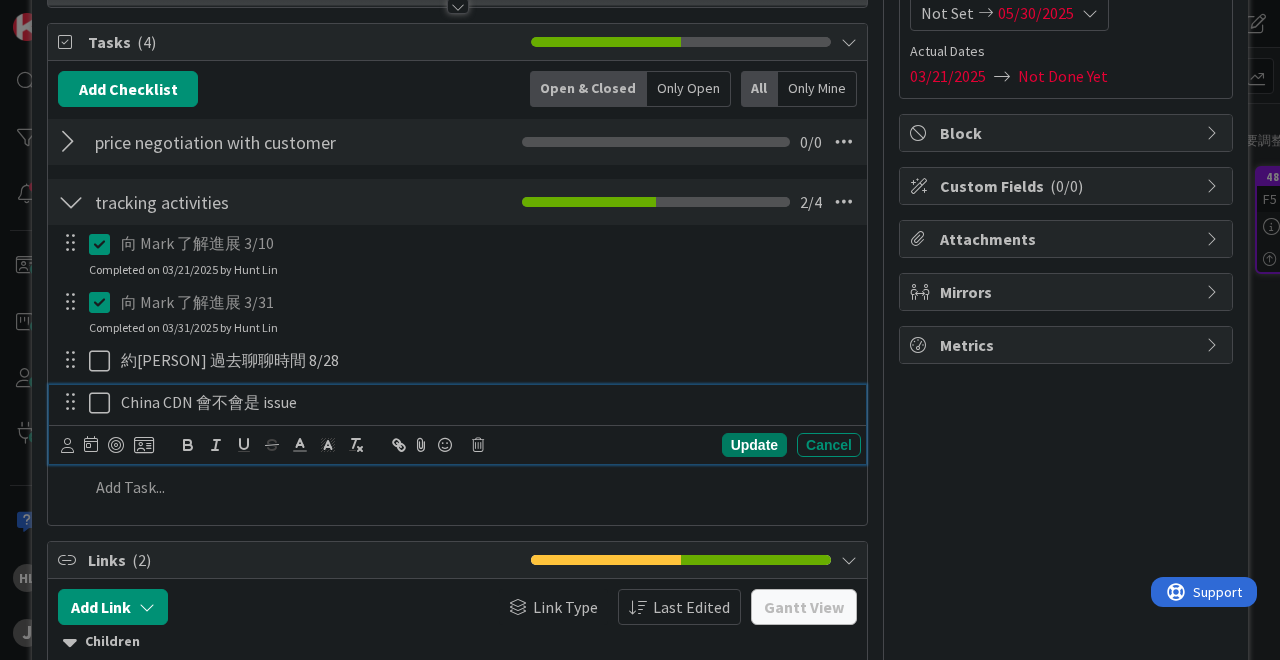 click on "Update" at bounding box center [754, 445] 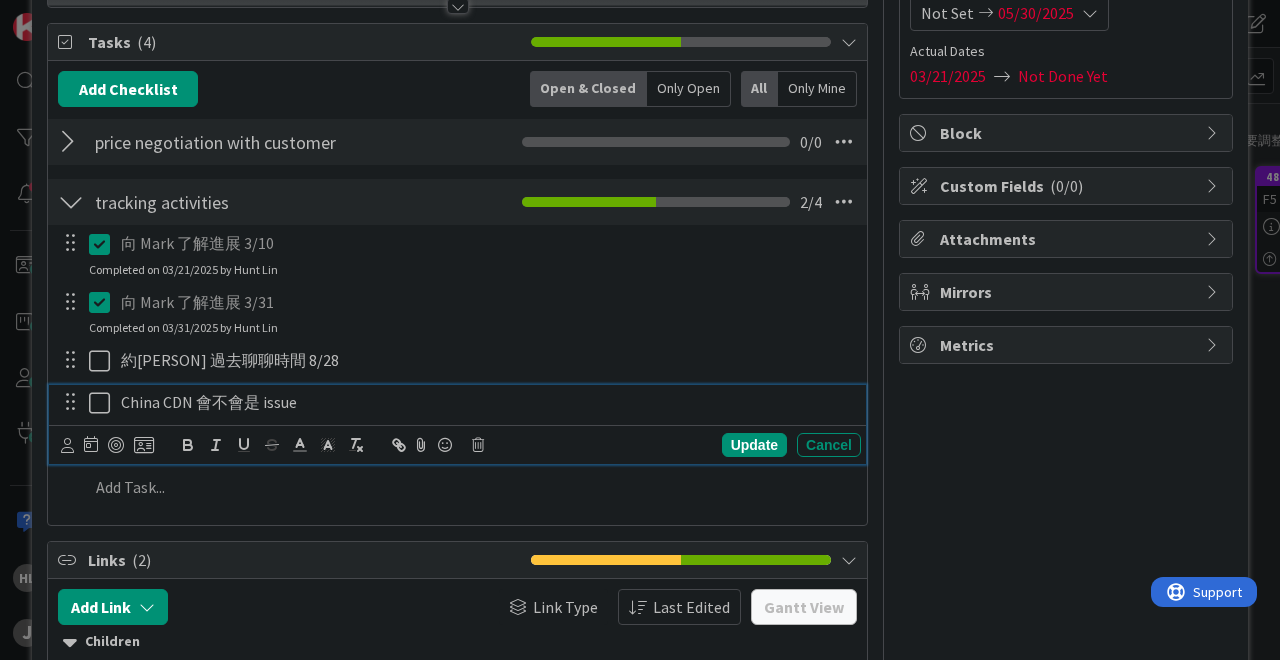 click on "China CDN 會不會是 issue" at bounding box center (487, 402) 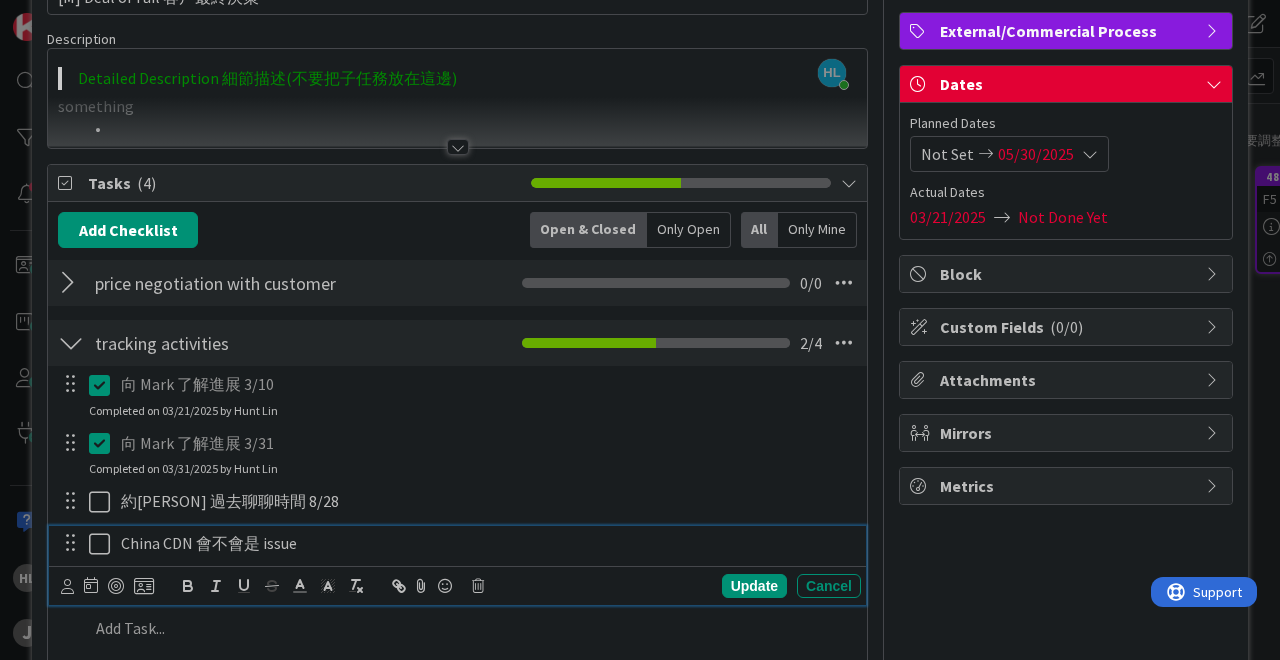 scroll, scrollTop: 188, scrollLeft: 0, axis: vertical 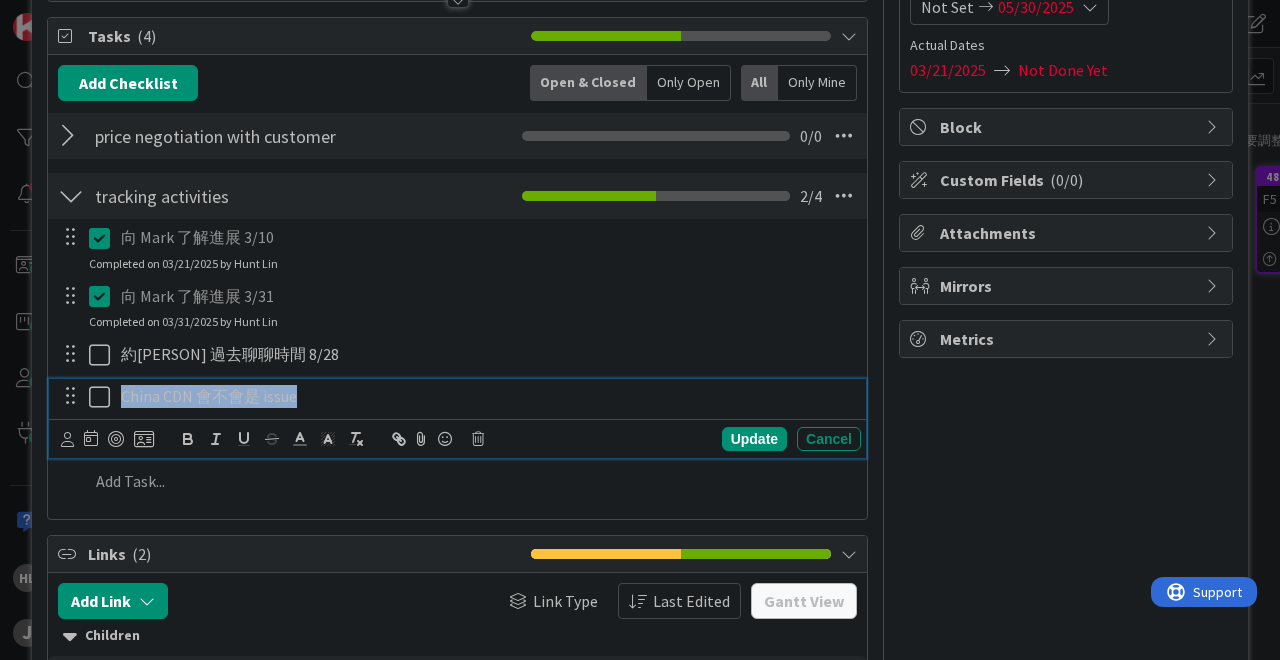 drag, startPoint x: 318, startPoint y: 395, endPoint x: 77, endPoint y: 397, distance: 241.0083 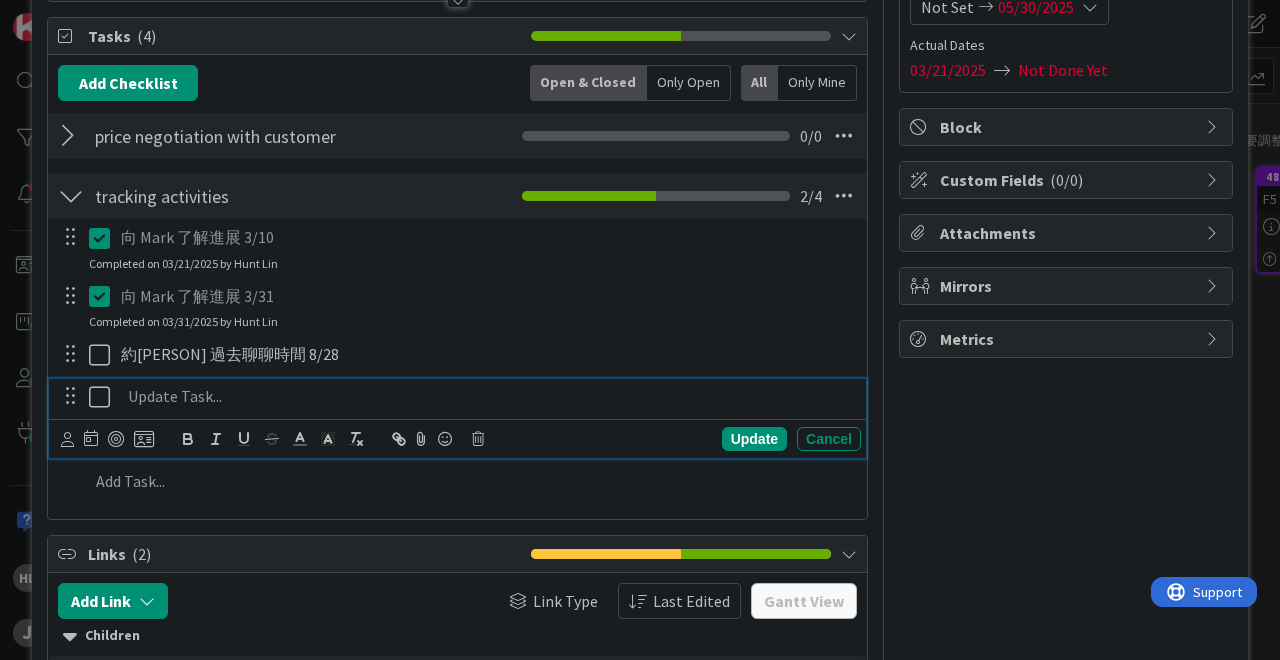 click at bounding box center (487, 396) 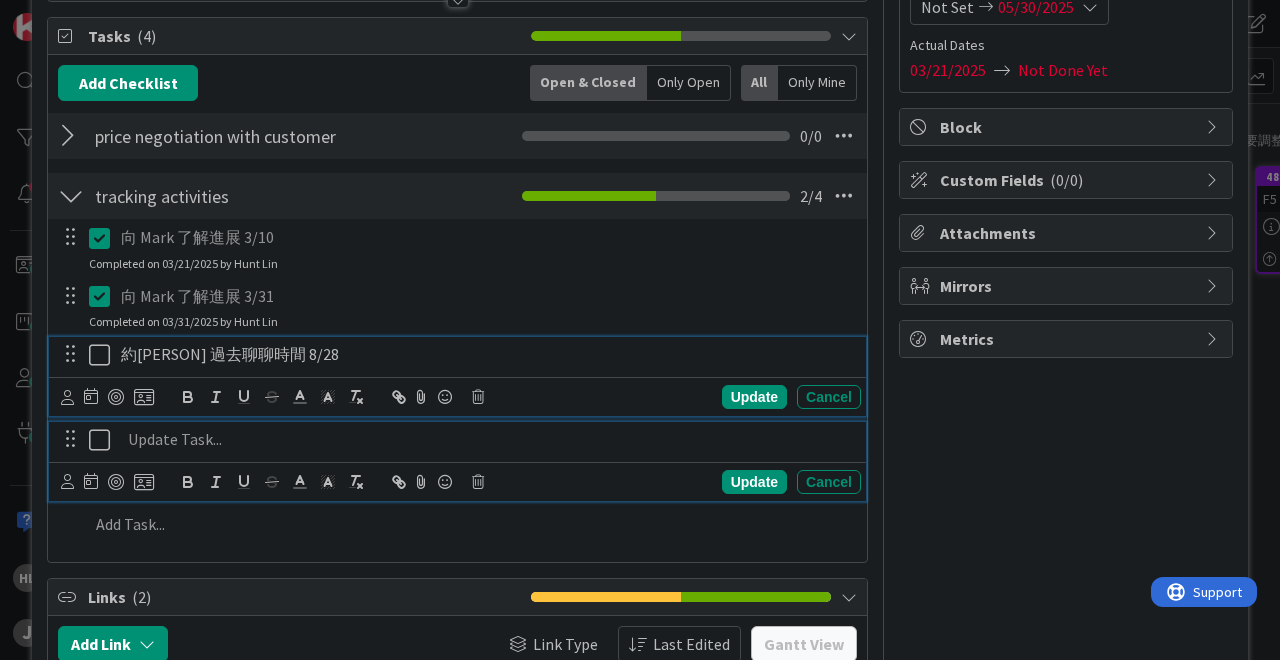 click on "約[PERSON] 過去聊聊時間 8/28 Update Cancel" at bounding box center [457, 376] 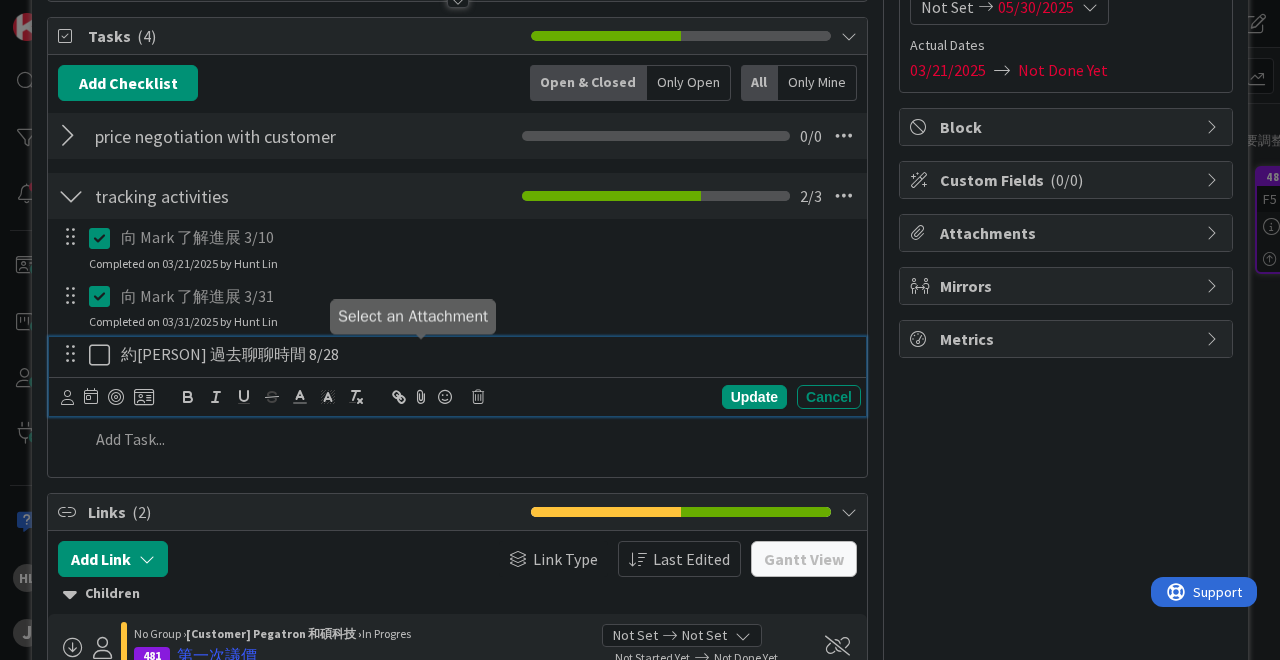 scroll, scrollTop: 321, scrollLeft: 0, axis: vertical 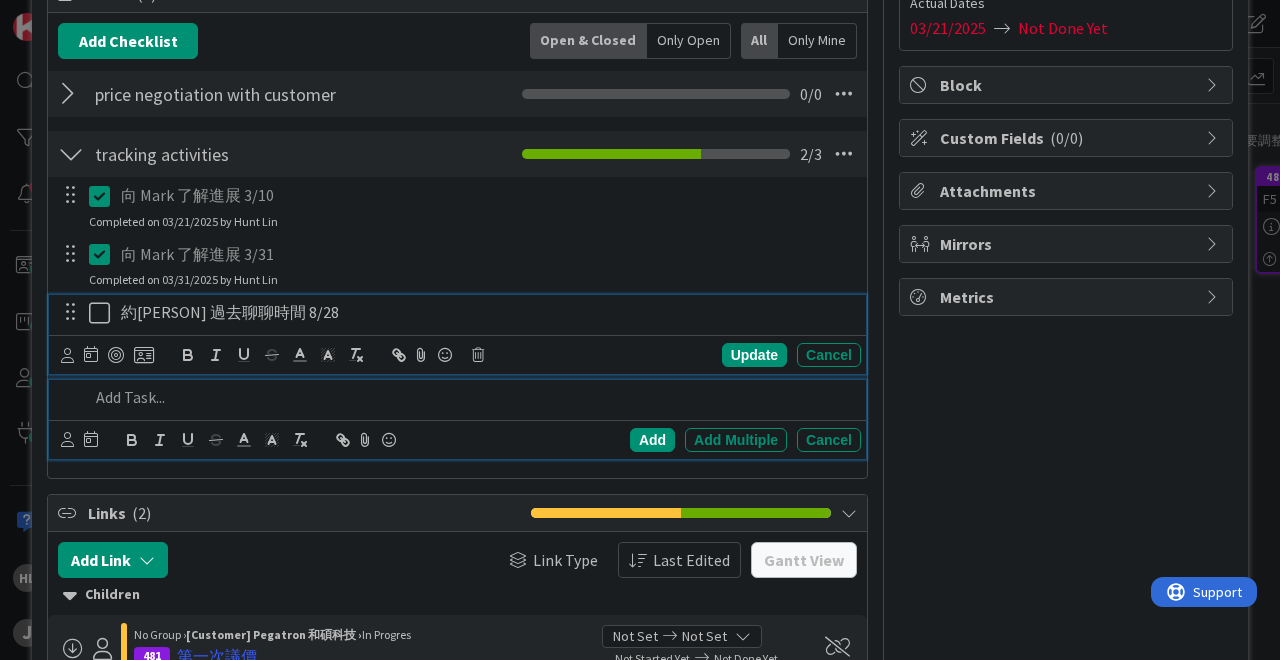 click at bounding box center [471, 397] 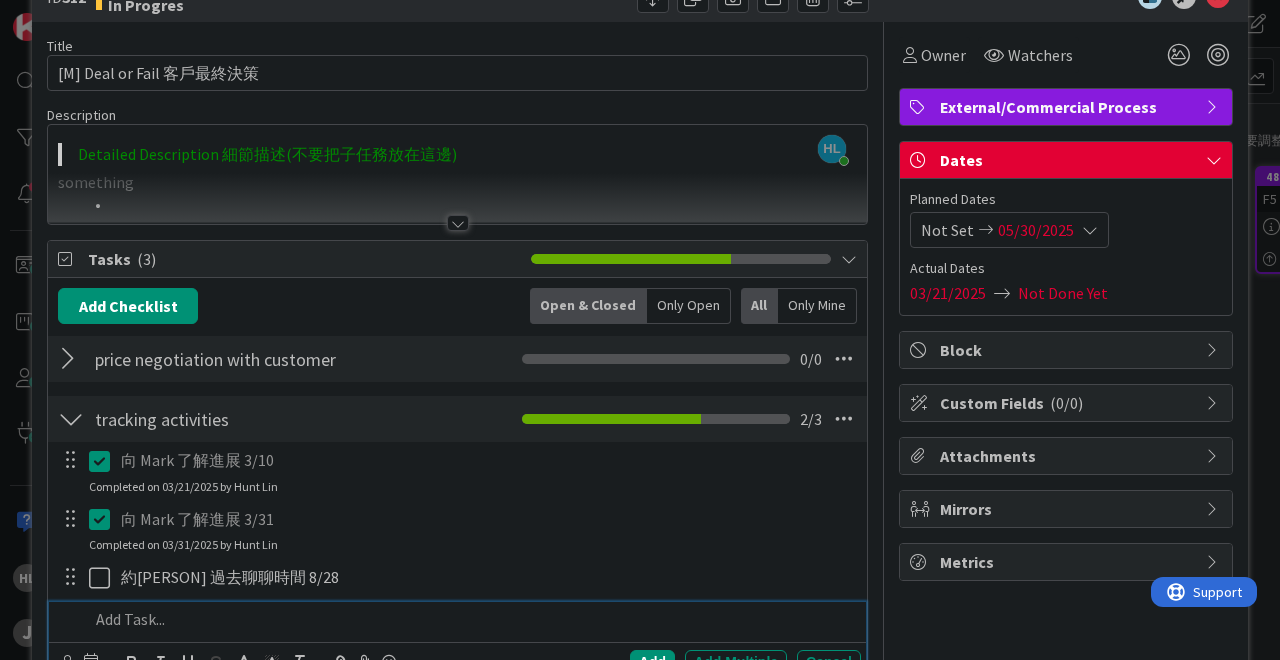 scroll, scrollTop: 0, scrollLeft: 0, axis: both 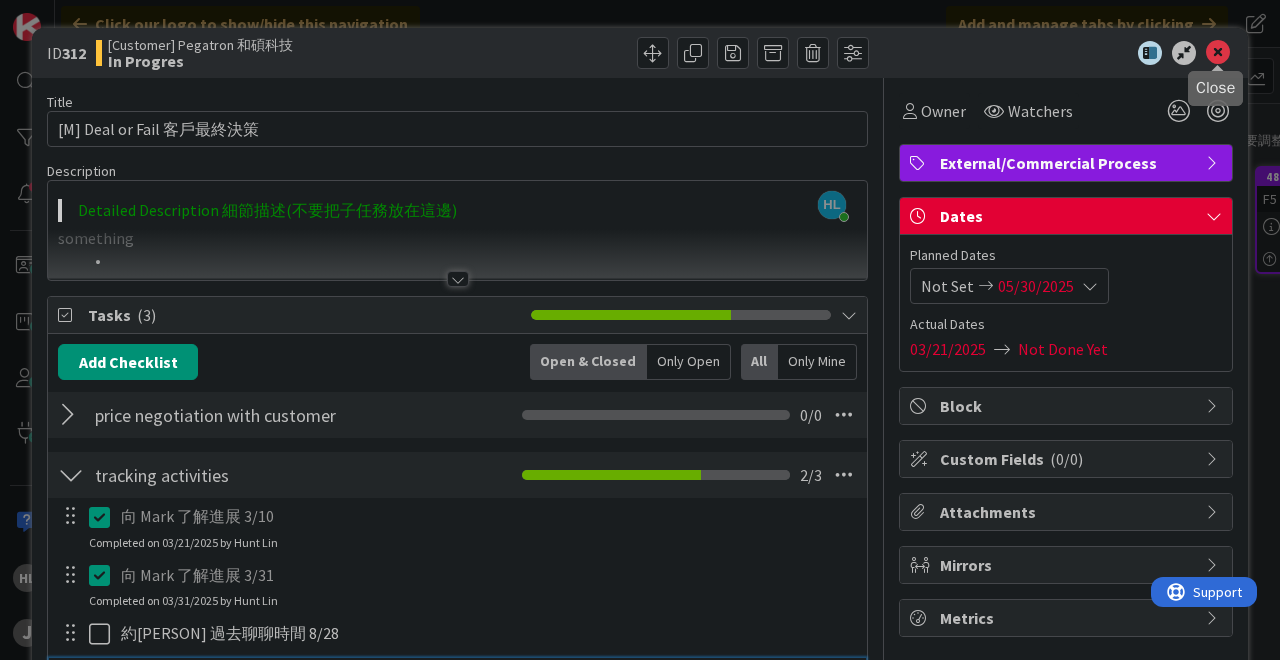 click at bounding box center [1218, 53] 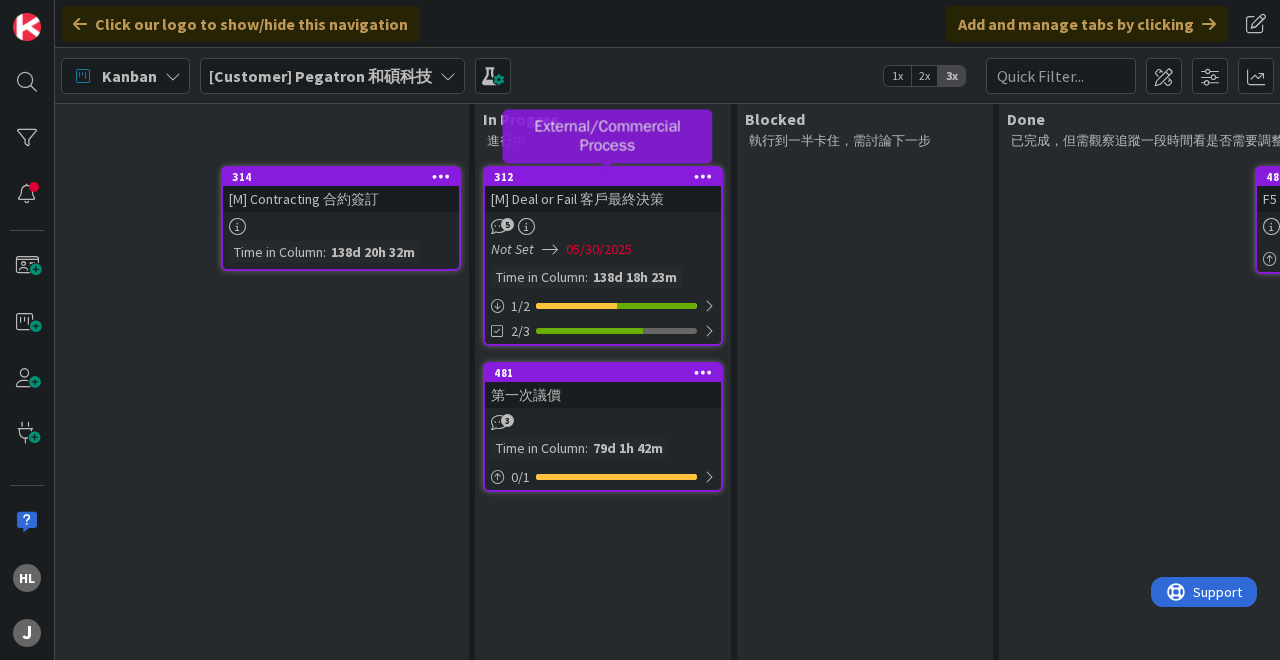 scroll, scrollTop: 0, scrollLeft: 0, axis: both 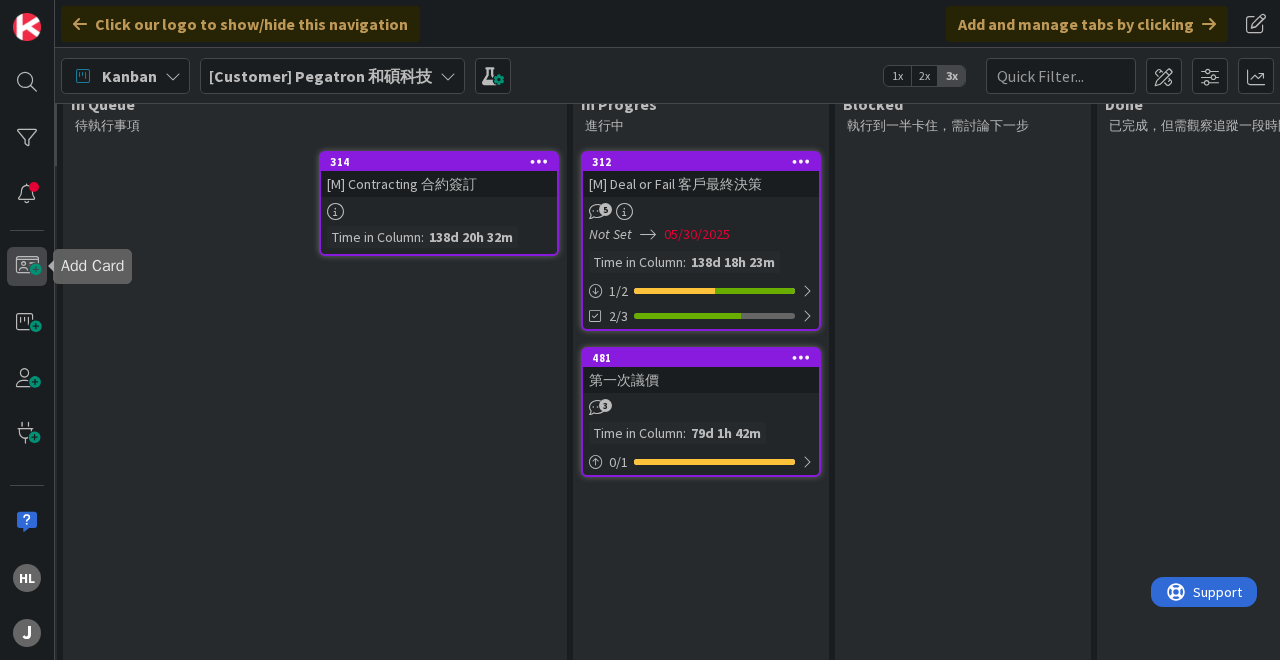 click at bounding box center [27, 267] 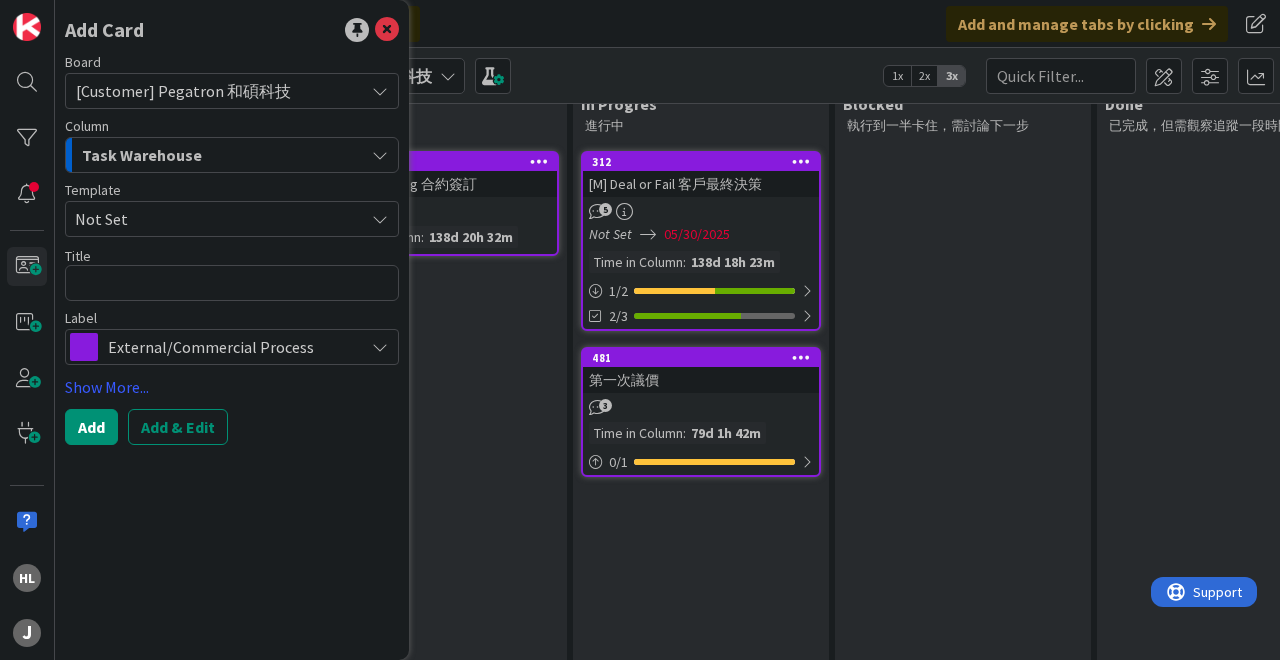 click on "Task Warehouse" at bounding box center (220, 155) 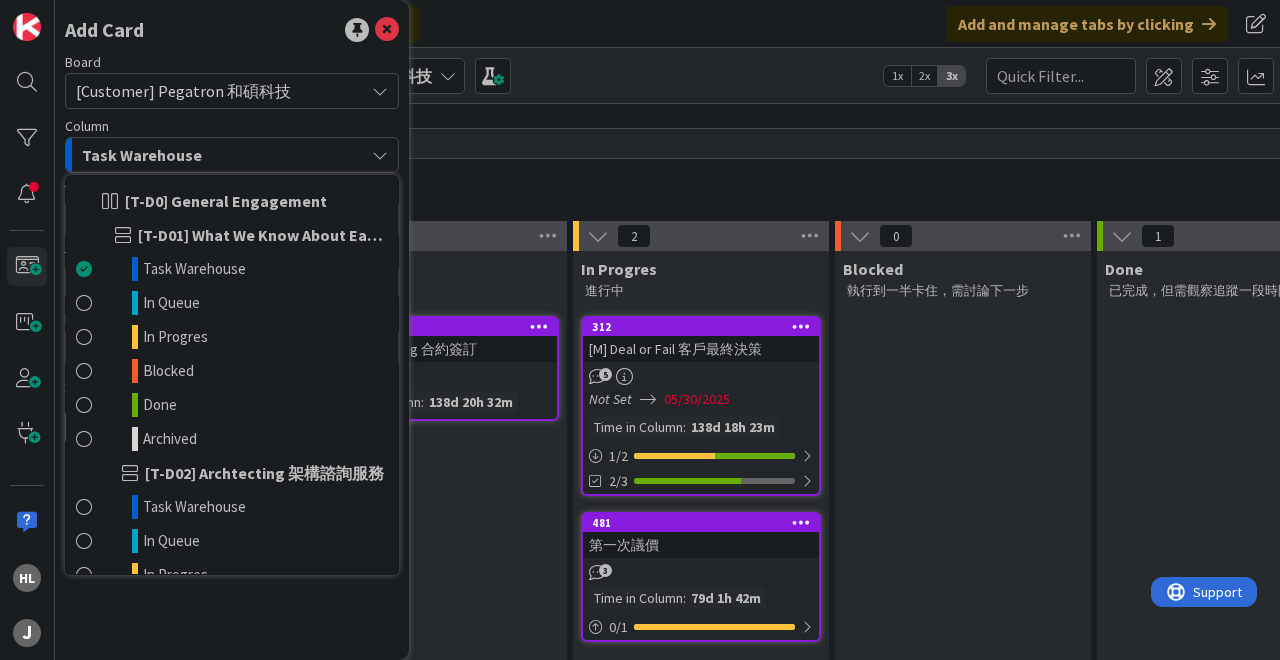 scroll, scrollTop: 115, scrollLeft: 397, axis: both 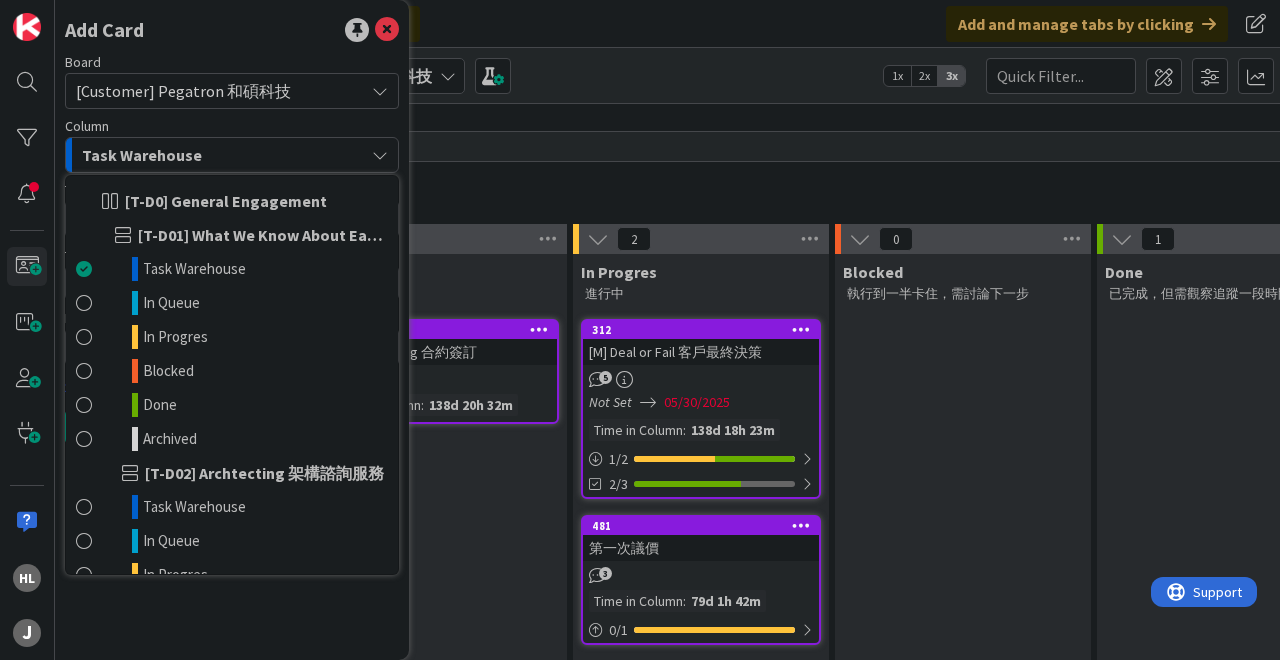 click on "Task Warehouse" at bounding box center (232, 155) 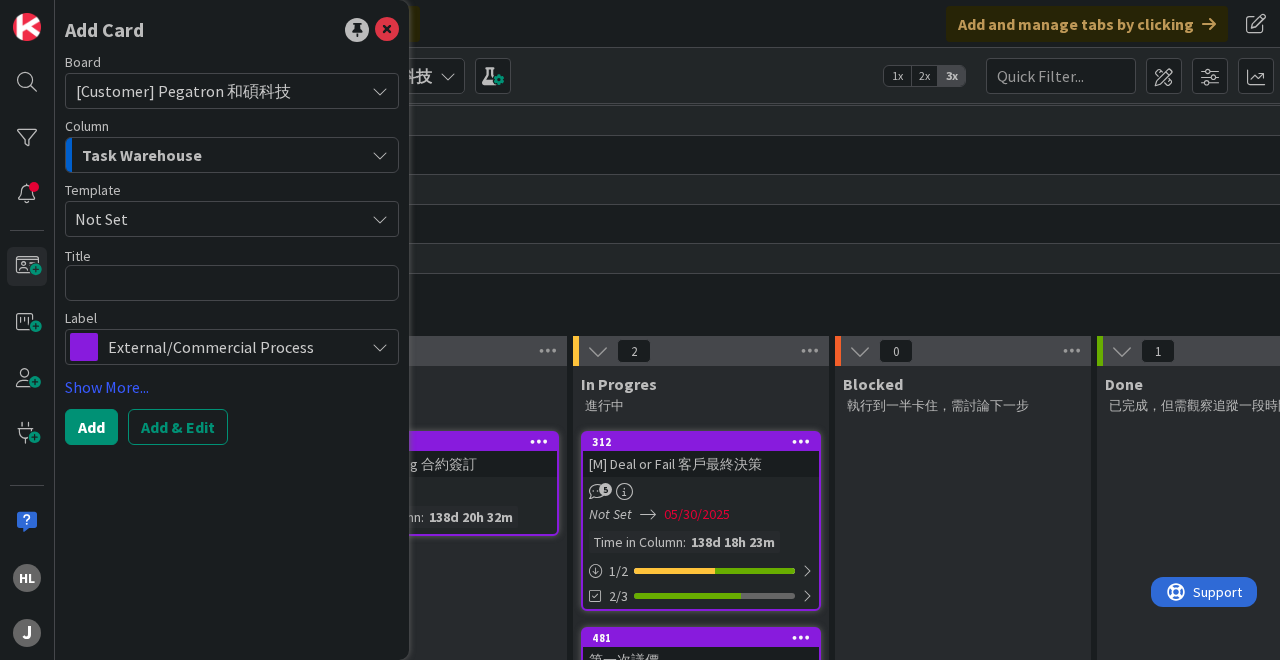 scroll, scrollTop: 0, scrollLeft: 397, axis: horizontal 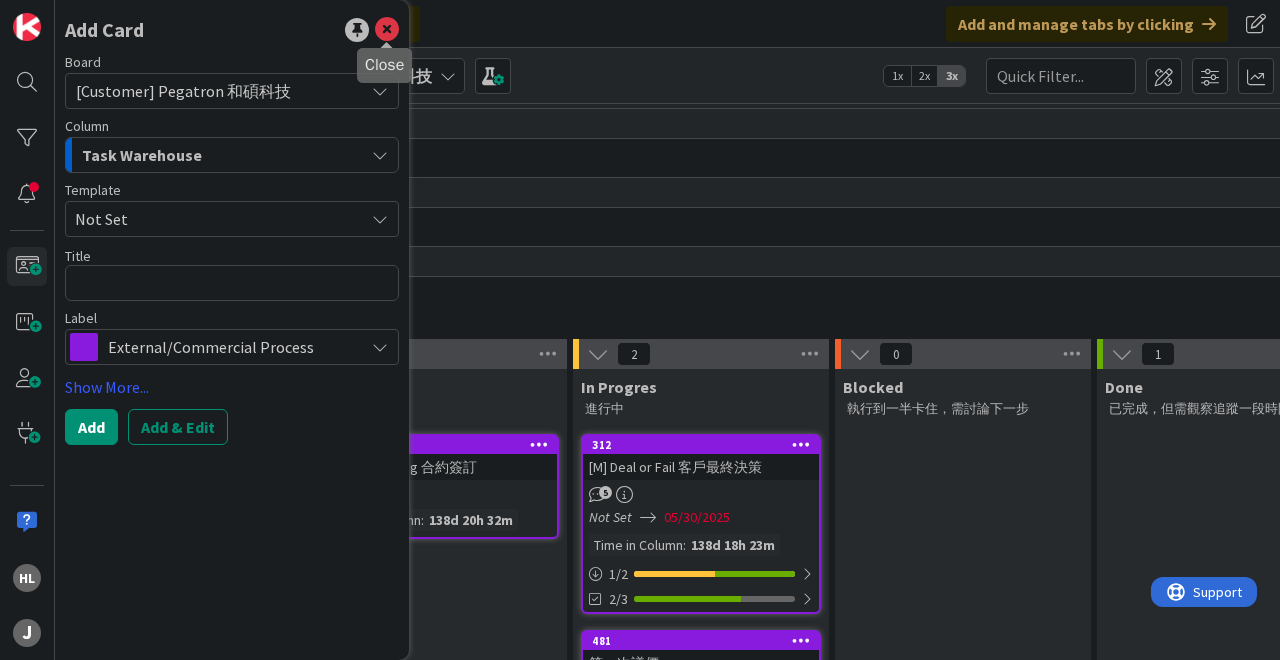 click at bounding box center (387, 30) 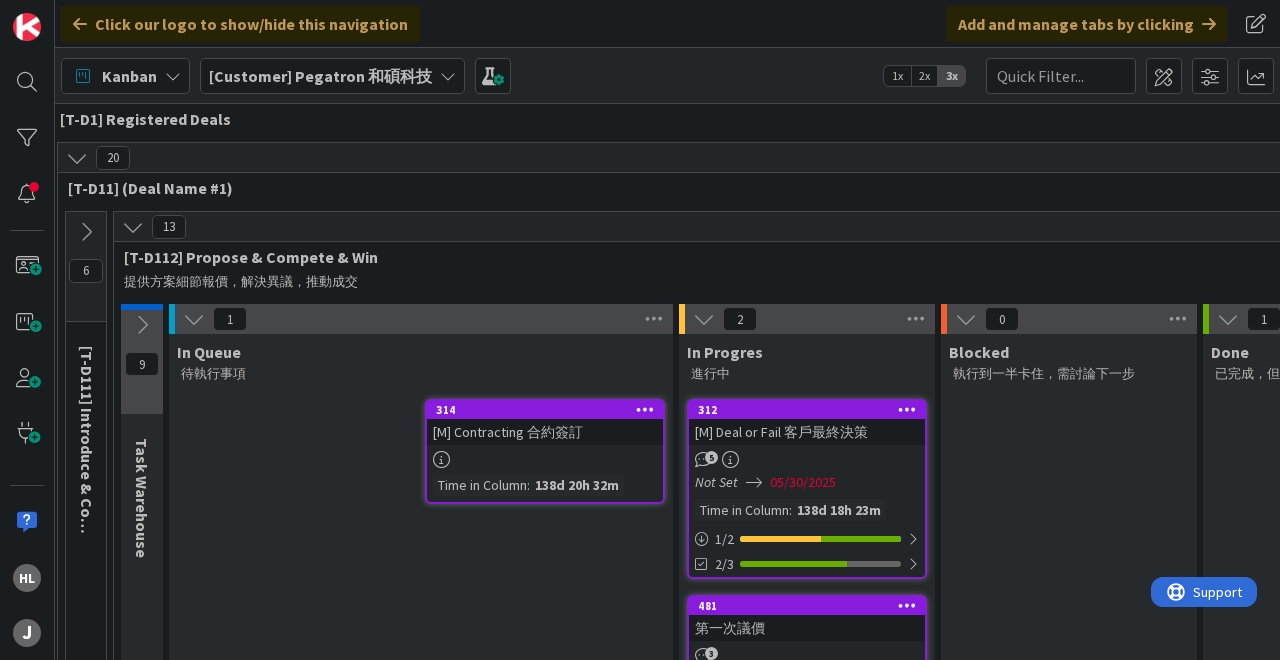 scroll, scrollTop: 35, scrollLeft: 294, axis: both 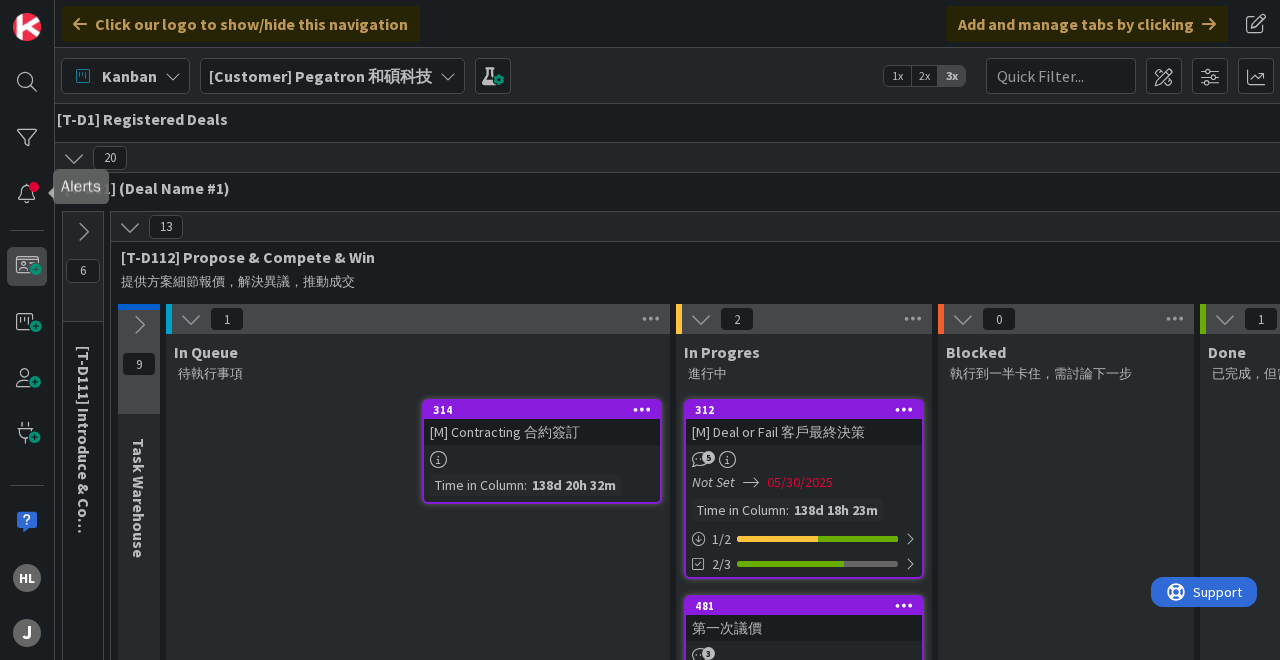 click at bounding box center [27, 267] 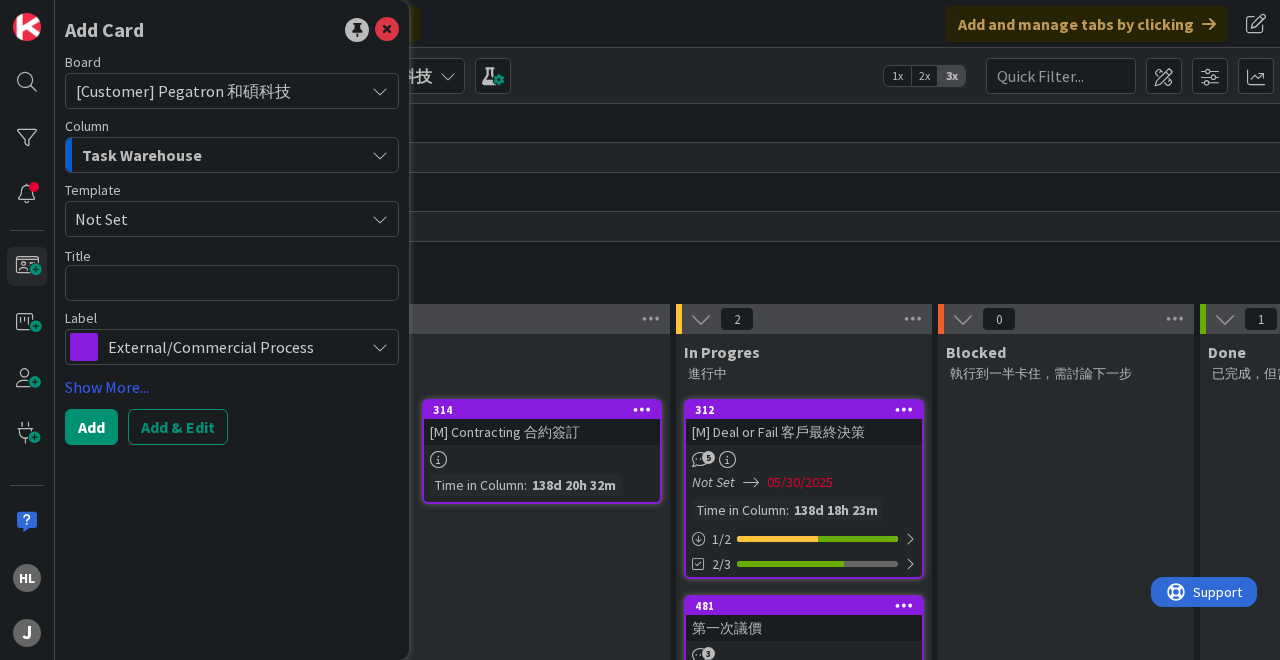 click on "Task Warehouse" at bounding box center [232, 155] 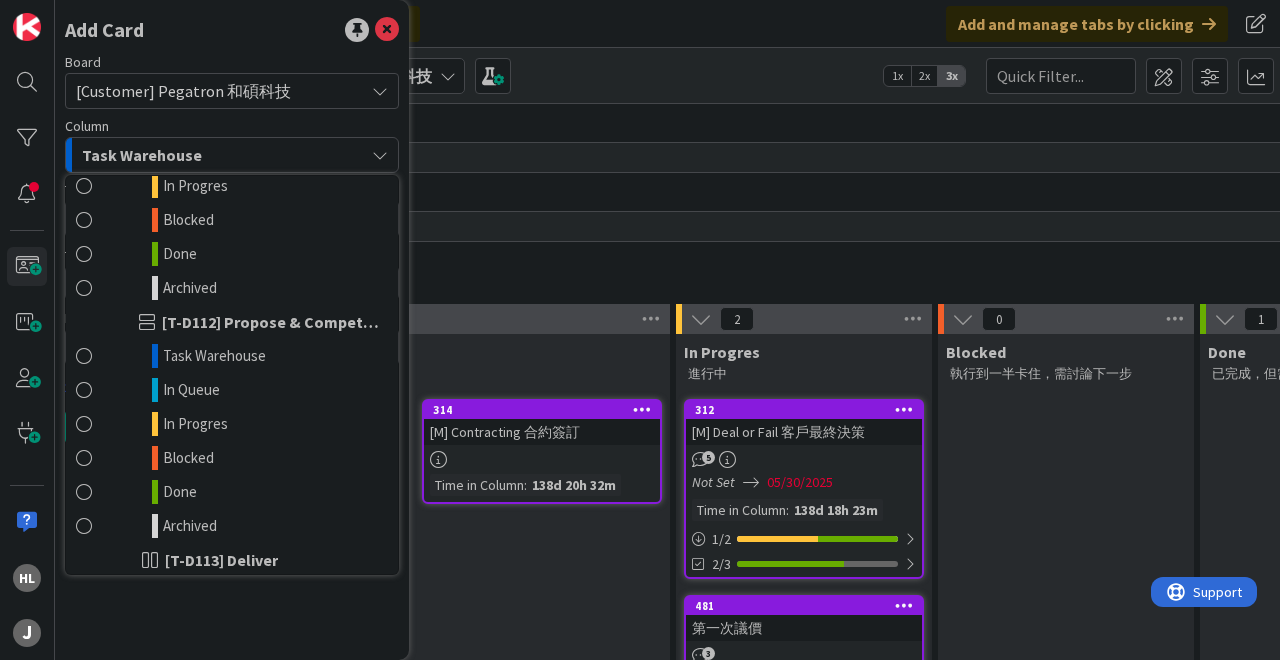 scroll, scrollTop: 939, scrollLeft: 0, axis: vertical 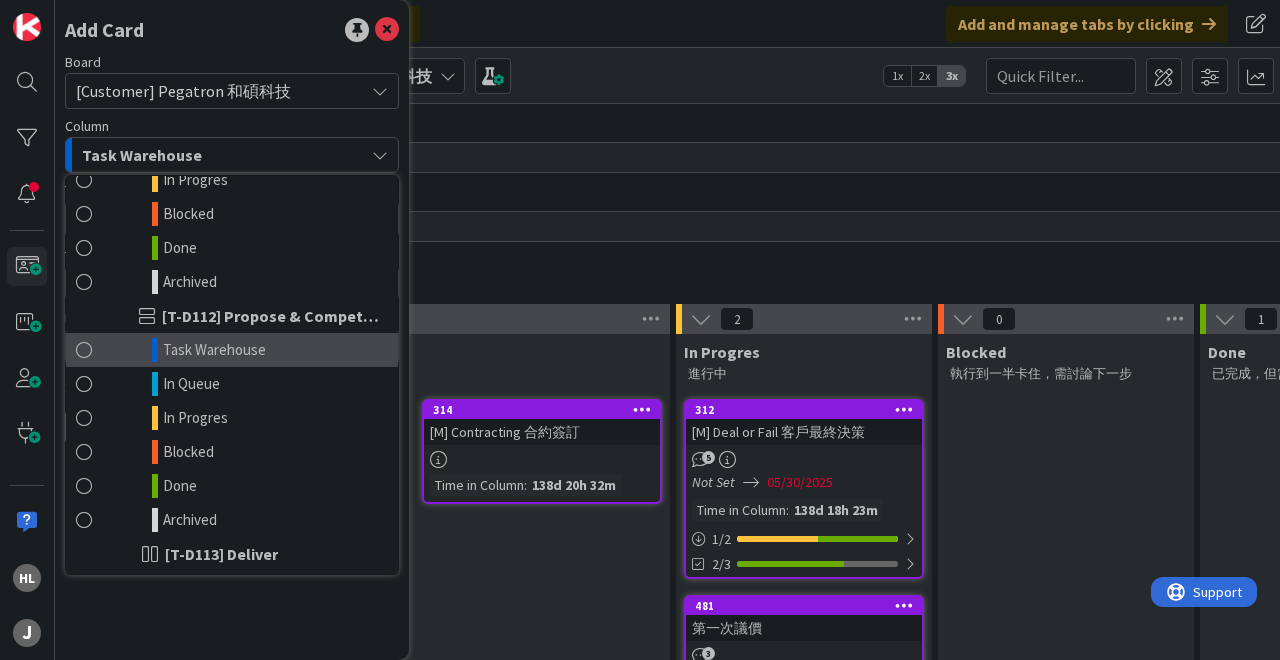 click on "Task Warehouse" at bounding box center [232, 350] 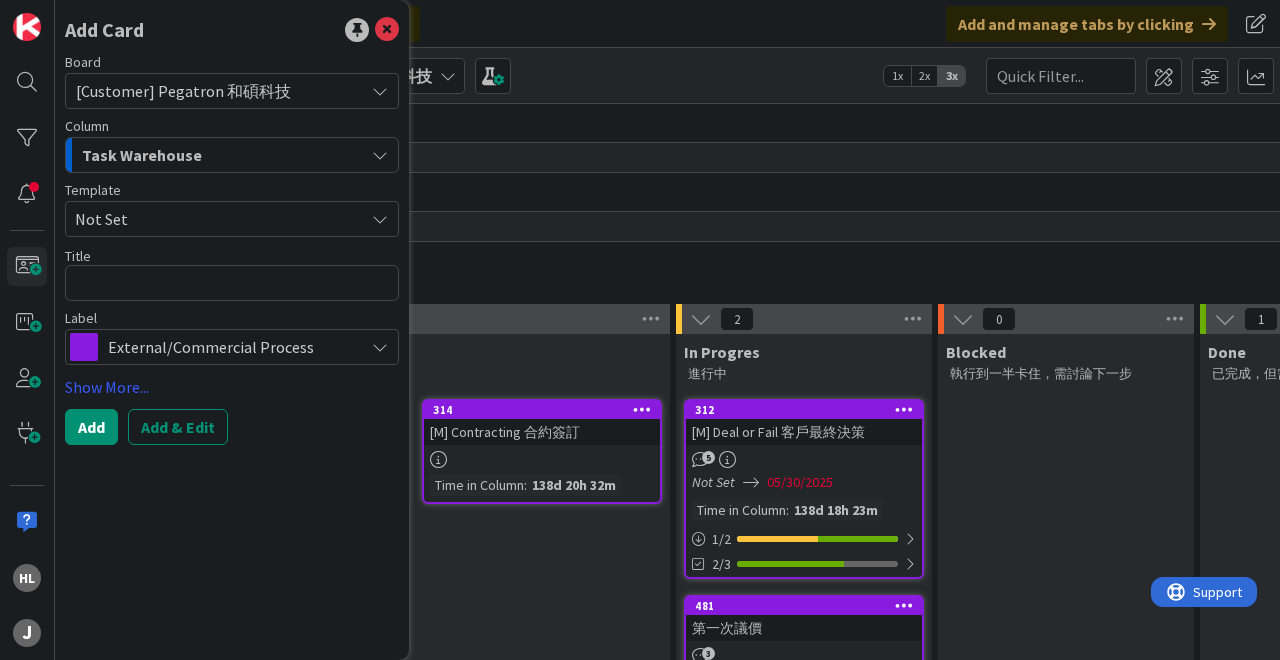 click on "Not Set" at bounding box center [212, 219] 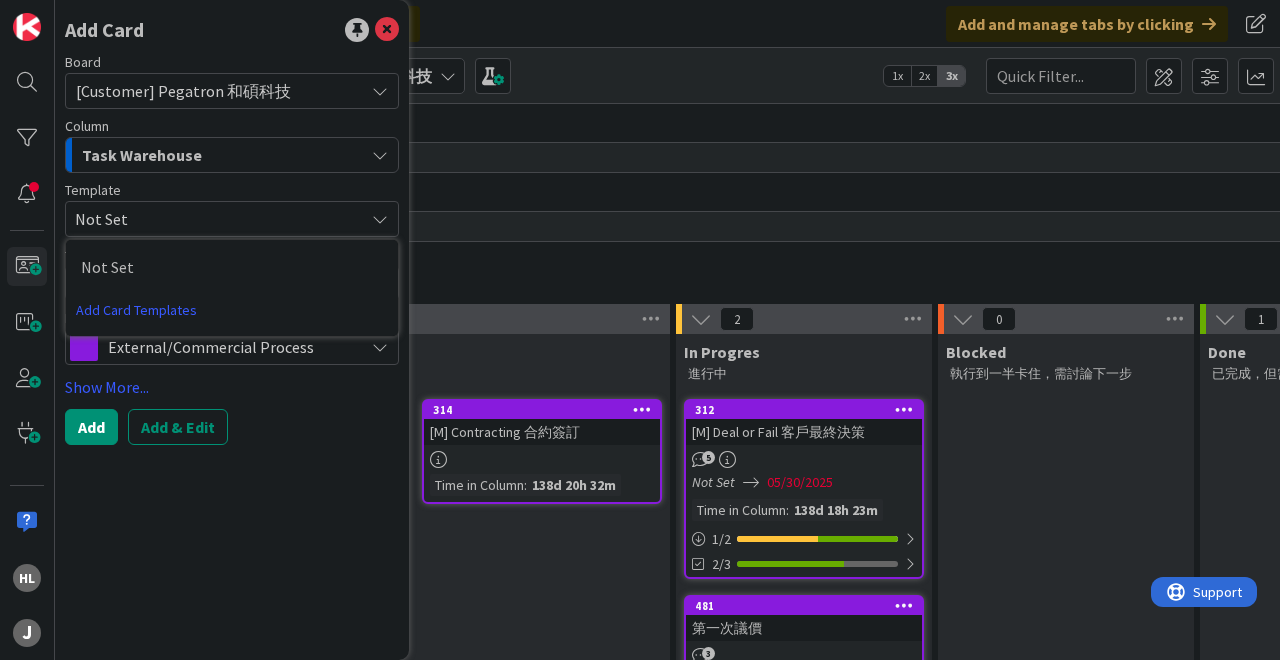 click on "Template" at bounding box center (232, 190) 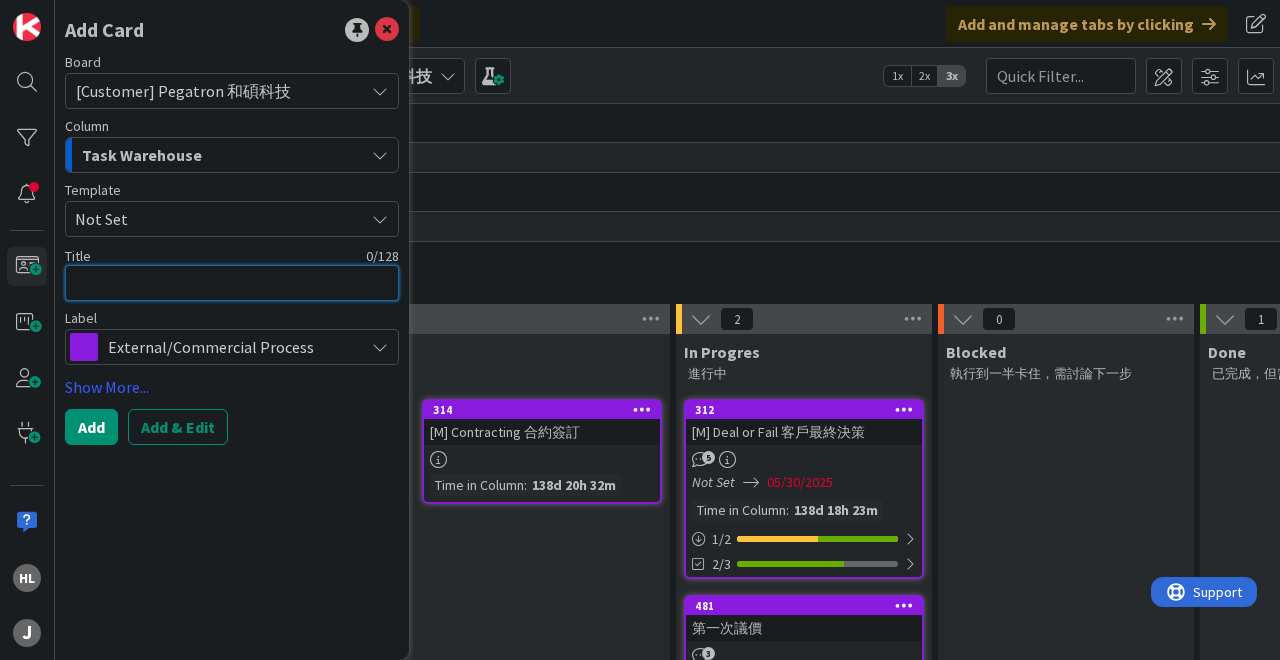 click at bounding box center (232, 283) 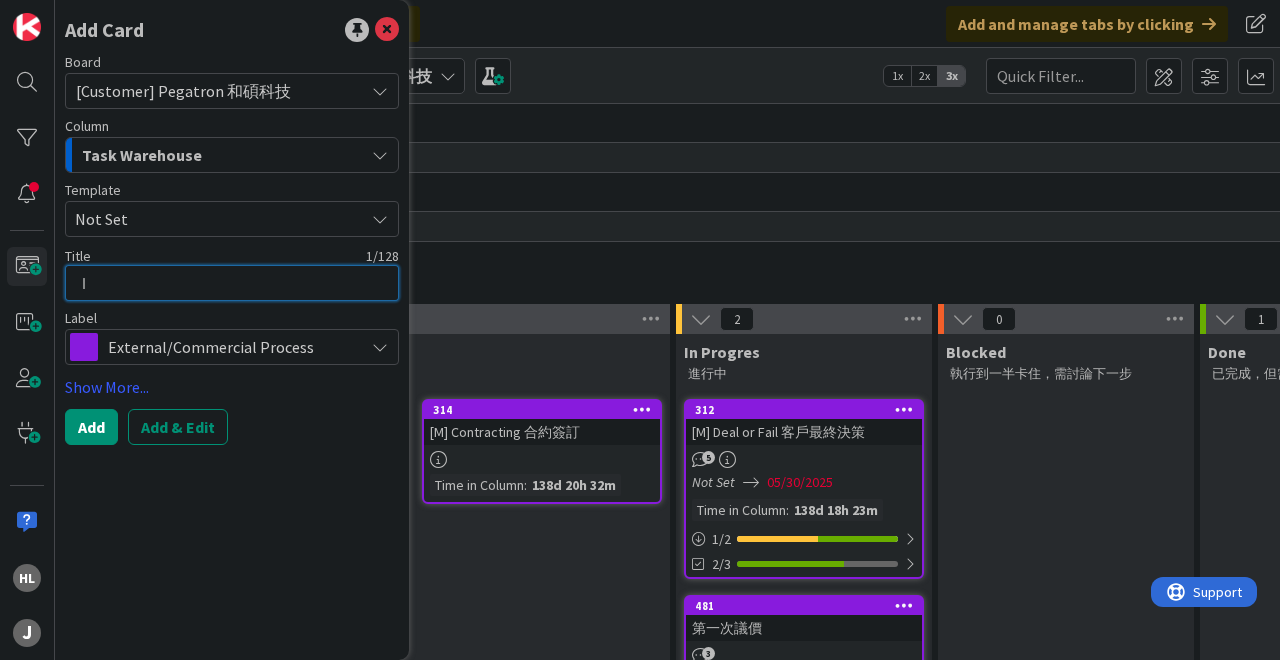 type 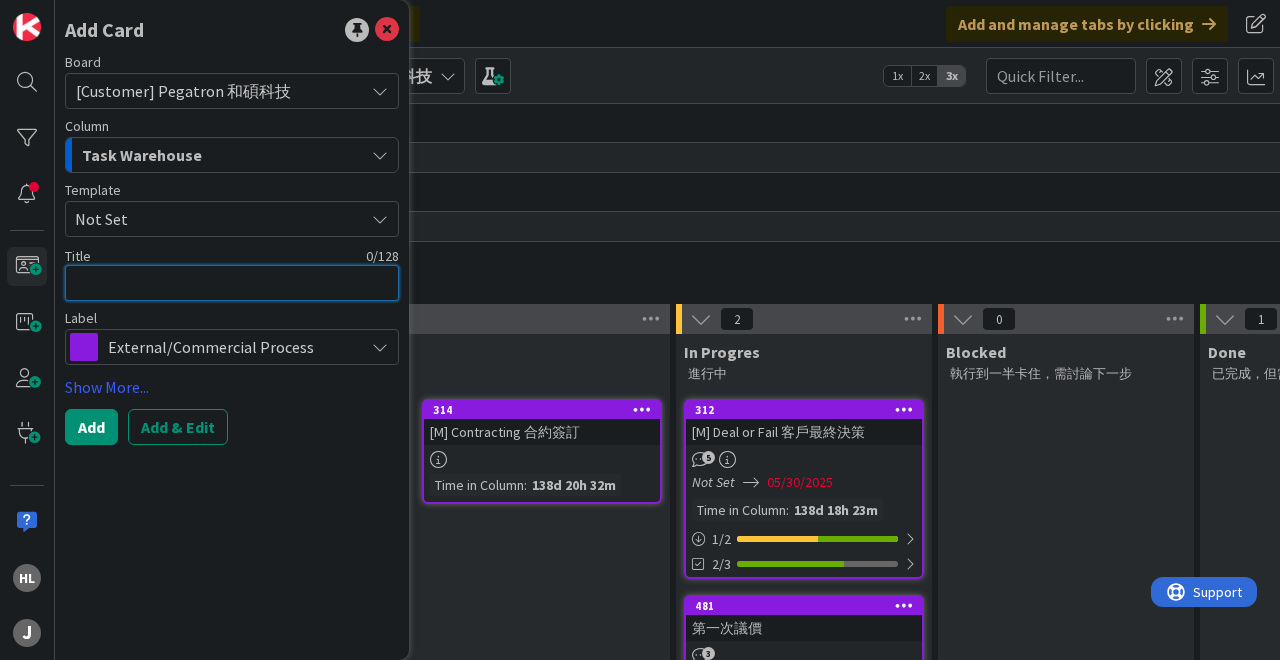 type on "x" 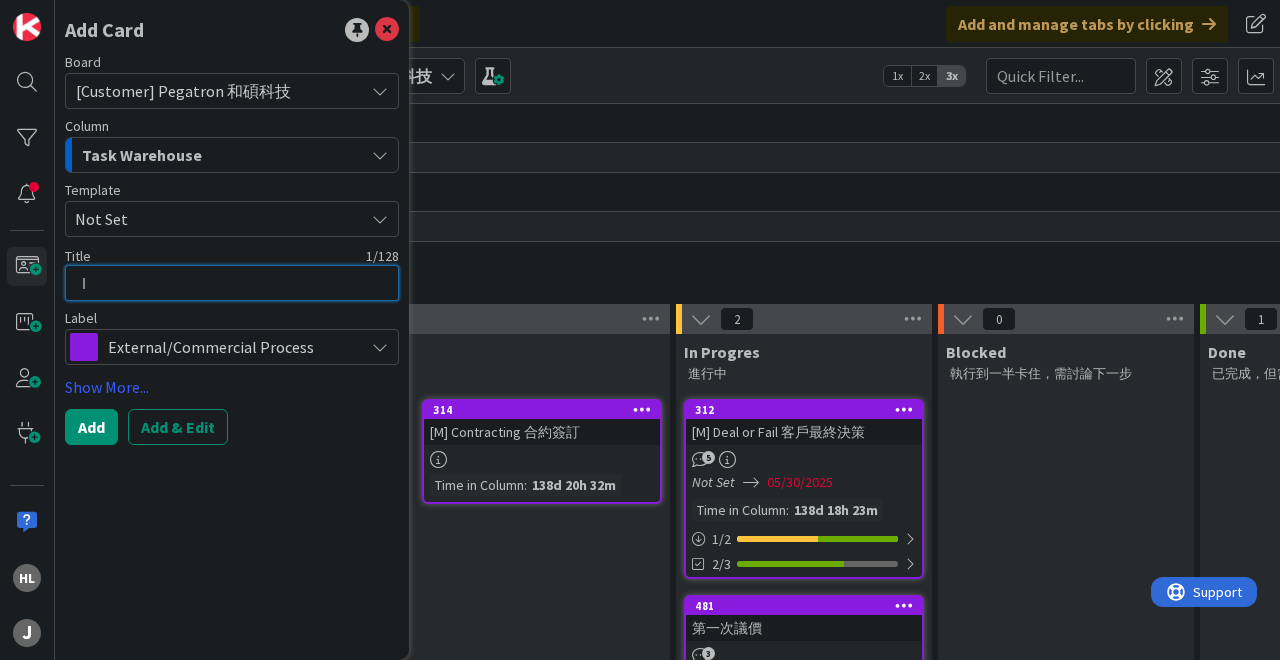 type on "x" 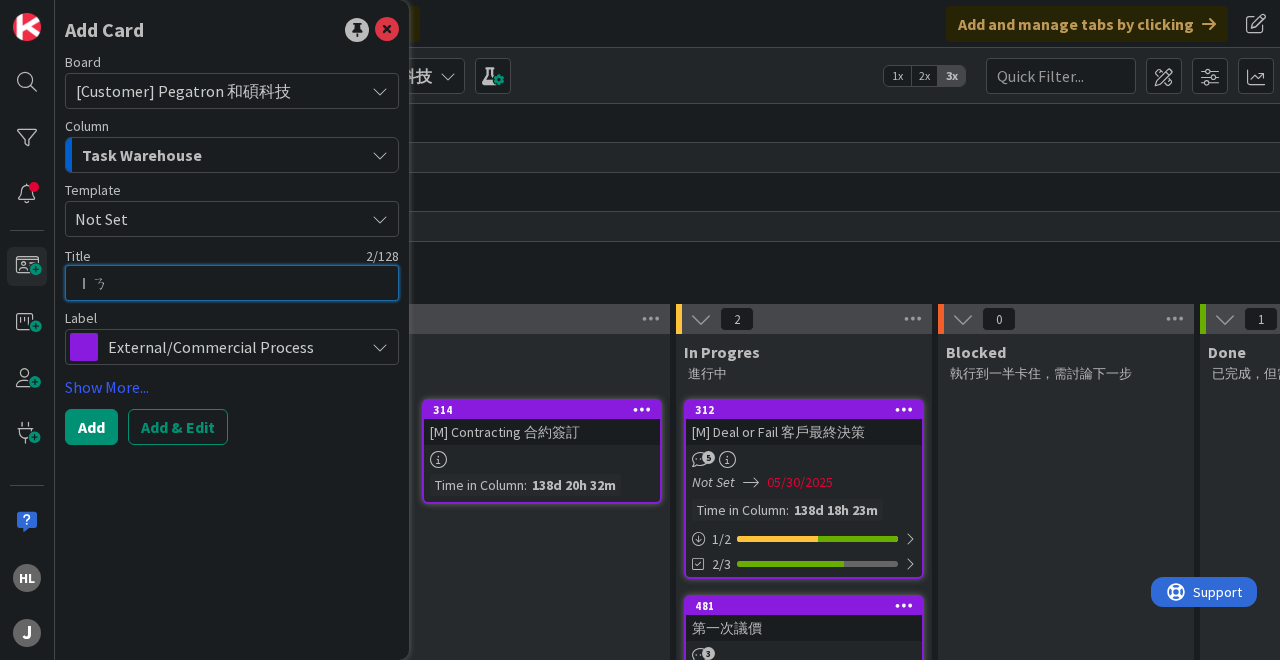 type on "x" 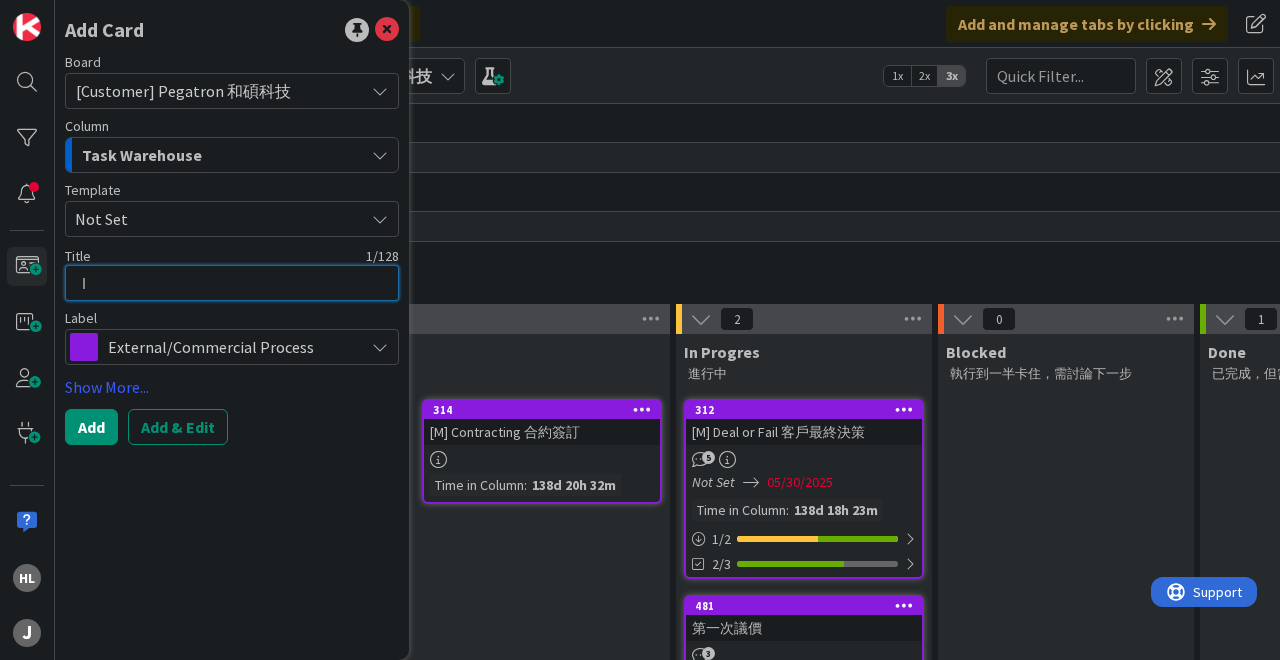 type 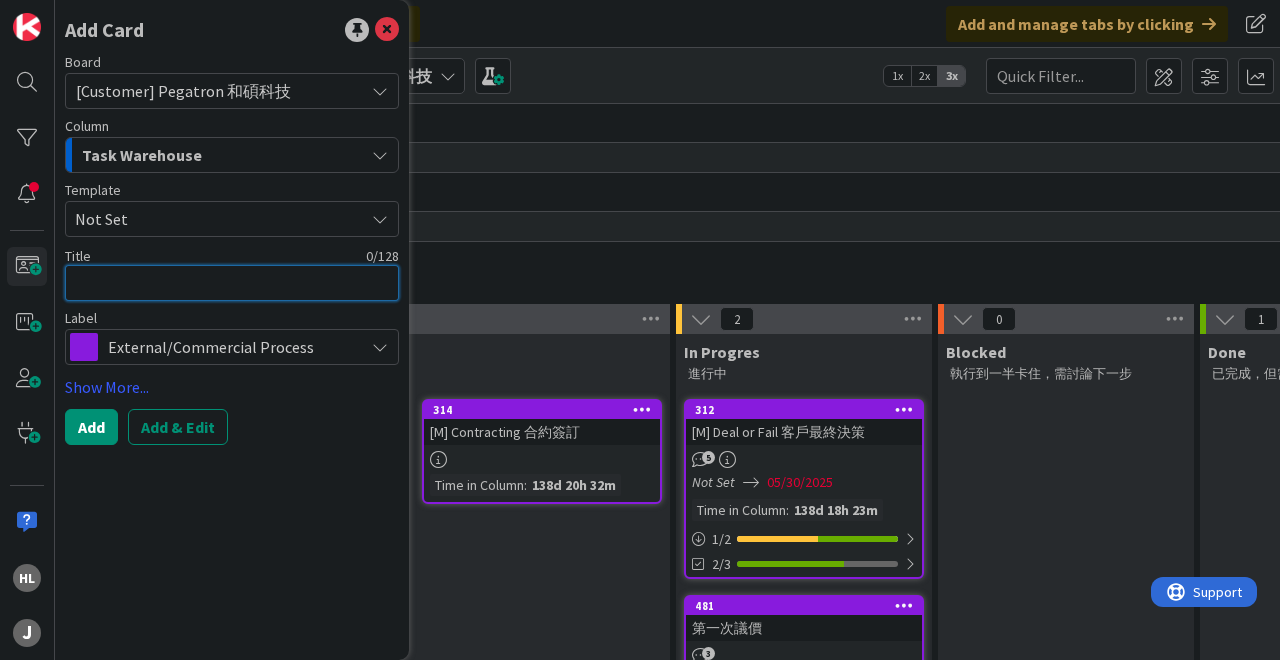 type on "x" 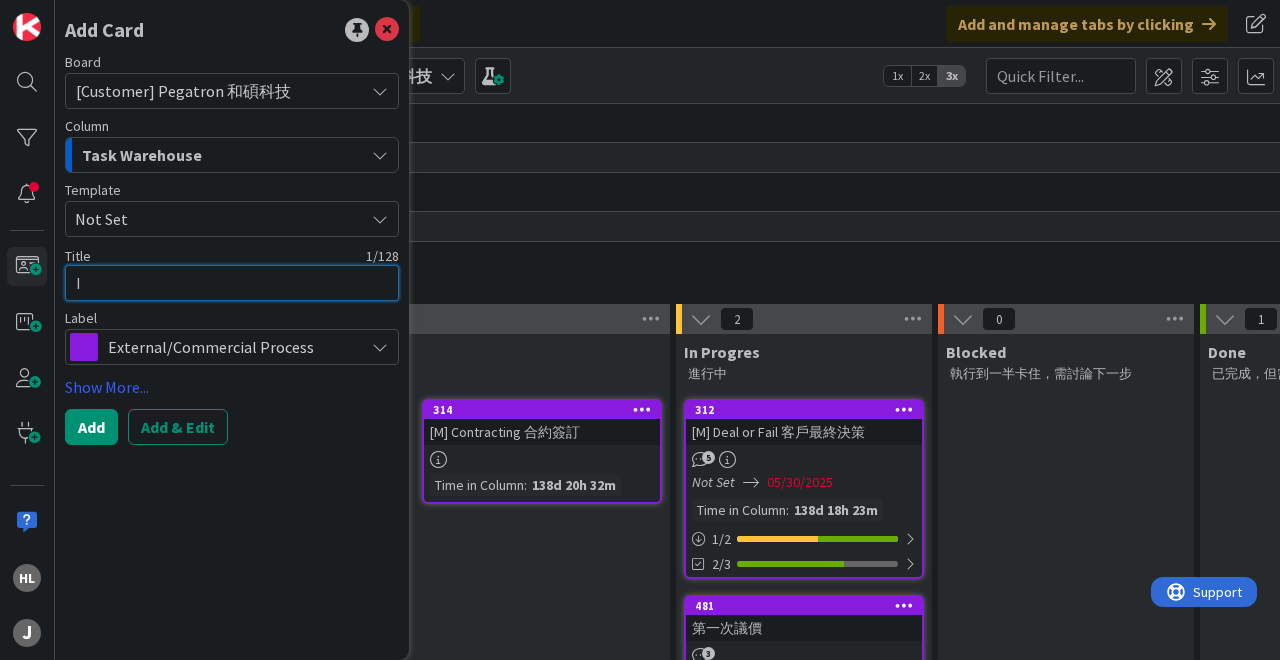 type on "x" 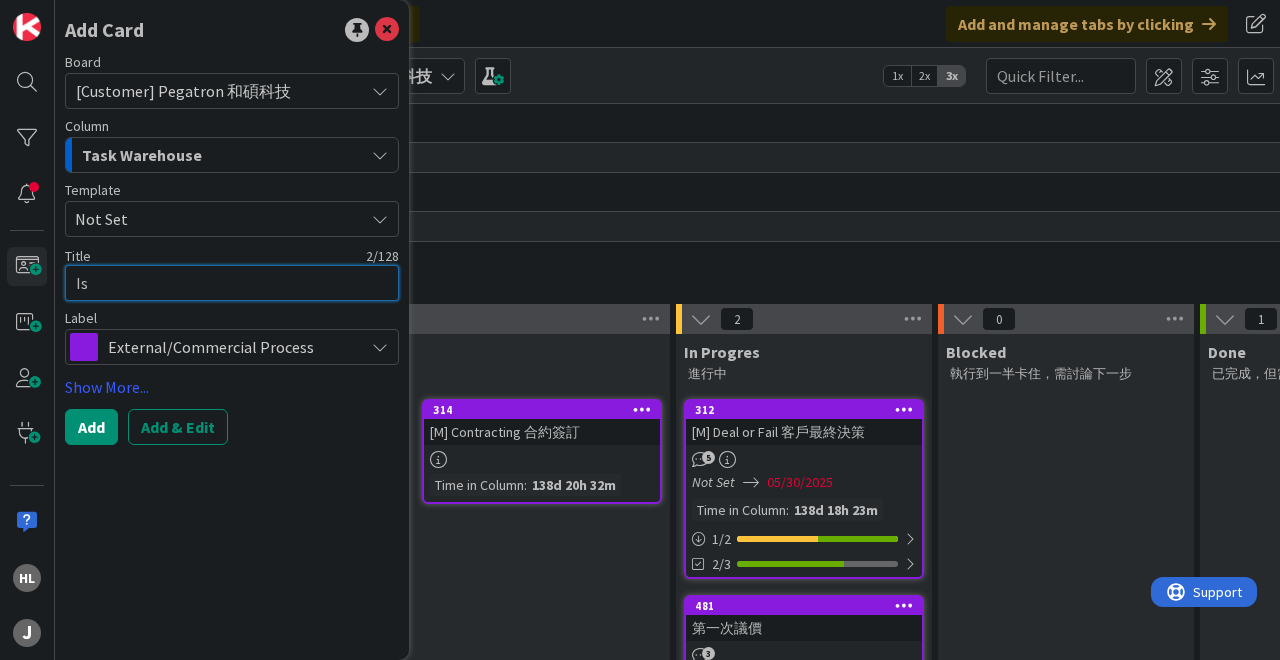 type on "x" 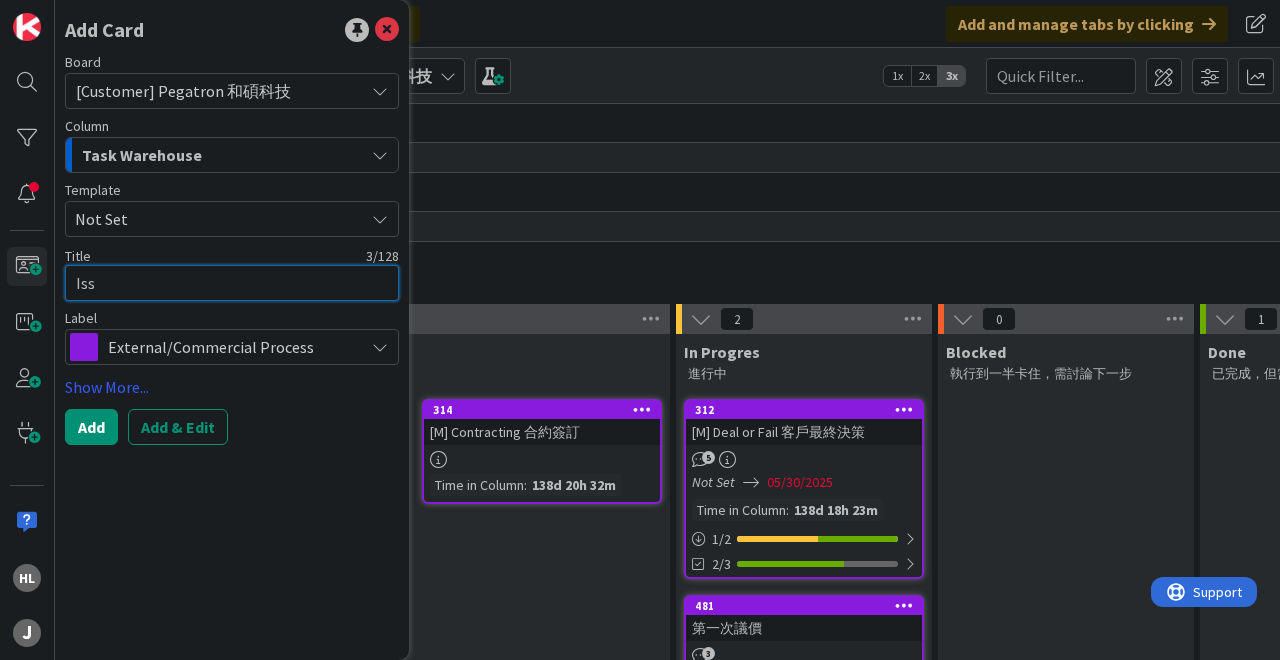 type on "x" 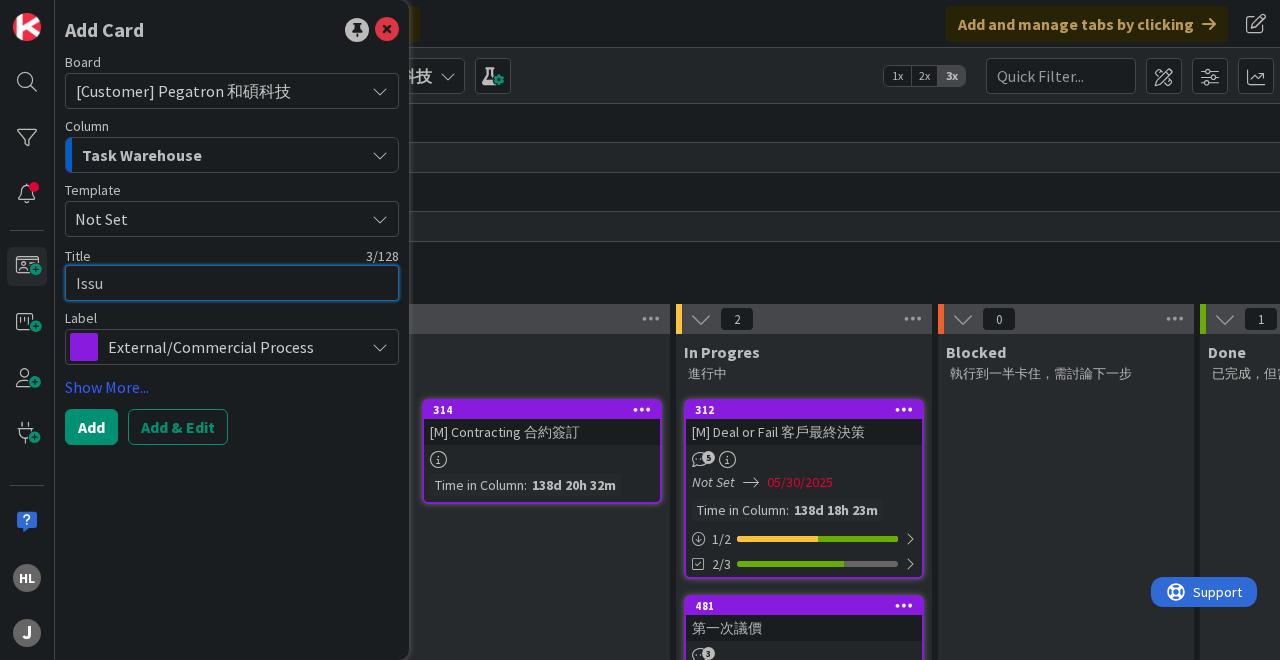 type on "Issue" 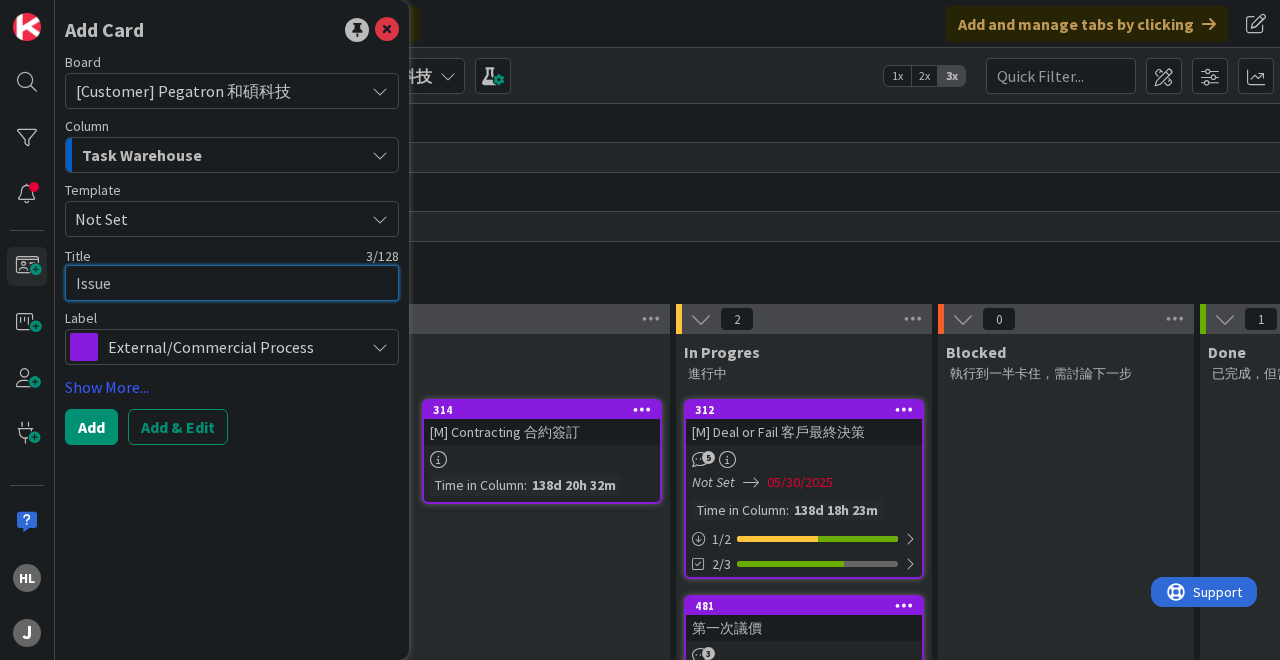 type on "x" 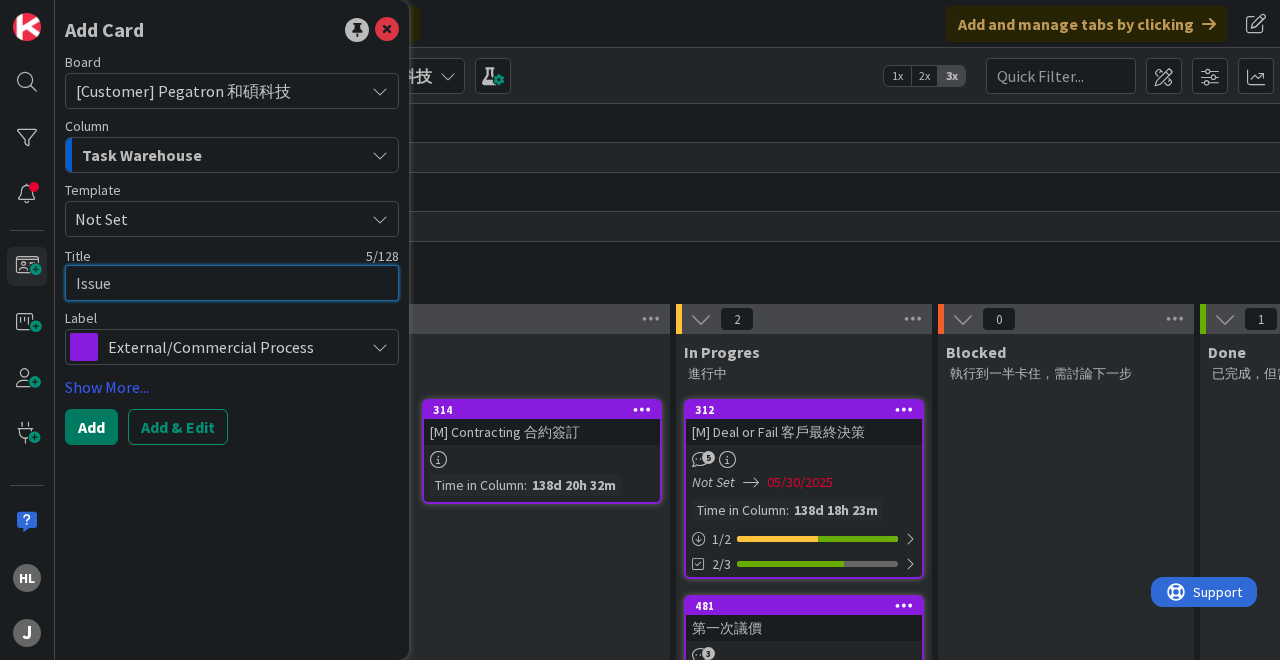 type on "Issue" 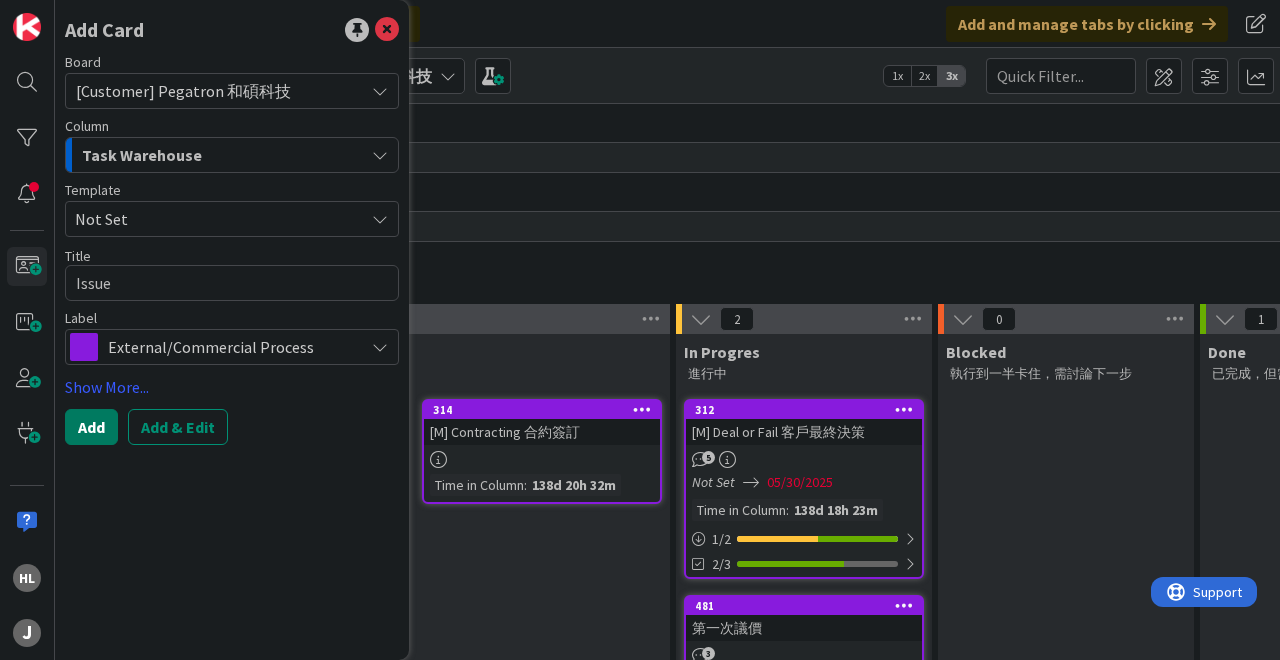 click on "Add" at bounding box center (91, 427) 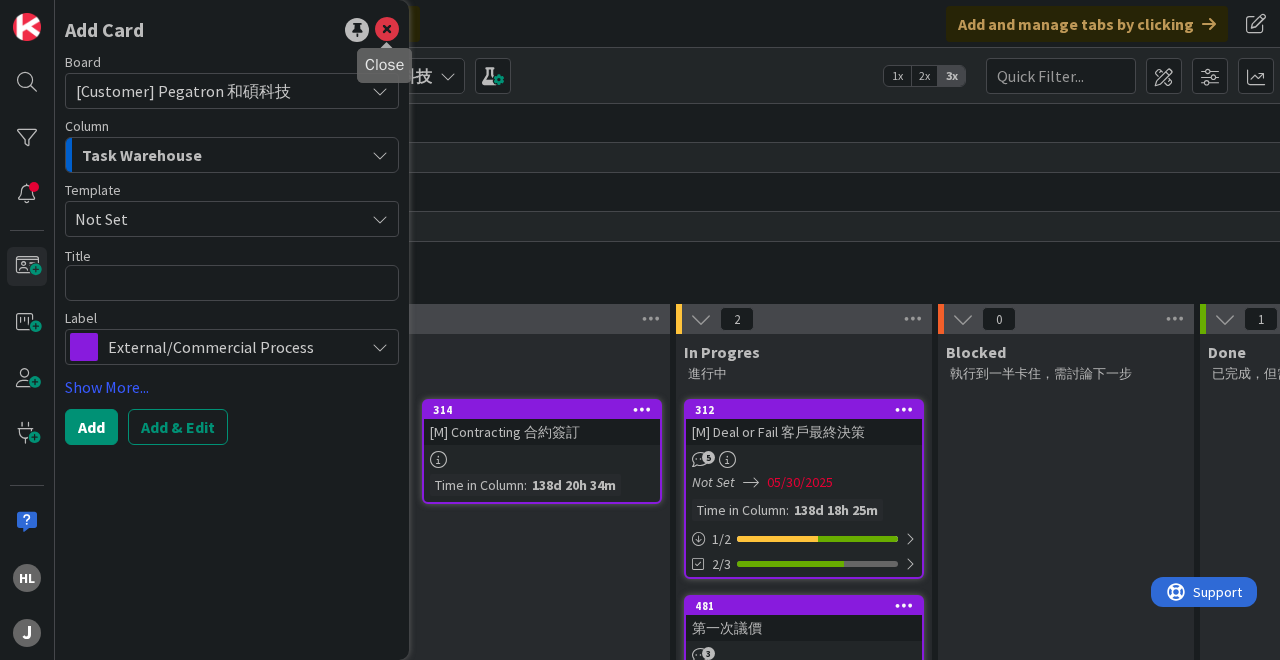 click at bounding box center (387, 30) 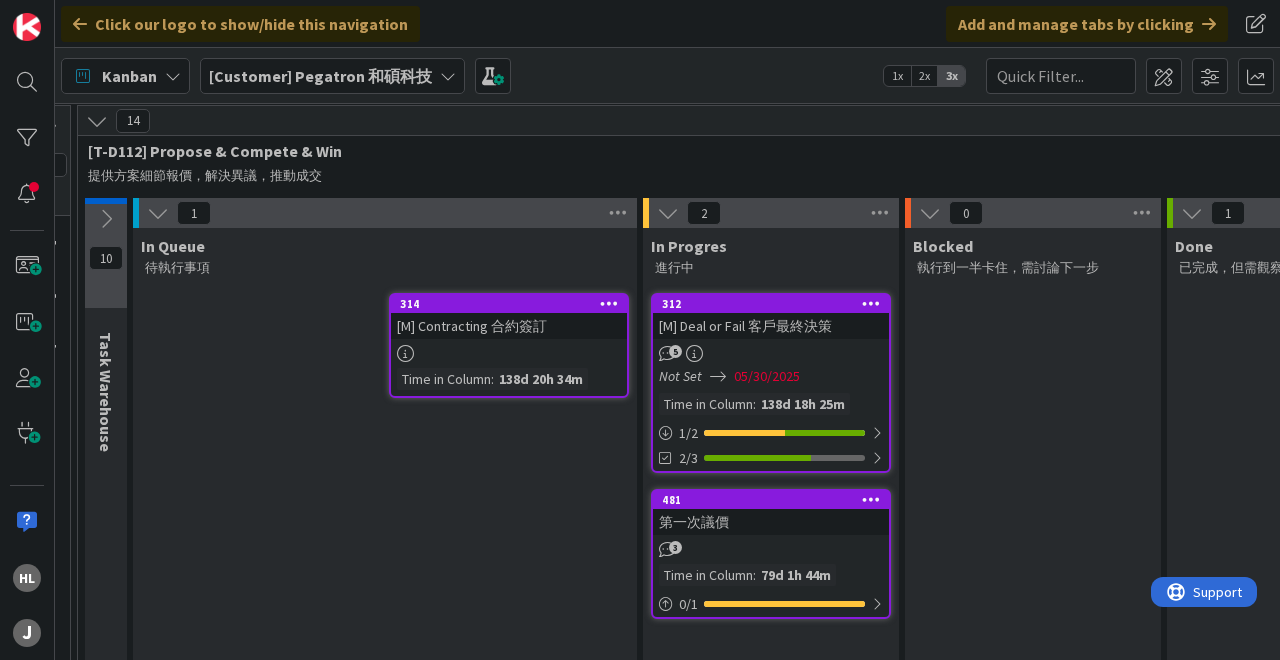 scroll, scrollTop: 141, scrollLeft: 292, axis: both 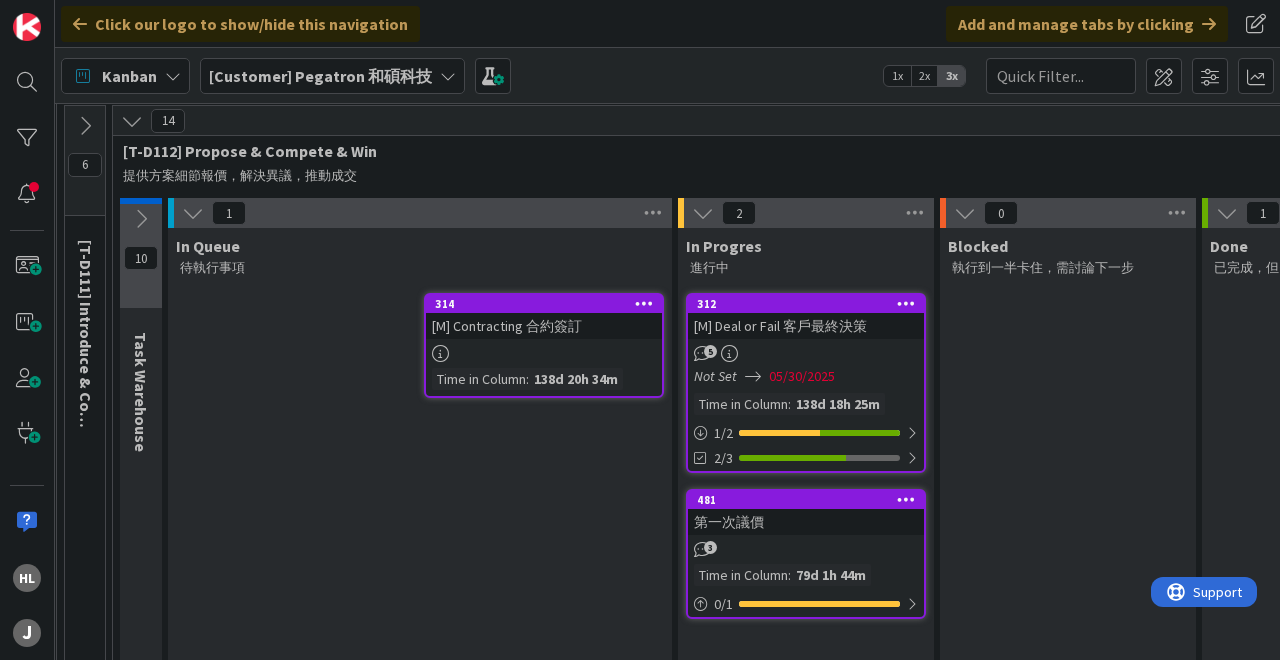 click at bounding box center [141, 219] 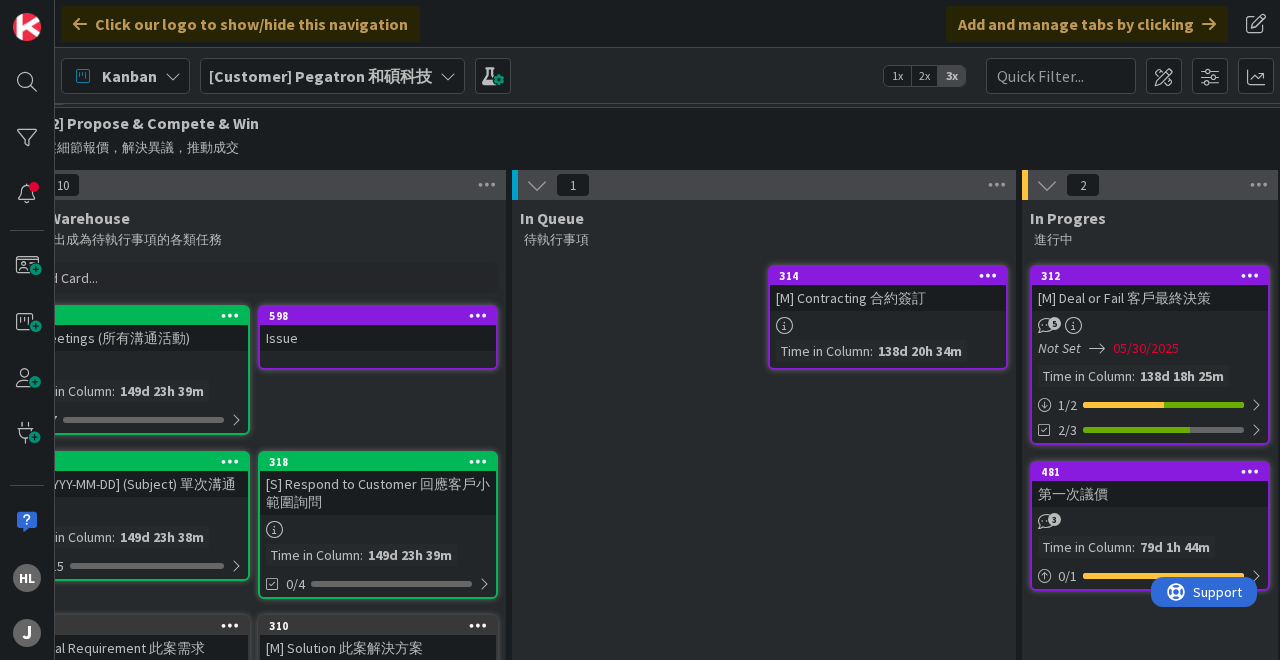 scroll, scrollTop: 169, scrollLeft: 395, axis: both 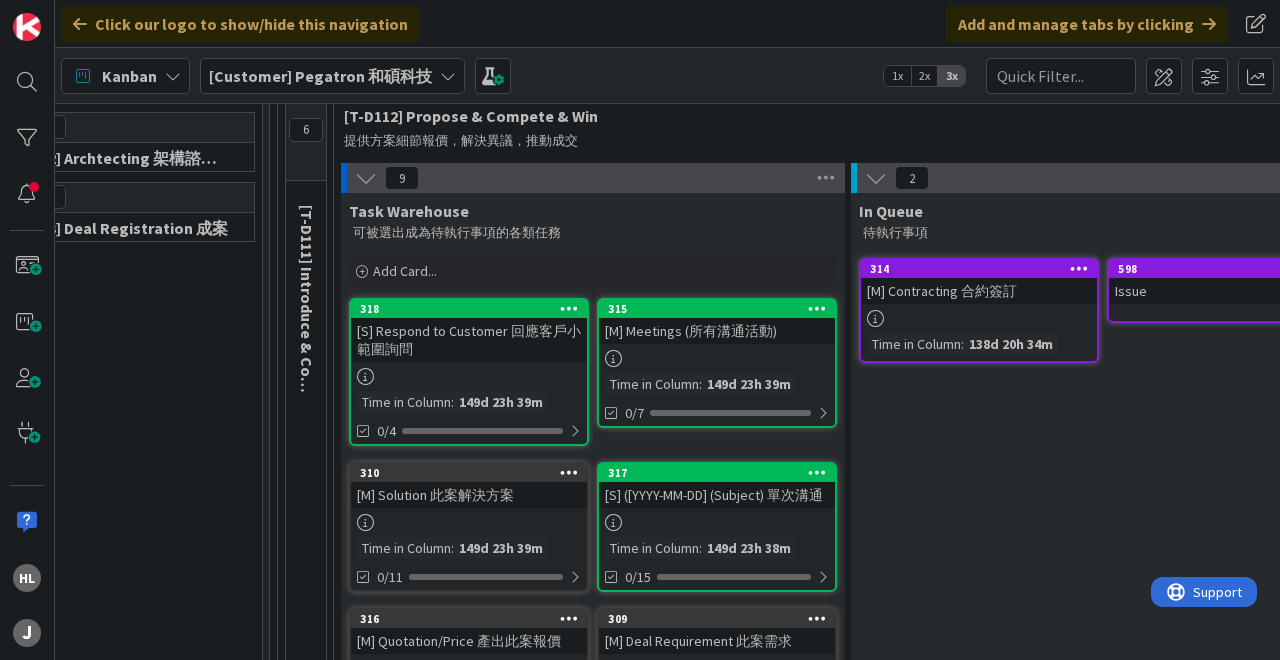 click at bounding box center (366, 178) 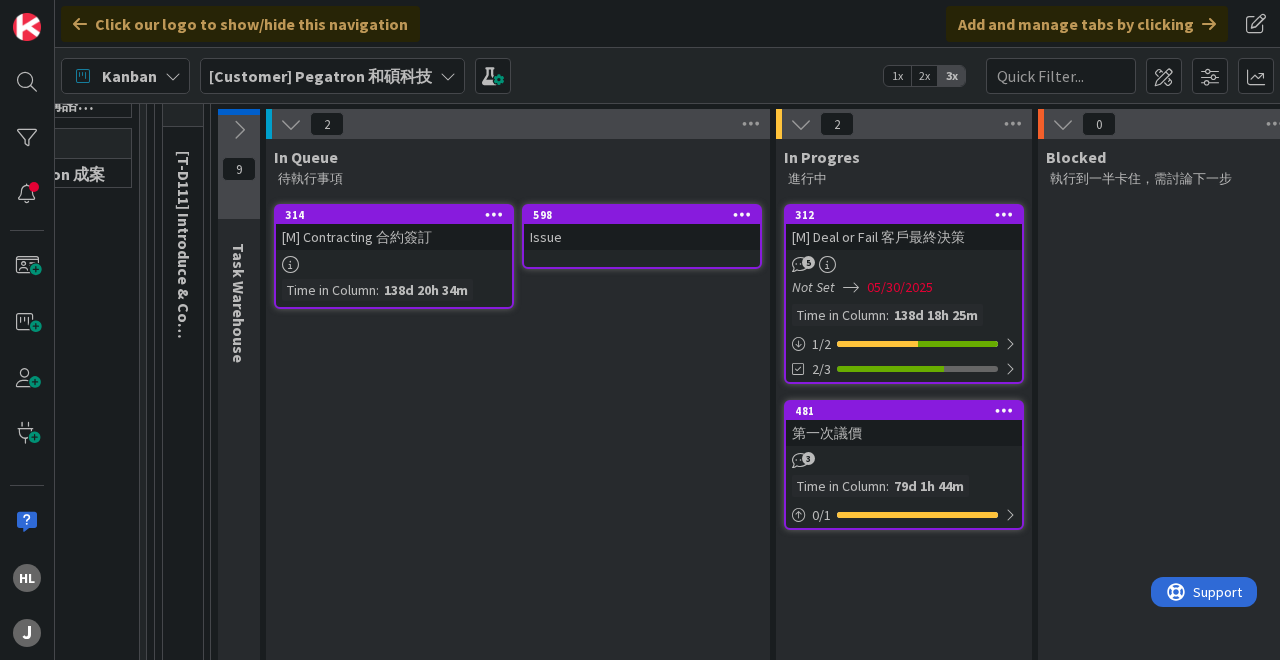 scroll, scrollTop: 238, scrollLeft: 194, axis: both 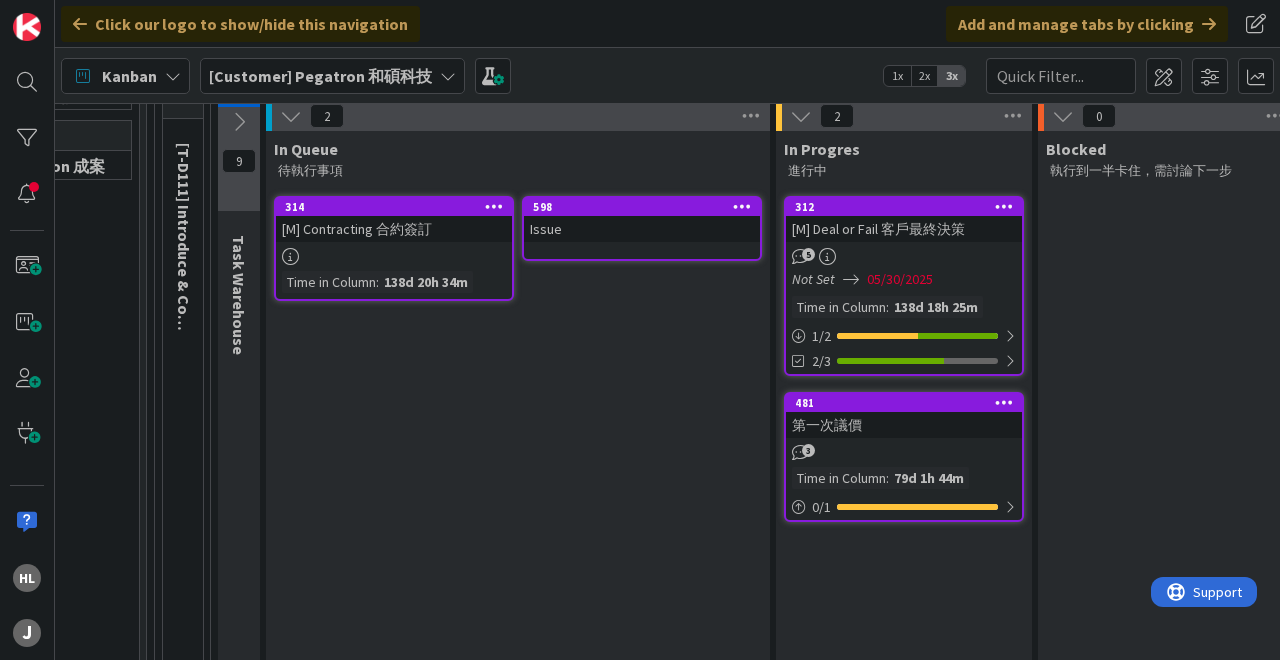 click on "In Queue  待執行事項 598 Issue 314 [M] Contracting 合約簽訂 Time in Column : 138d 20h 34m" at bounding box center (518, 513) 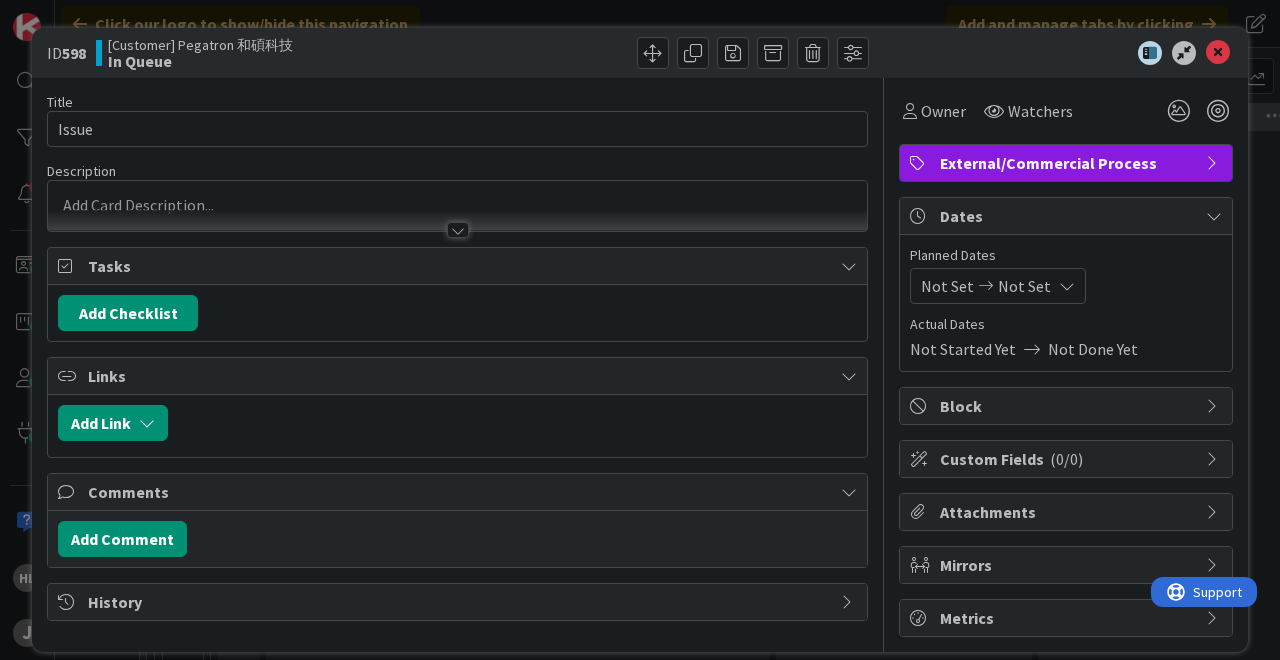 scroll, scrollTop: 0, scrollLeft: 0, axis: both 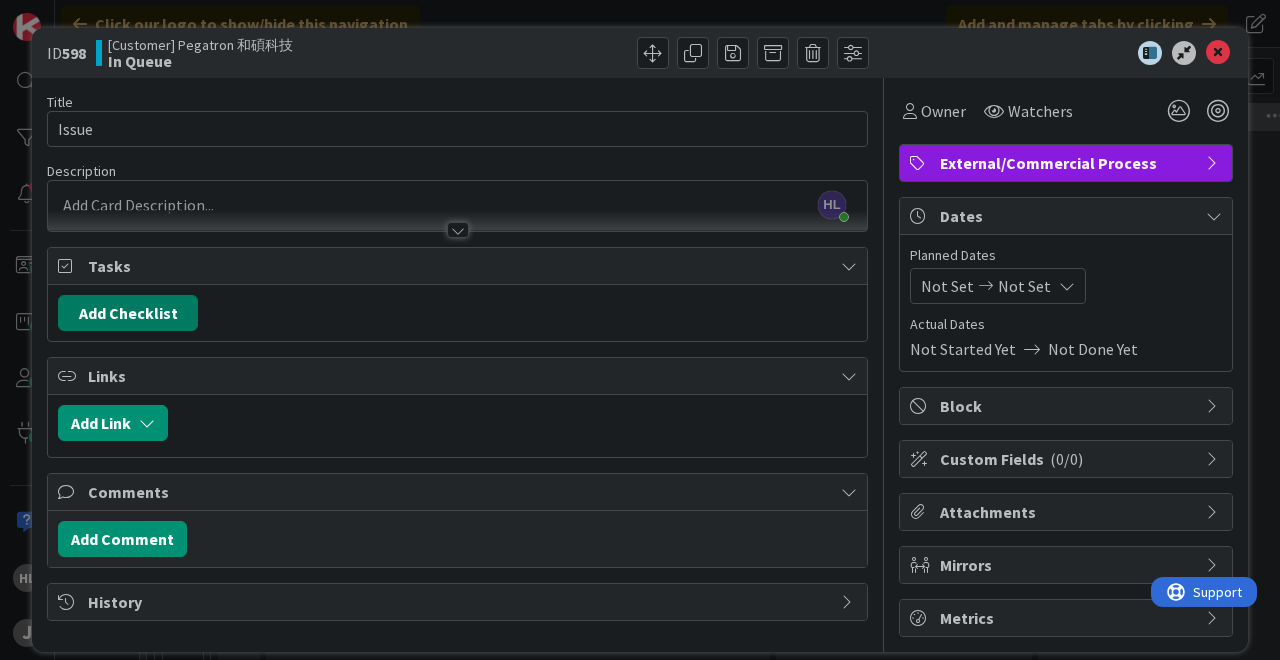 click on "Add Checklist" at bounding box center (128, 313) 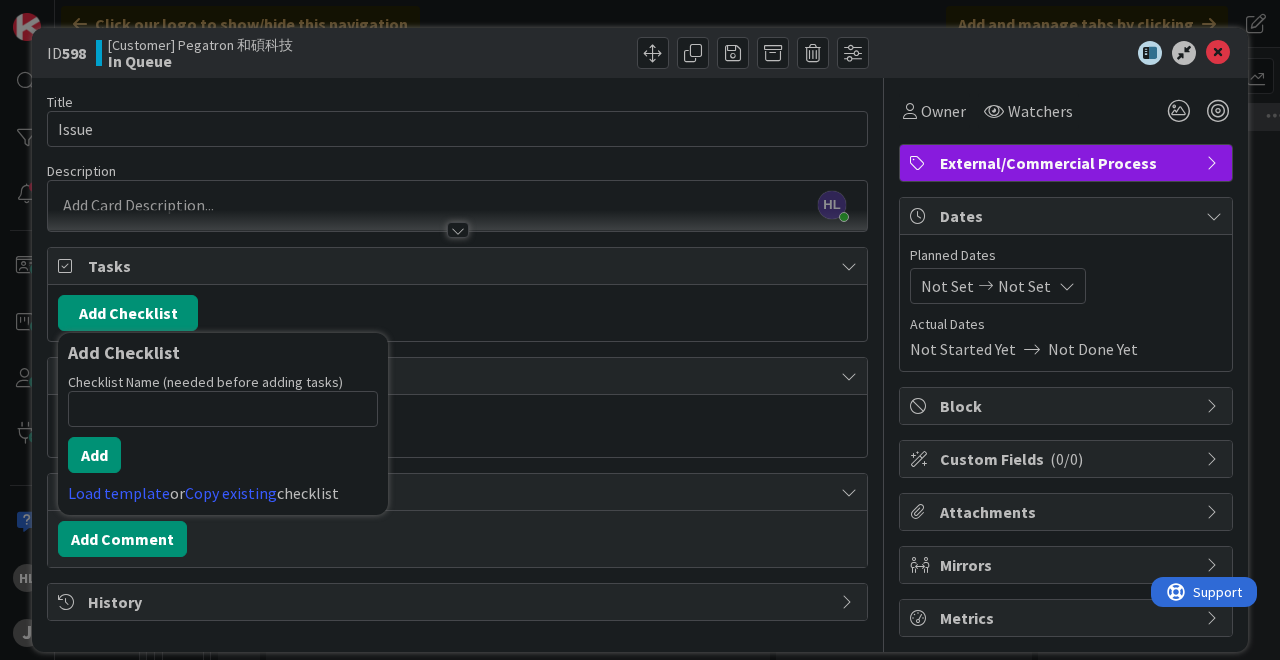 type on "PoC是 “Akamai + ChinaCDN”， 現在變成 “China + China_CDN_partner”這樣沒問題吧" 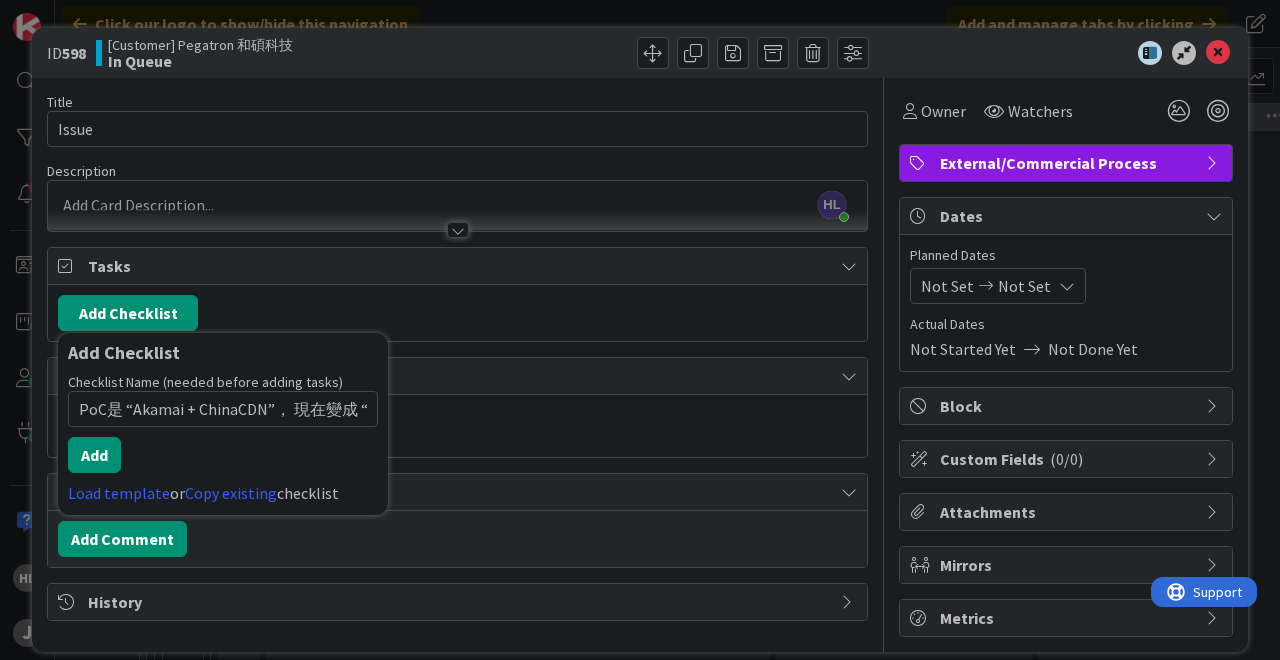 scroll, scrollTop: 0, scrollLeft: 286, axis: horizontal 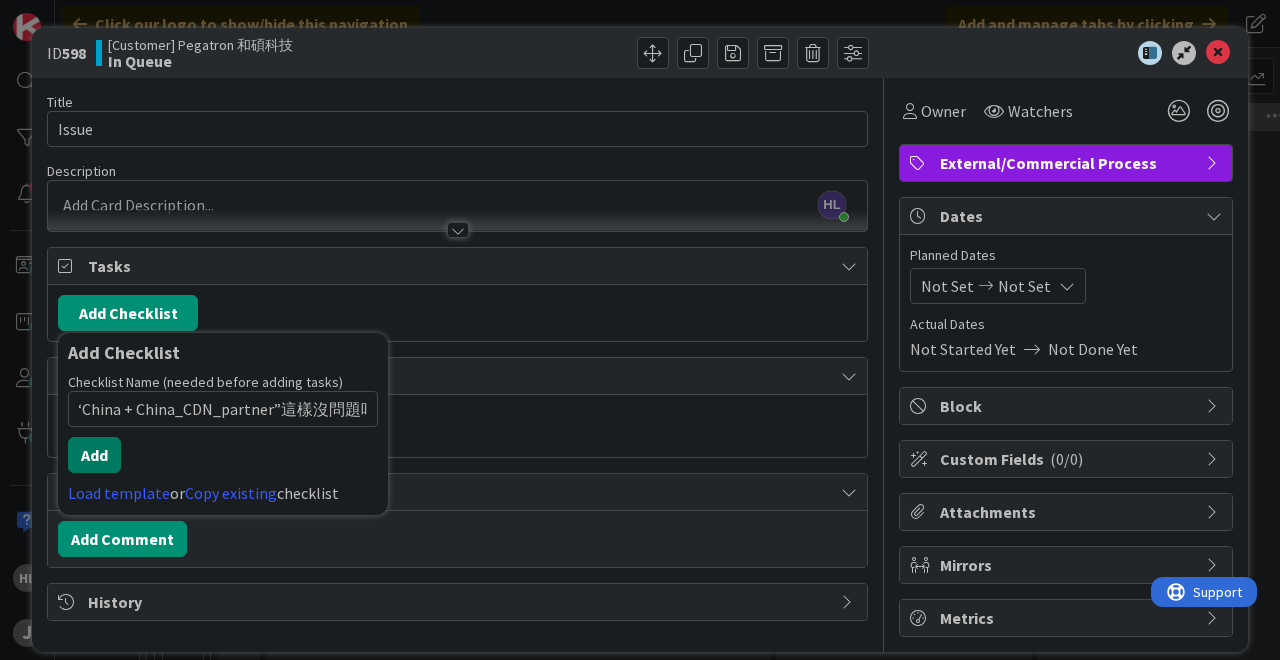 click on "Add" at bounding box center [94, 455] 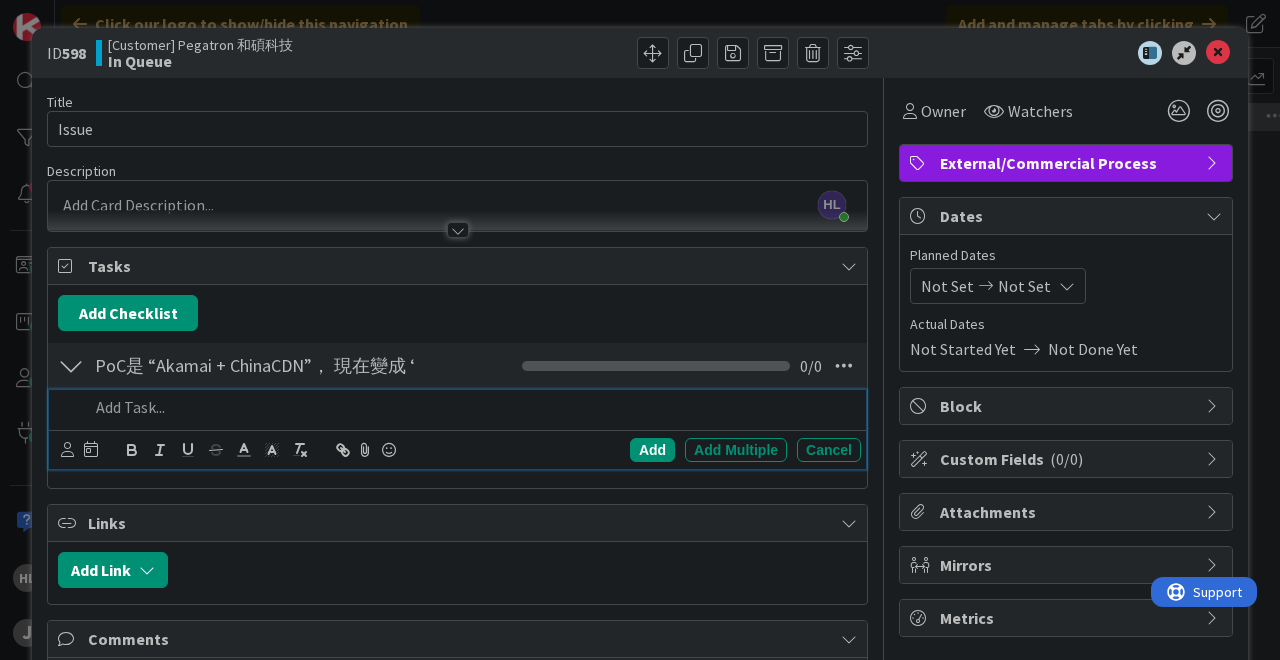 click on "PoC是 “Akamai + ChinaCDN”， 現在變成 “China + China_CDN_partner”這樣沒問題吧 Checklist Name 64 / 64 PoC是 “Akamai + ChinaCDN”， 現在變成 “China + China_CDN_partner”這樣沒問題吧 0 / 0" at bounding box center [457, 366] 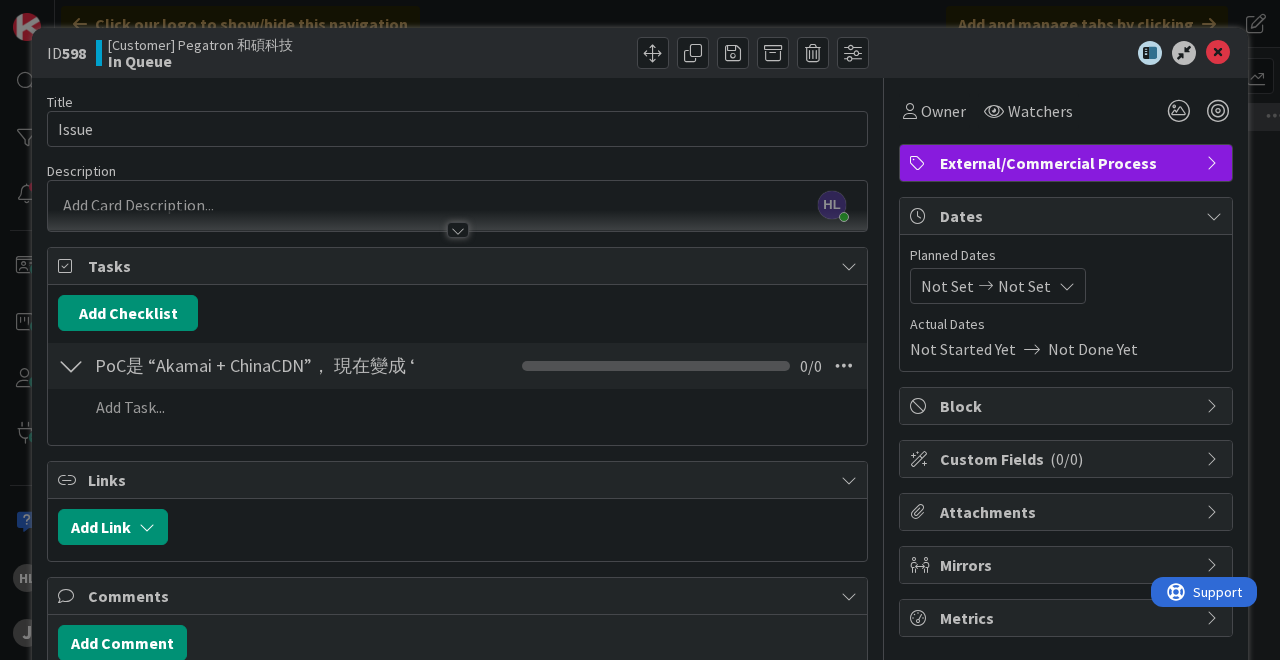 click on "PoC是 “Akamai + ChinaCDN”， 現在變成 “China + China_CDN_partner”這樣沒問題吧 Checklist Name 64 / 64 PoC是 “Akamai + ChinaCDN”， 現在變成 “China + China_CDN_partner”這樣沒問題吧 0 / 0" at bounding box center [457, 366] 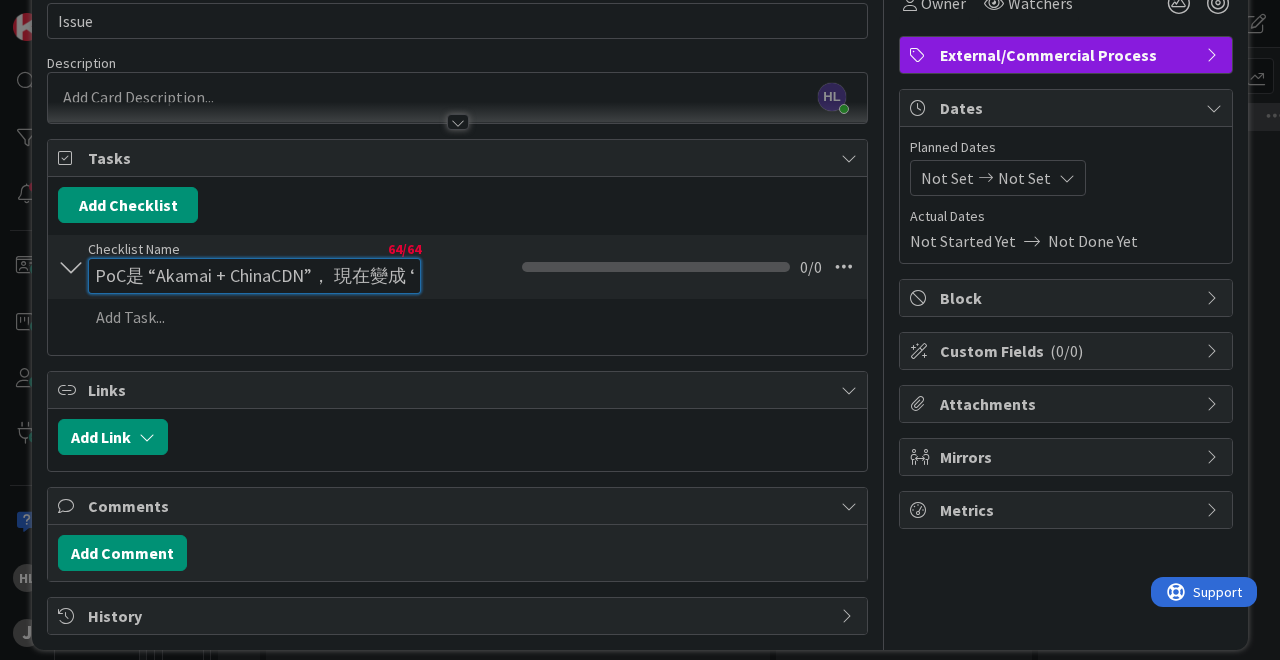 click on "PoC是 “Akamai + ChinaCDN”， 現在變成 “China + China_CDN_partner”這樣沒問題吧" at bounding box center [254, 276] 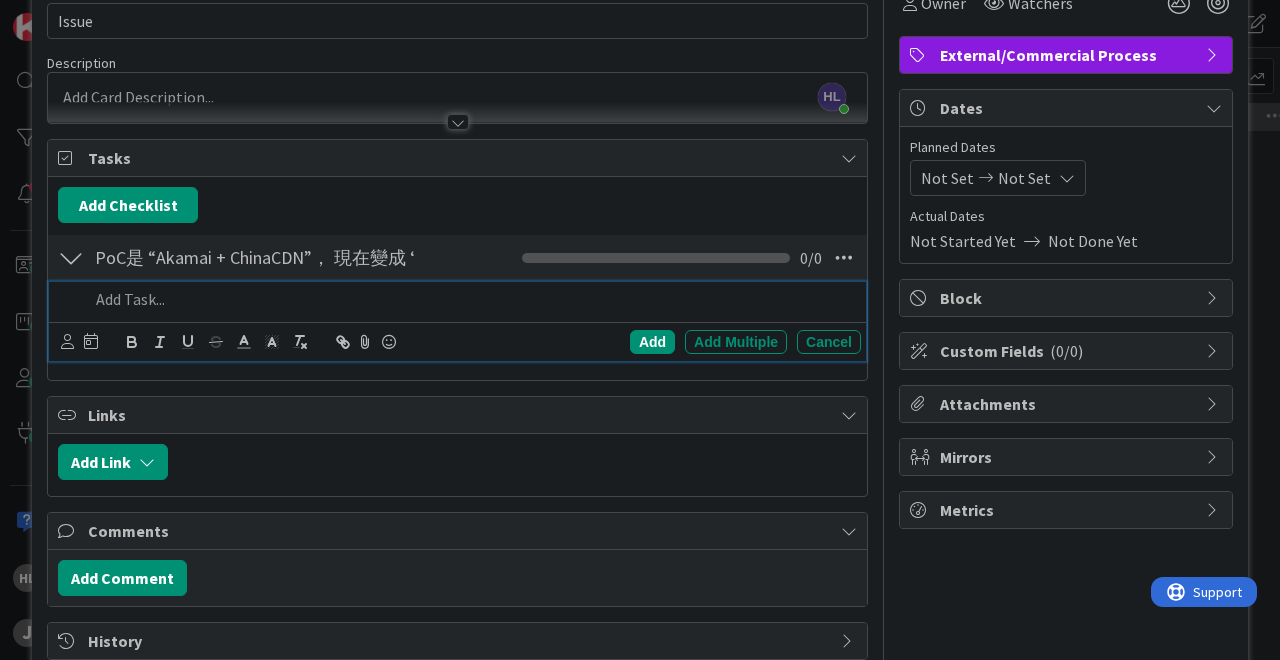 click on "Add Add Multiple Cancel" at bounding box center [457, 321] 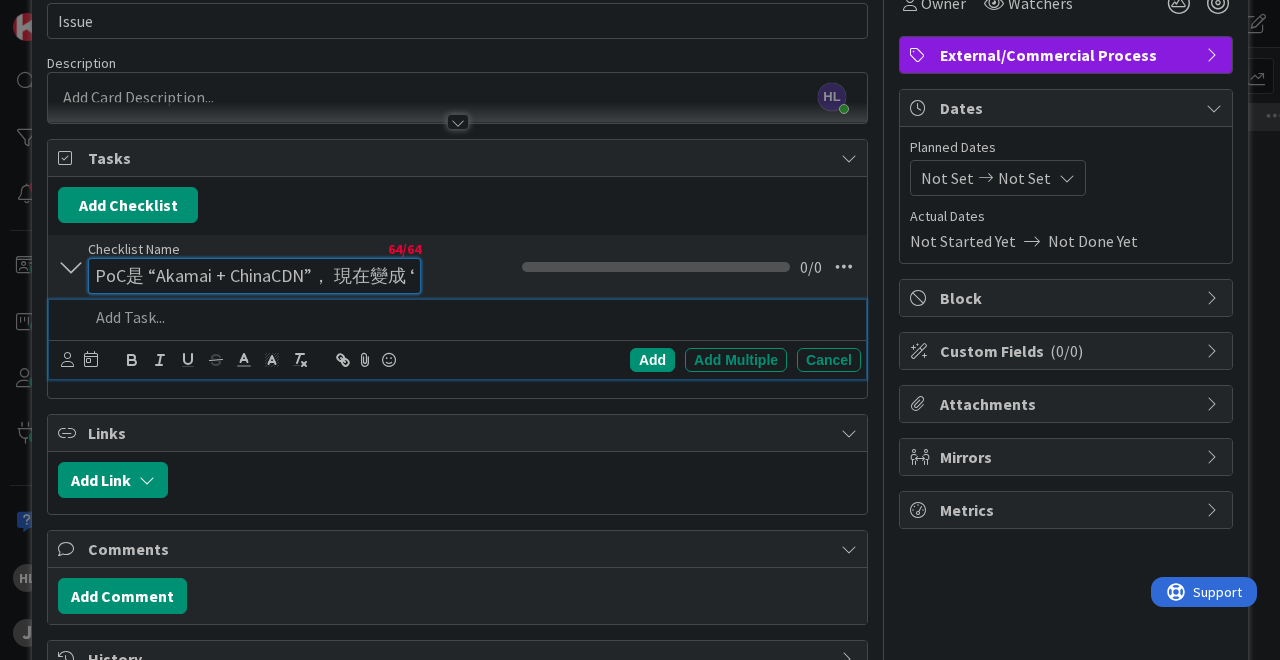 click on "PoC是 “Akamai + ChinaCDN”， 現在變成 “China + China_CDN_partner”這樣沒問題吧" at bounding box center (254, 276) 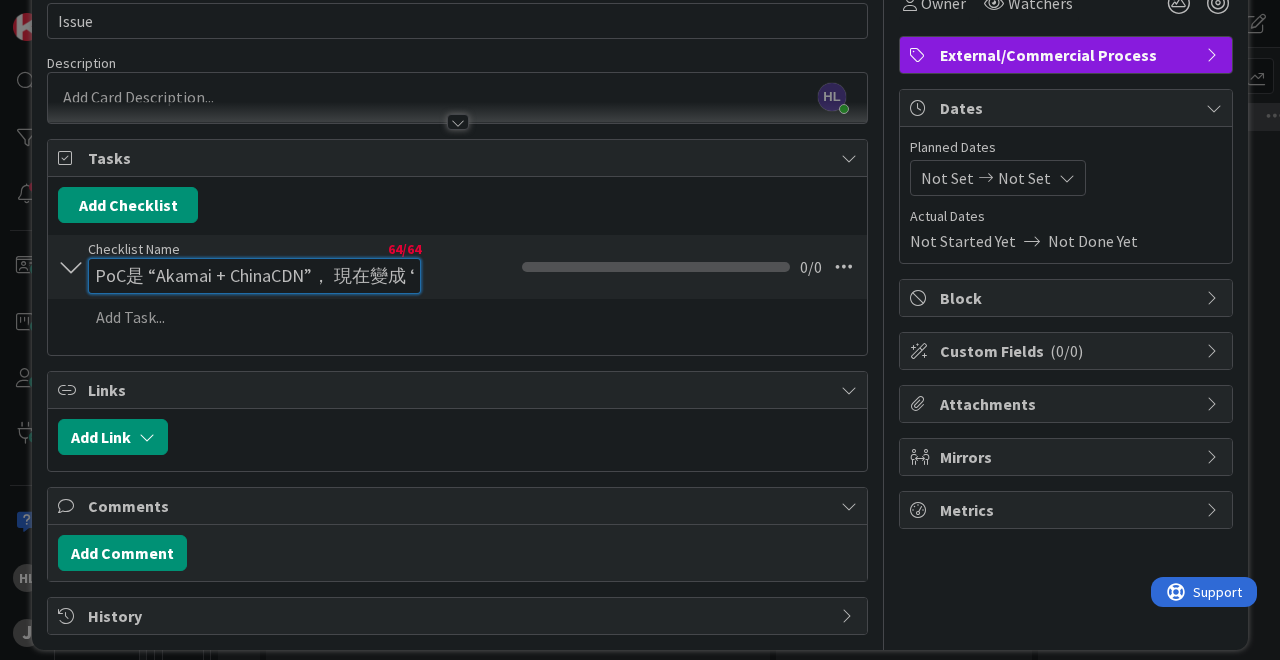 scroll, scrollTop: 0, scrollLeft: 355, axis: horizontal 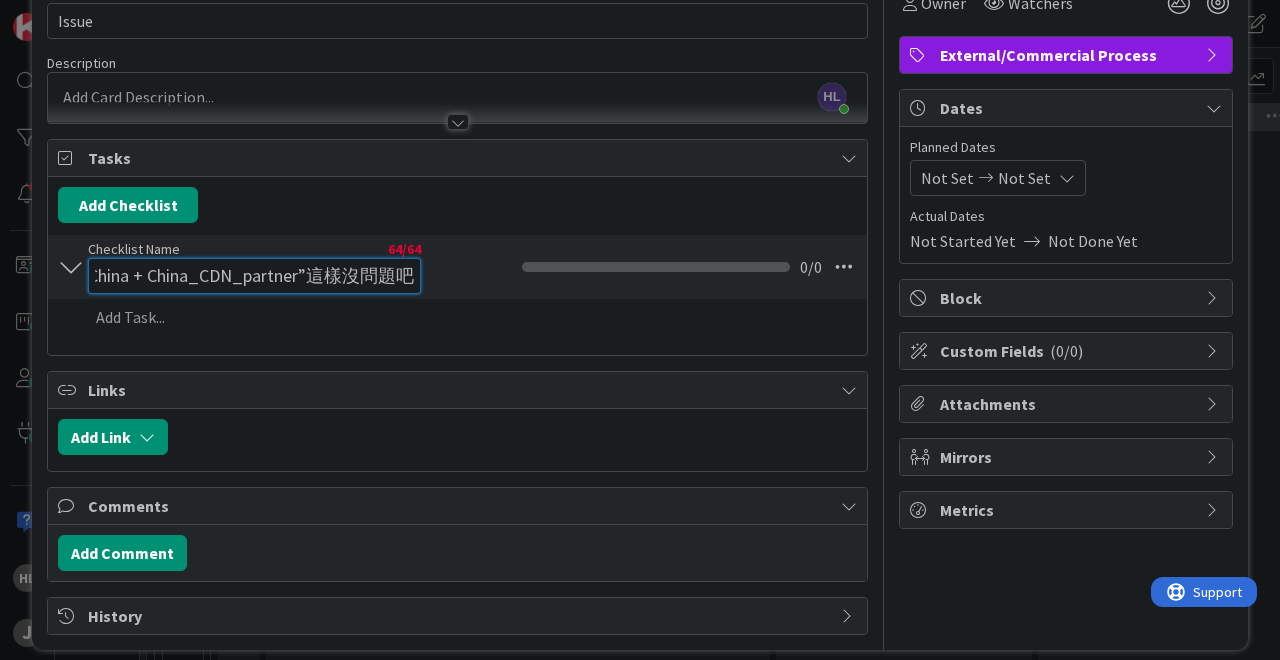drag, startPoint x: 96, startPoint y: 280, endPoint x: 616, endPoint y: 310, distance: 520.8647 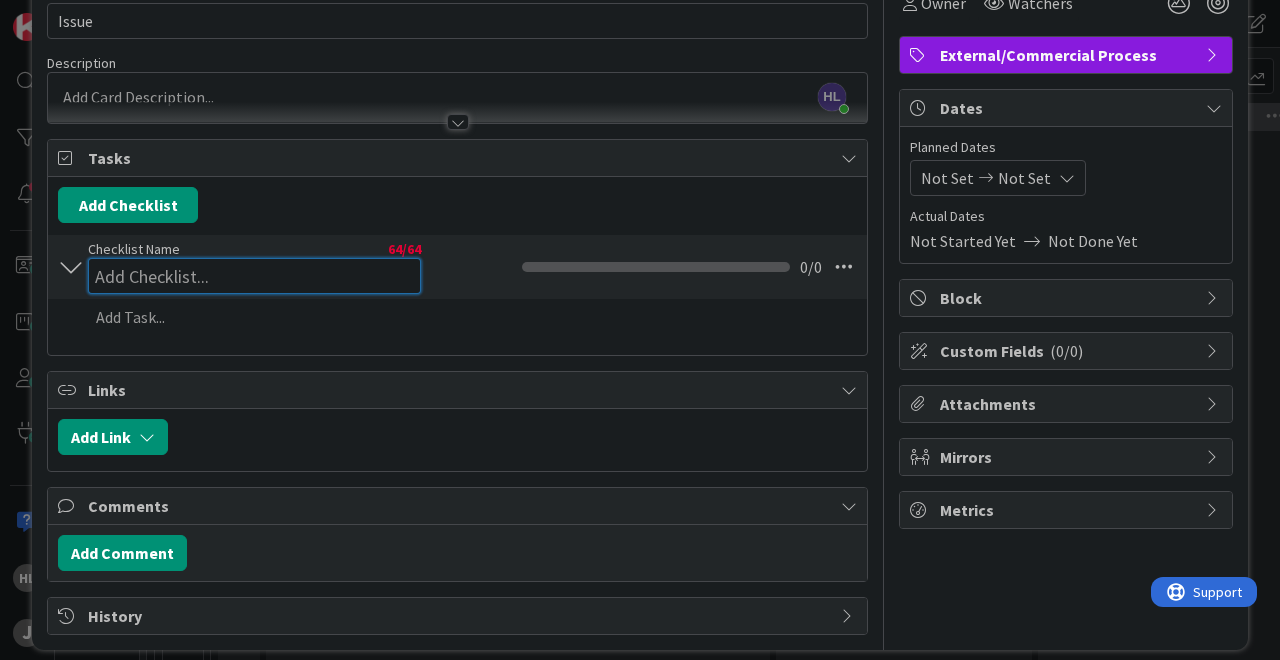 scroll, scrollTop: 0, scrollLeft: 0, axis: both 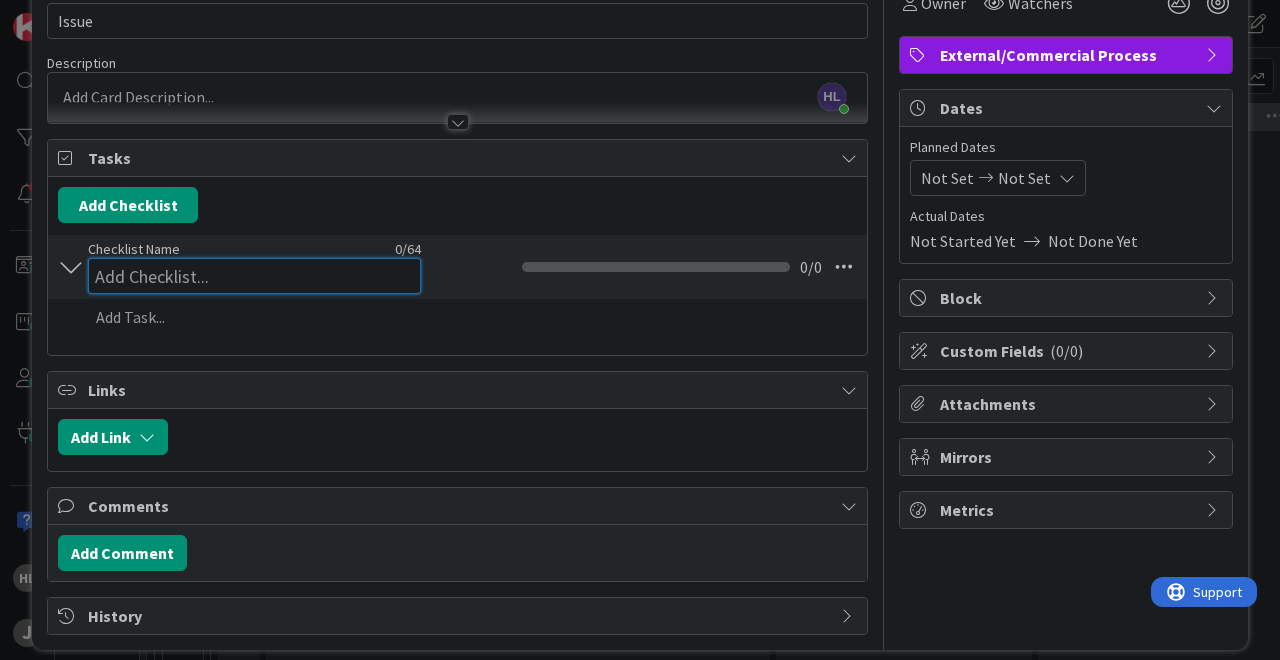 type 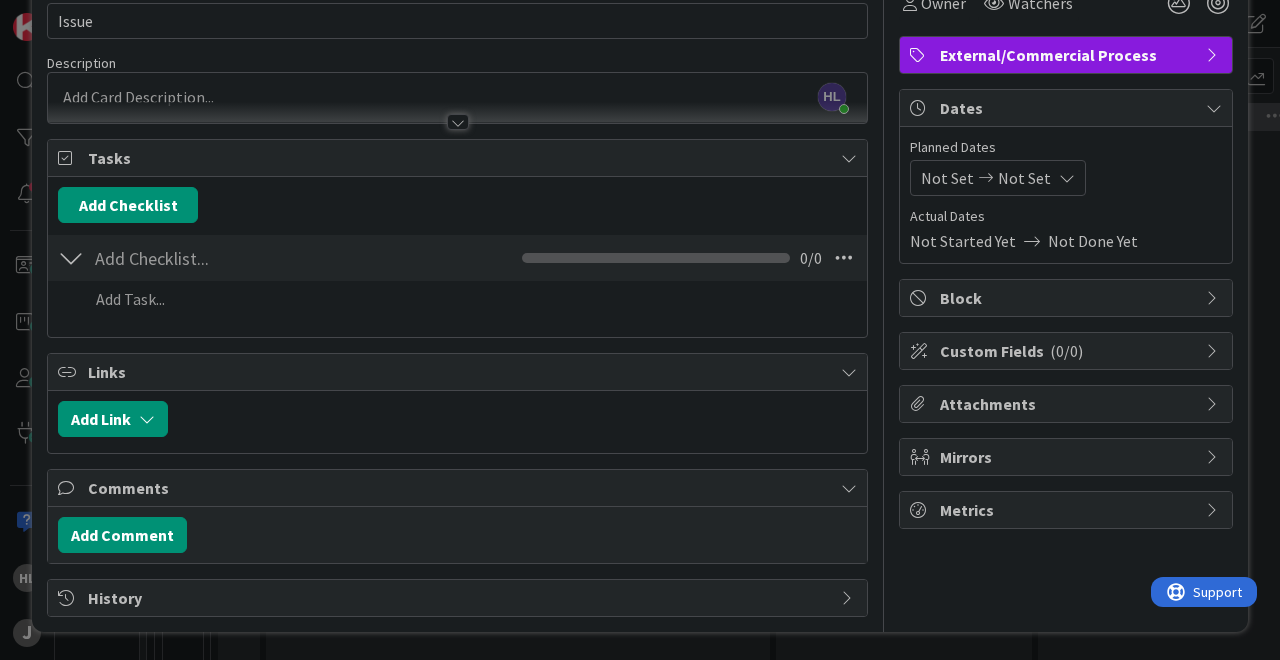 click on "Add Checklist Back" at bounding box center [457, 205] 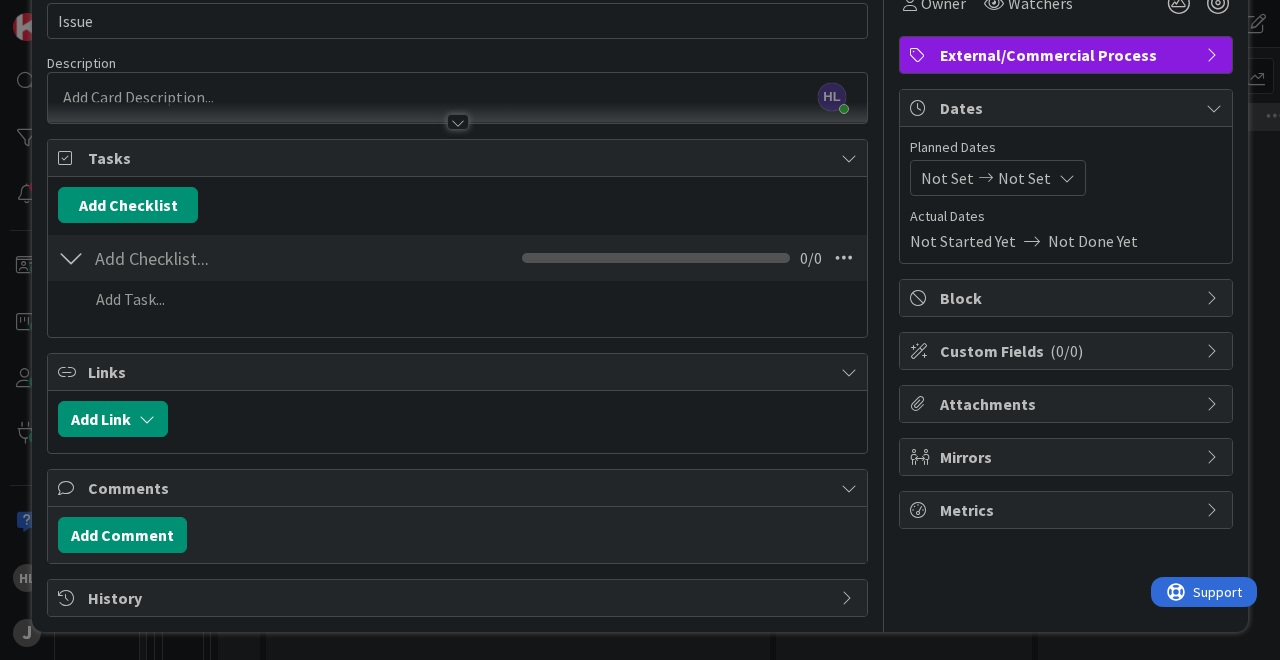 scroll, scrollTop: 0, scrollLeft: 0, axis: both 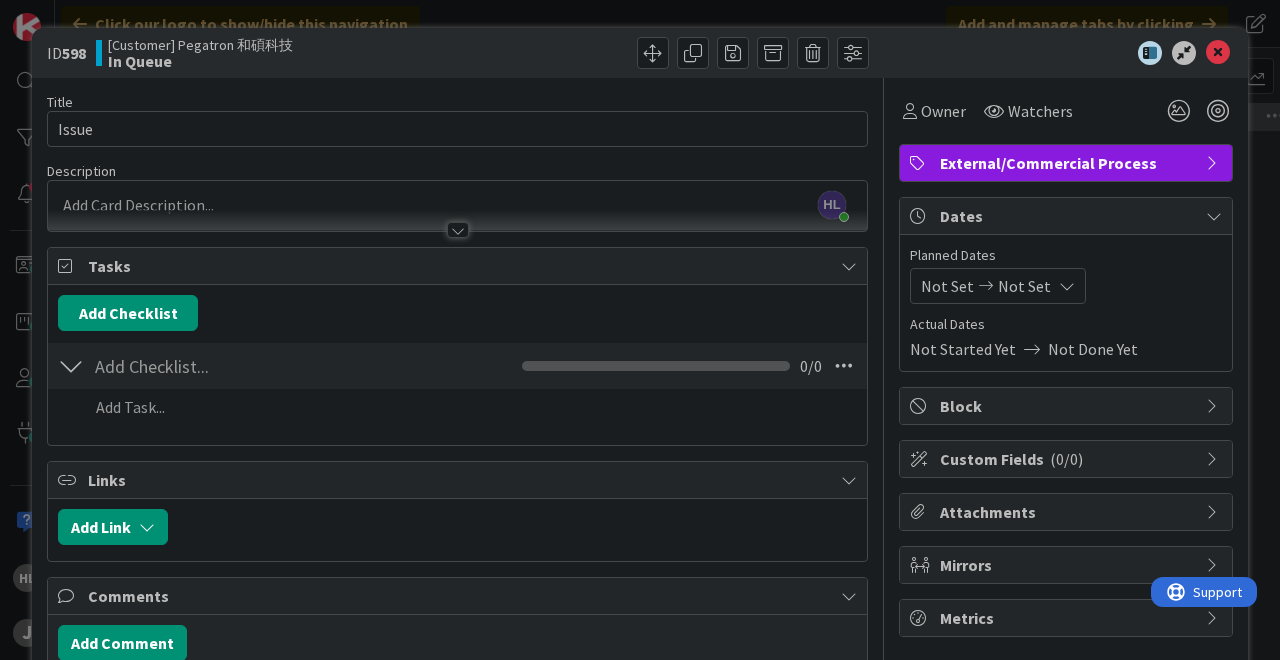 click on "HL   Hunt Lin just joined" at bounding box center (457, 206) 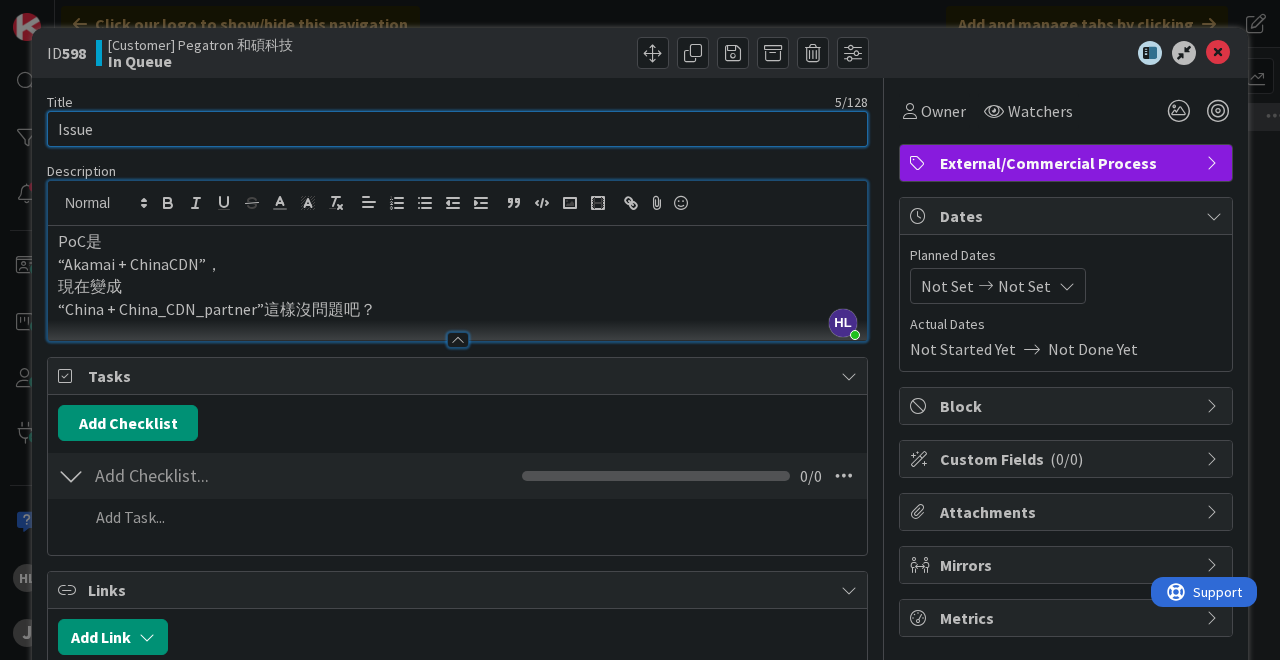 click on "Issue" at bounding box center (457, 129) 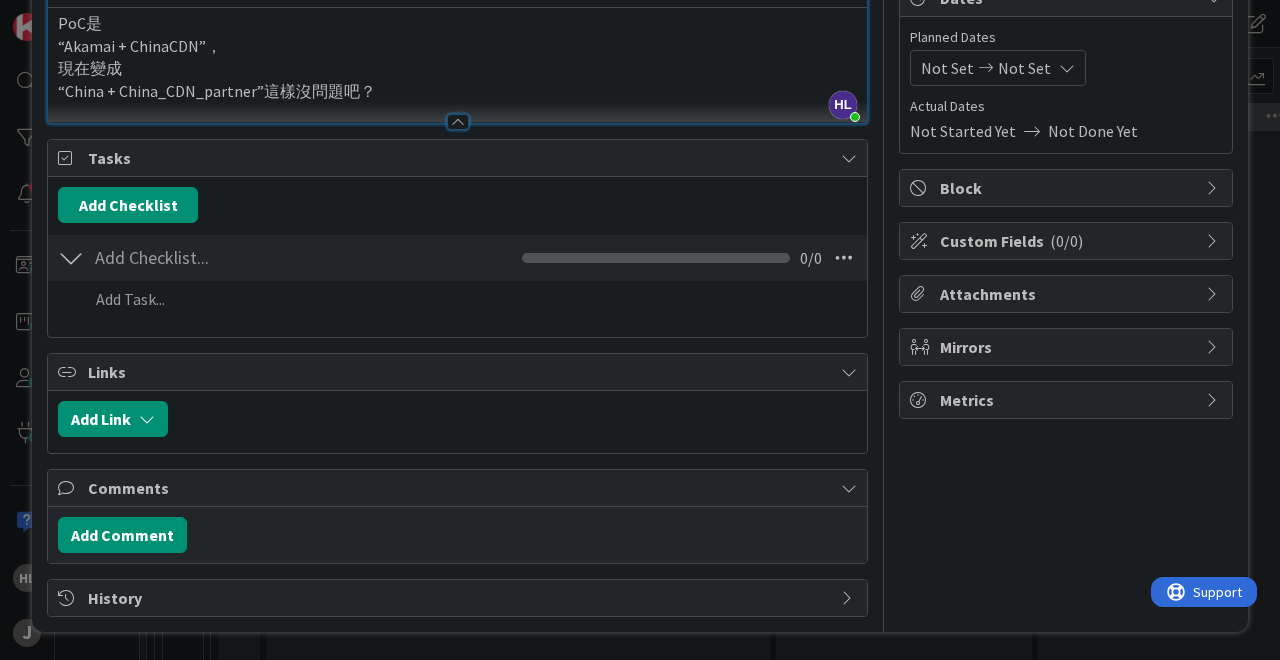scroll, scrollTop: 0, scrollLeft: 0, axis: both 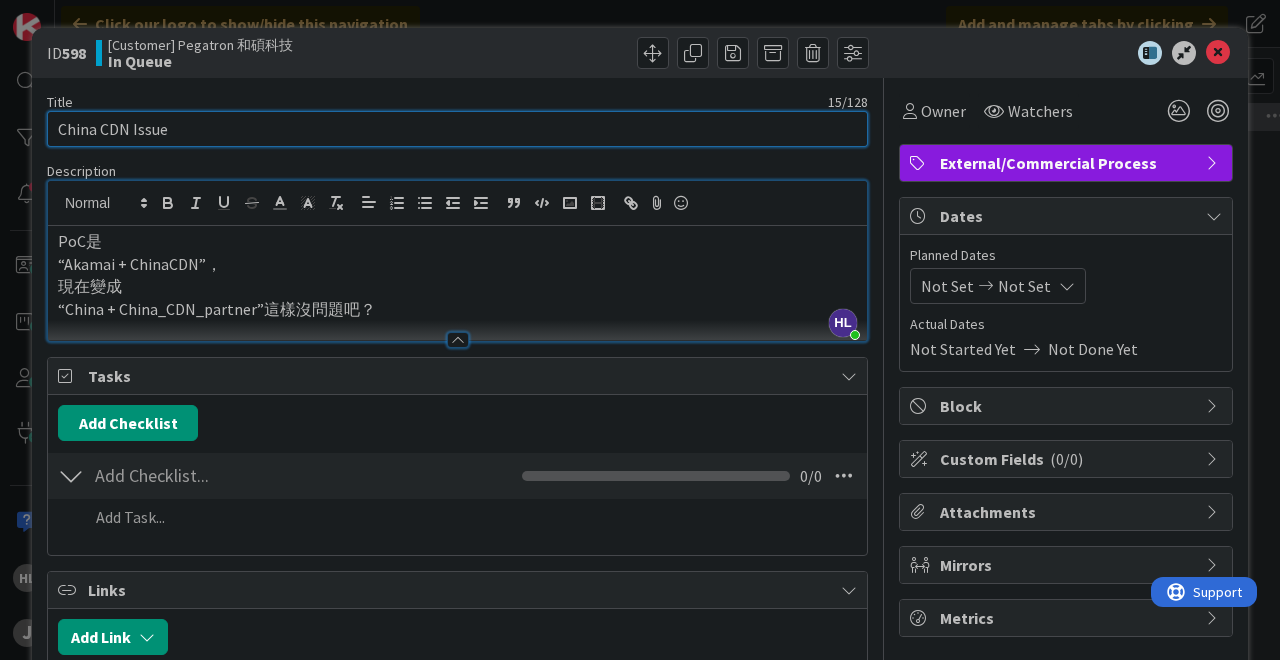 type on "China CDN Issue" 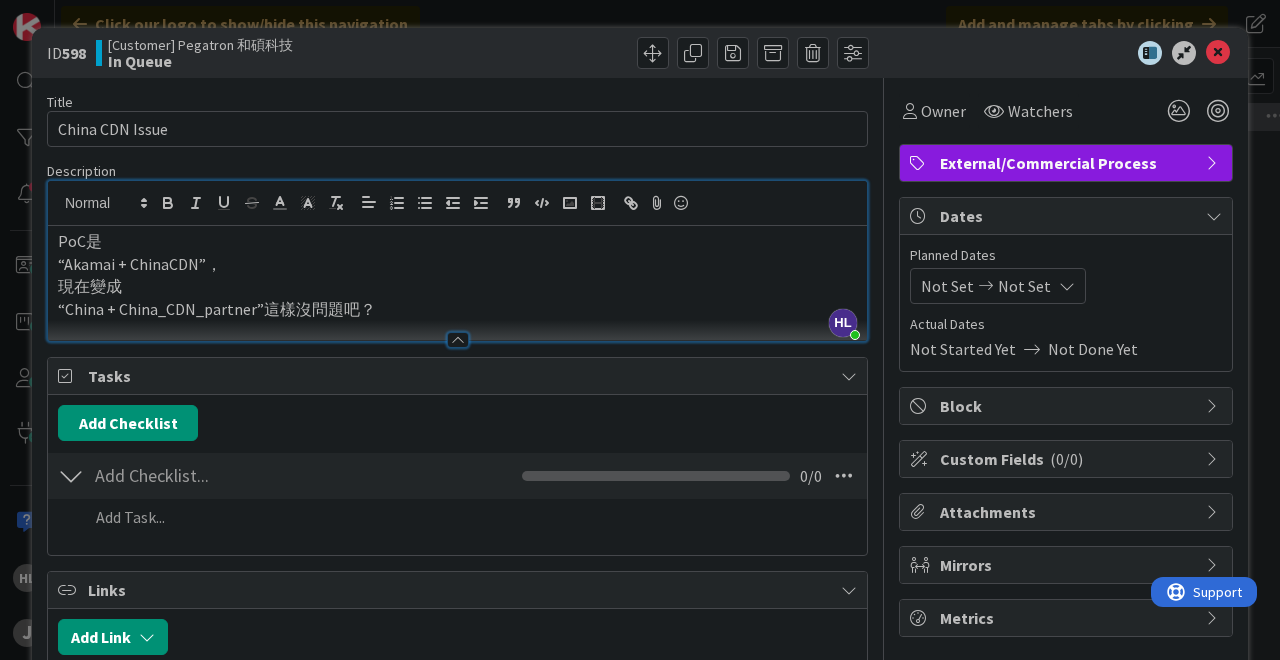 click on "現在變成" at bounding box center (457, 286) 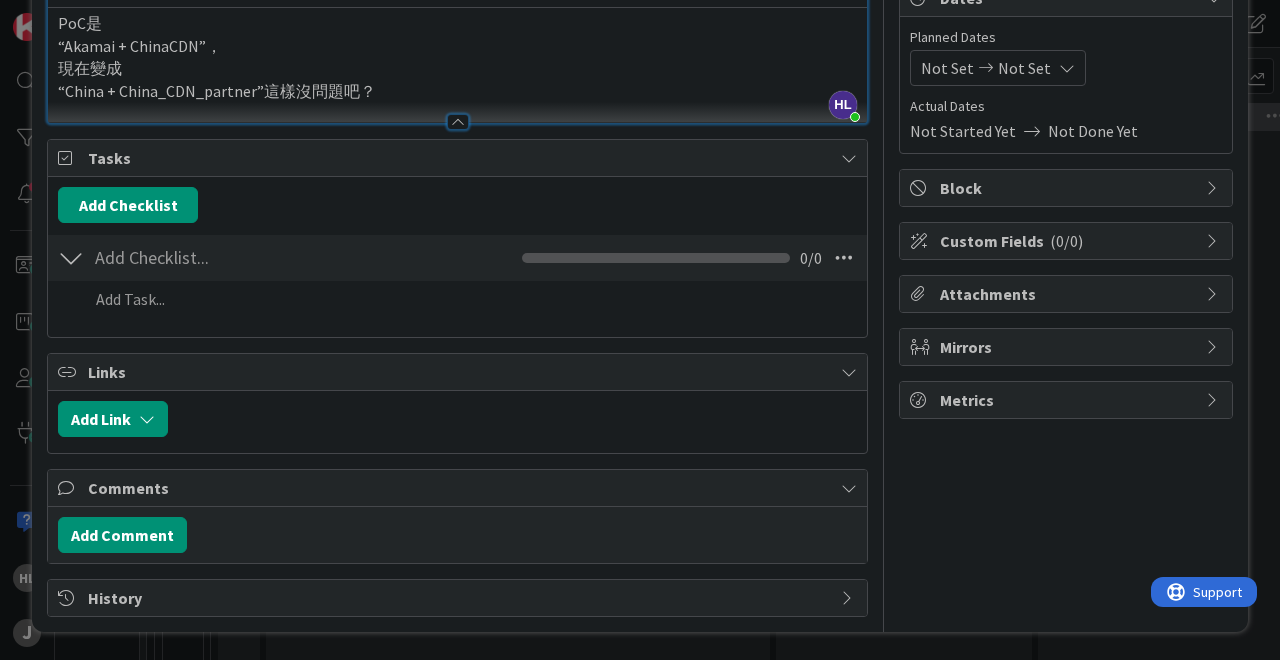 scroll, scrollTop: 0, scrollLeft: 0, axis: both 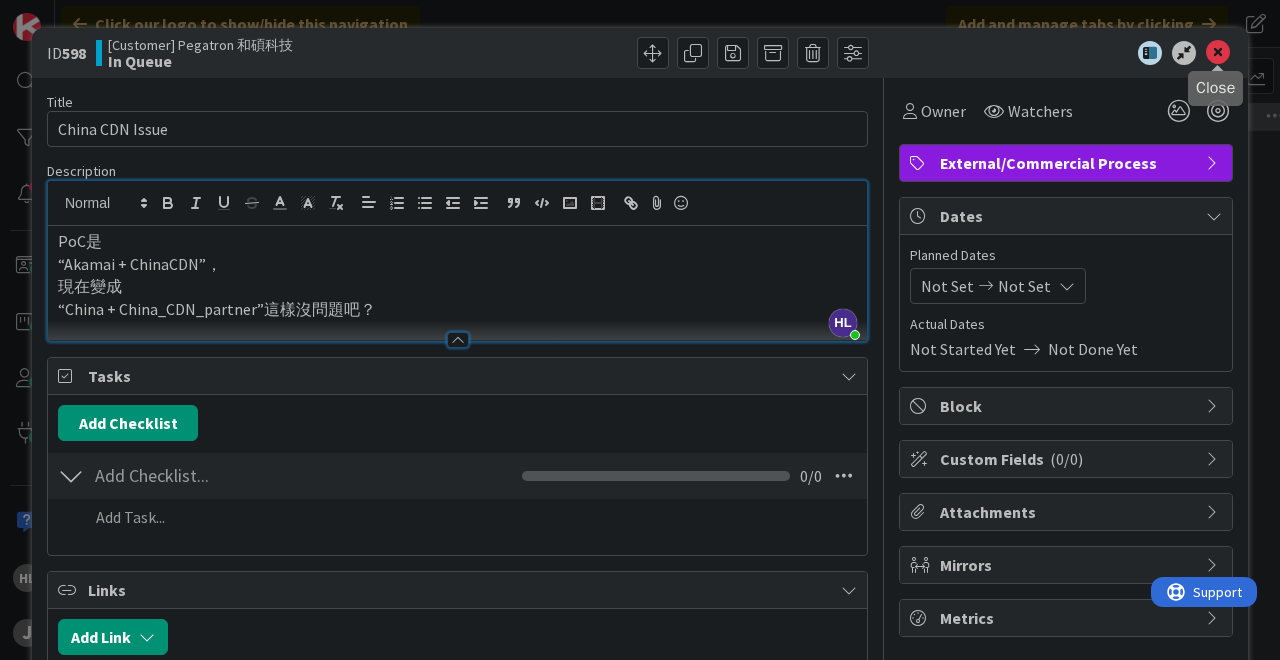 click at bounding box center [1218, 53] 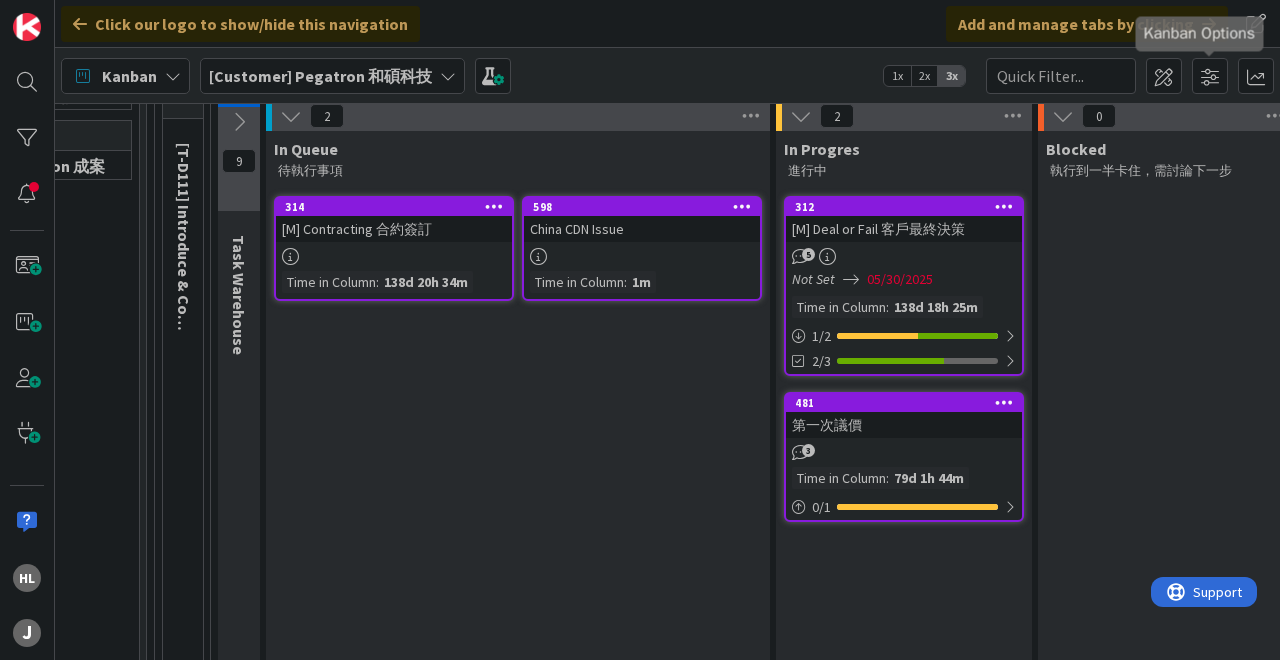 click on "598" at bounding box center (646, 207) 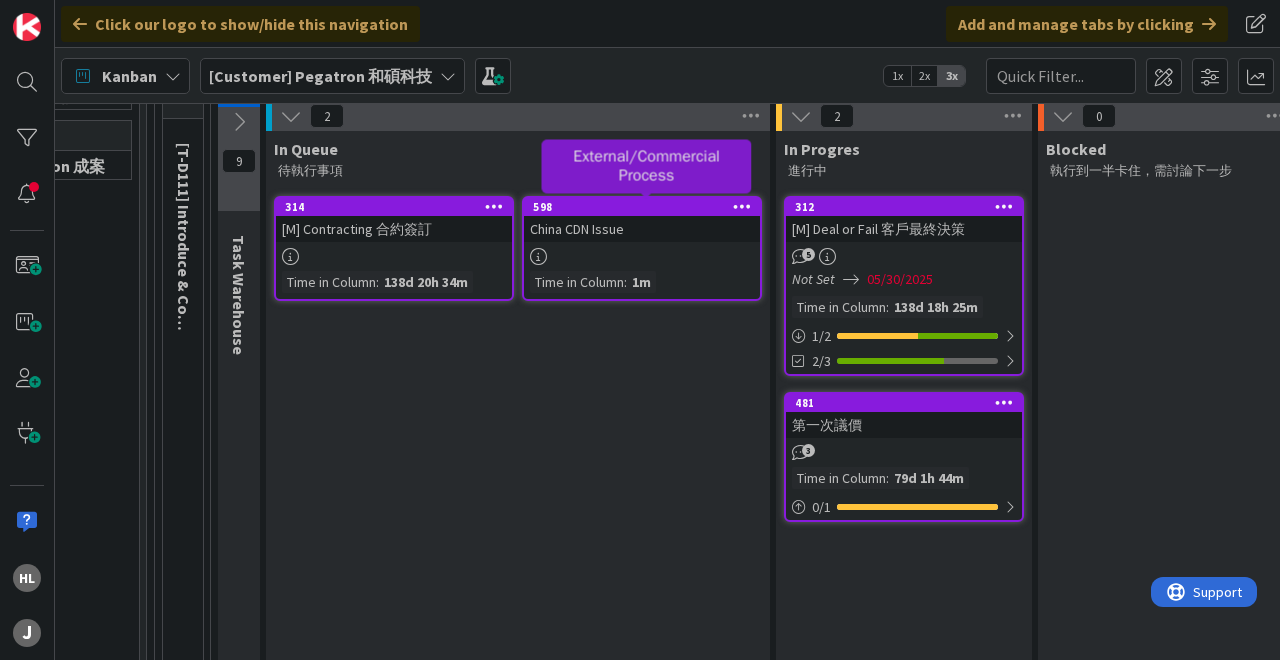 scroll, scrollTop: 0, scrollLeft: 0, axis: both 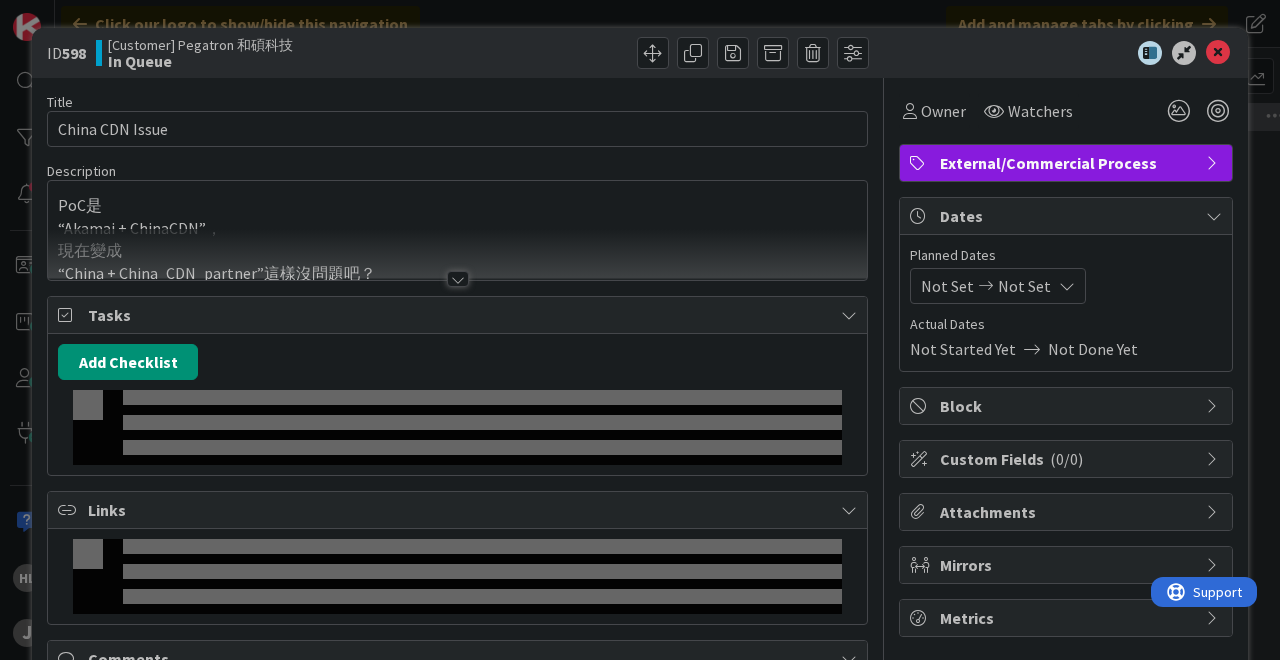 click at bounding box center [458, 279] 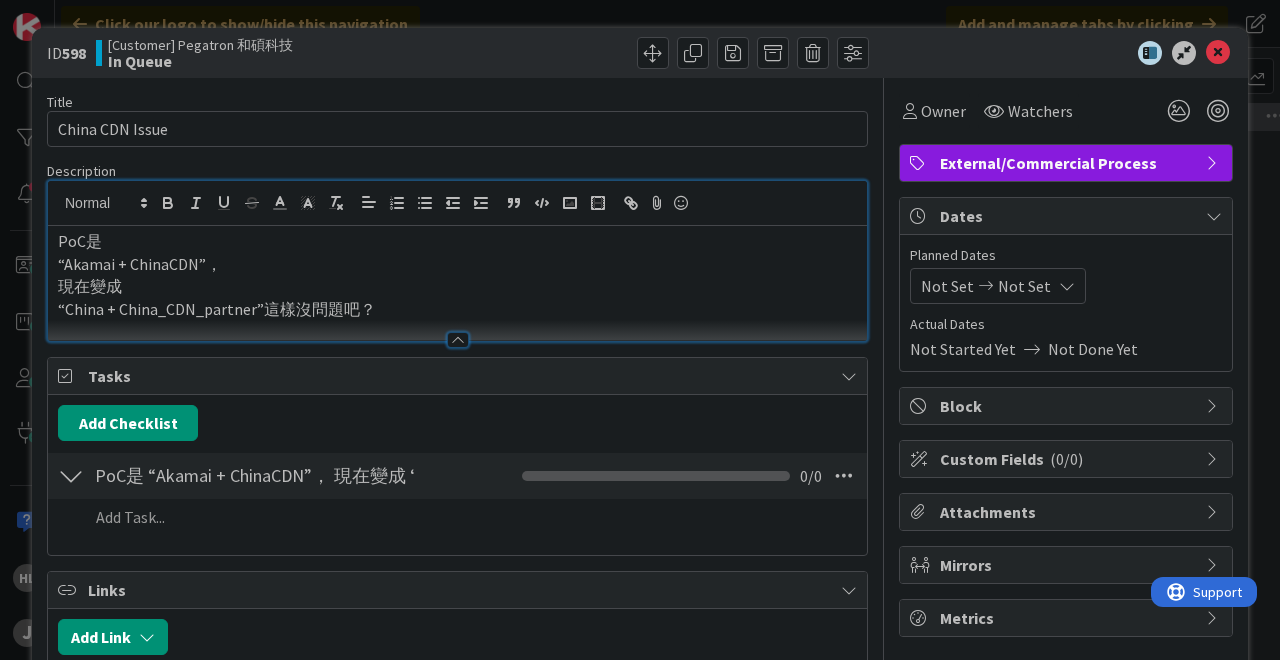 scroll, scrollTop: 0, scrollLeft: 0, axis: both 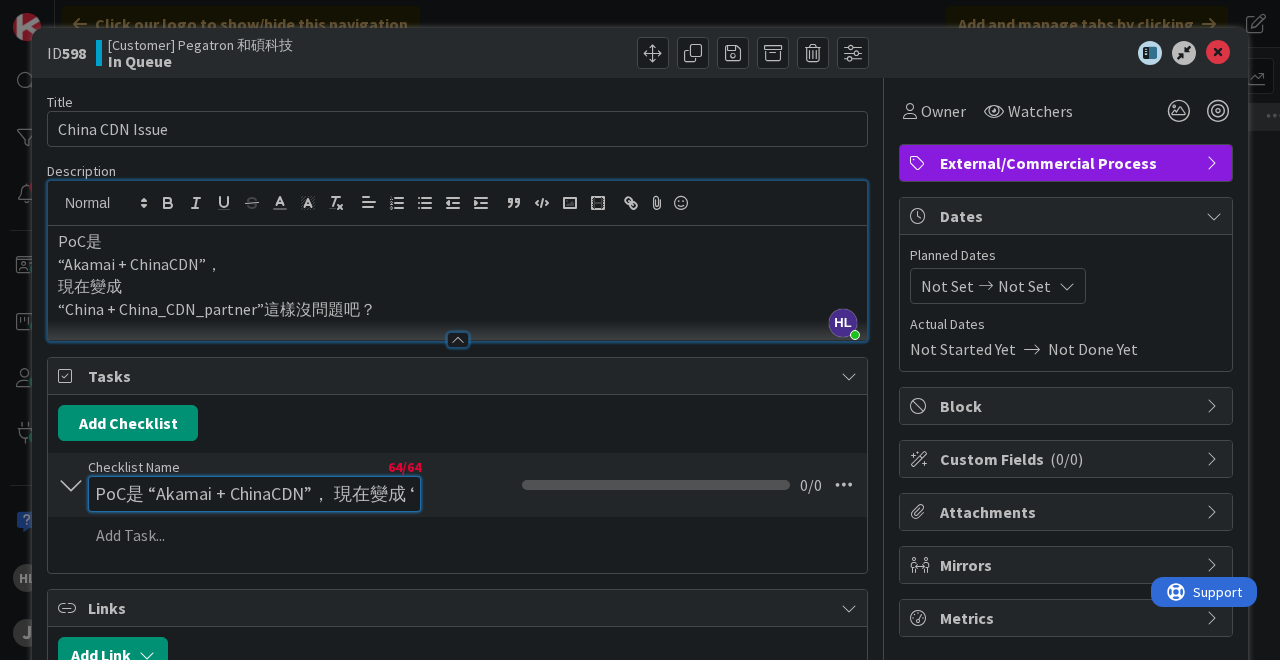 click on "PoC是 “Akamai + ChinaCDN”， 現在變成 “China + China_CDN_partner”這樣沒問題吧" at bounding box center [254, 494] 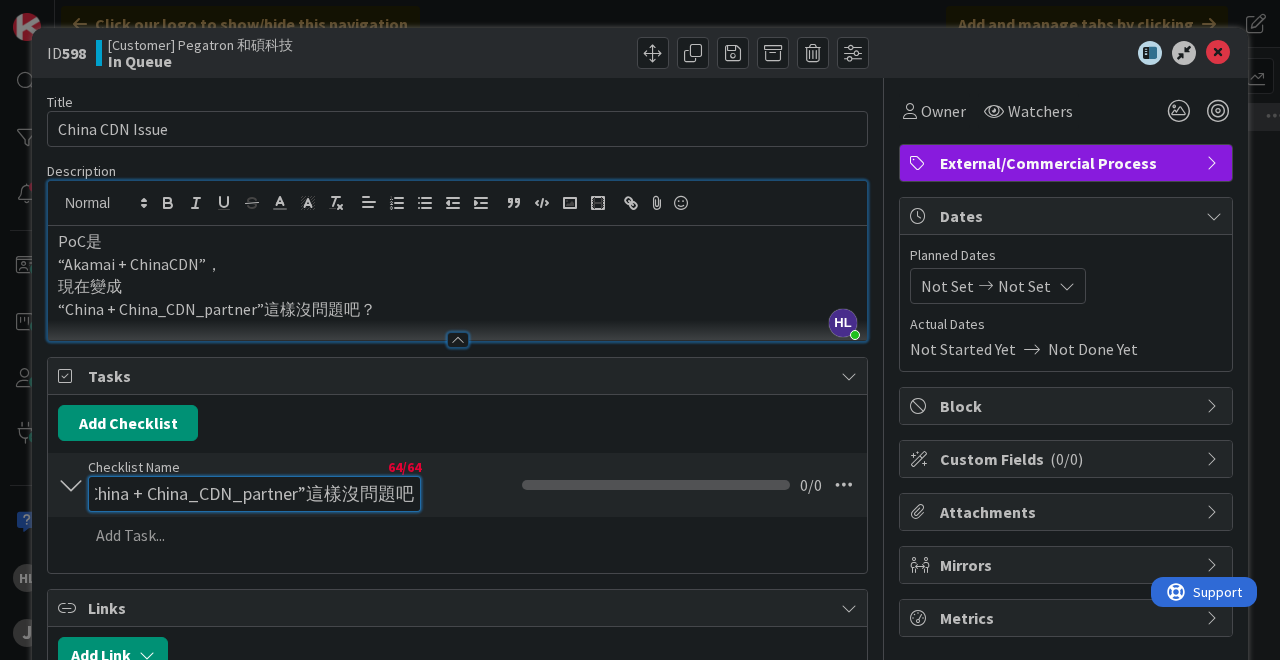 type on "P" 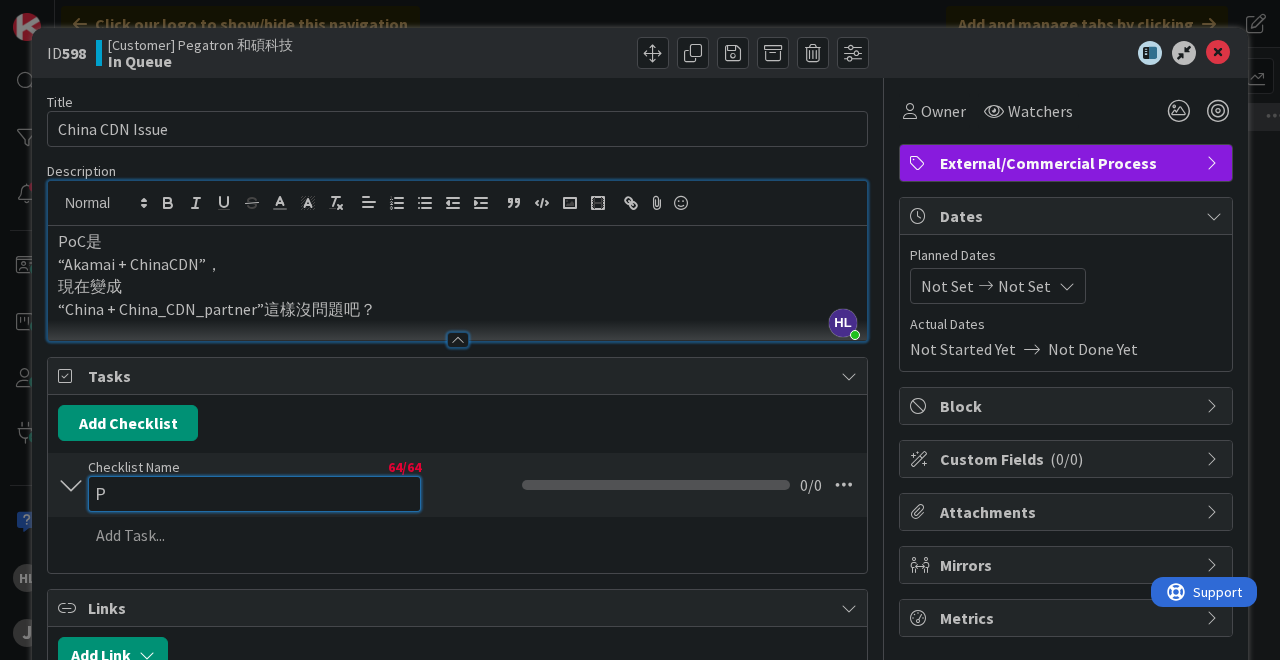 scroll, scrollTop: 0, scrollLeft: 0, axis: both 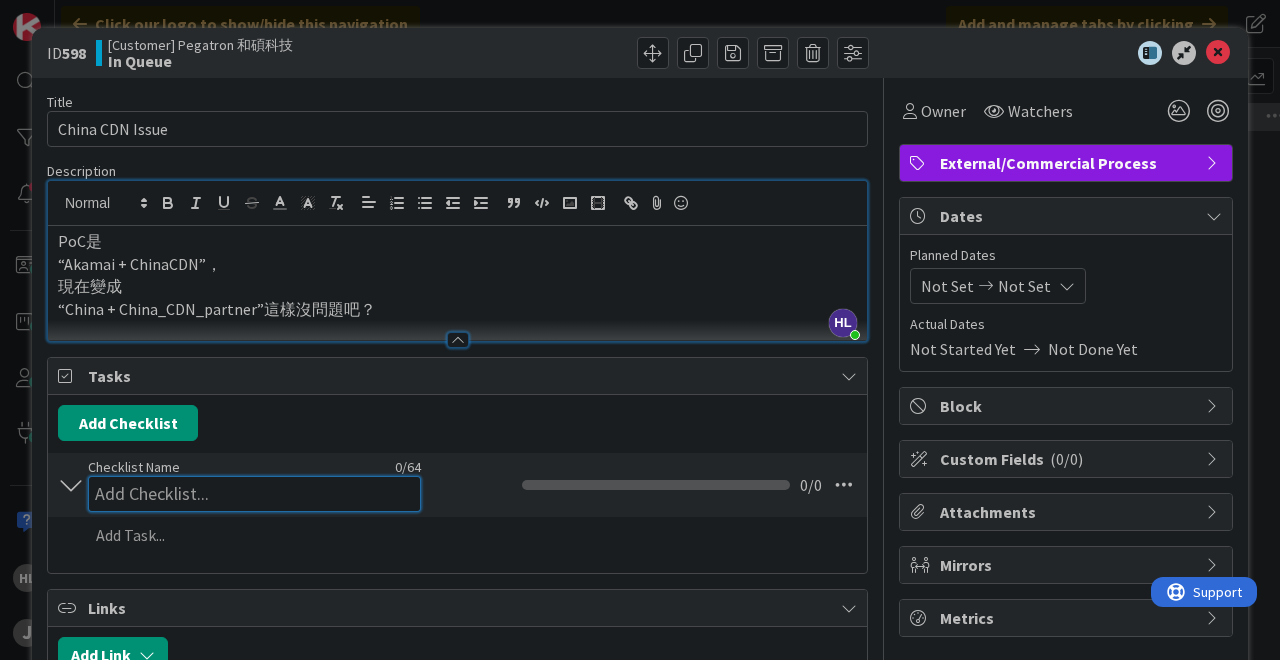 type 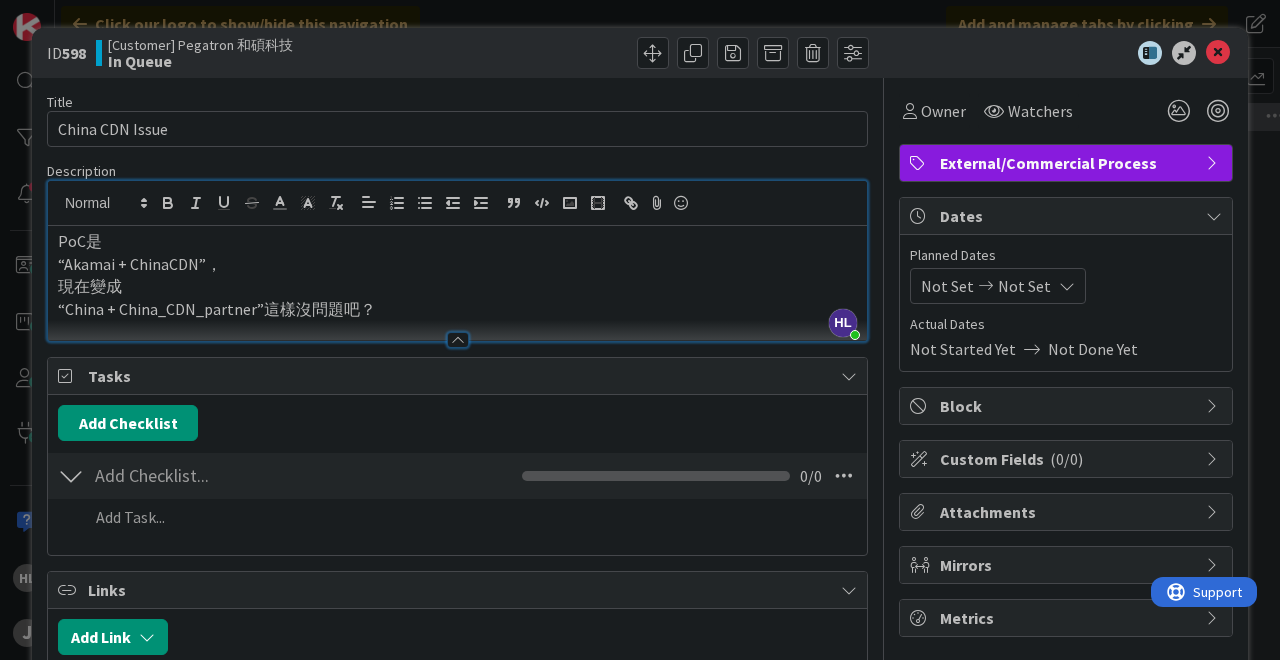 click on "Add Checklist" at bounding box center [457, 423] 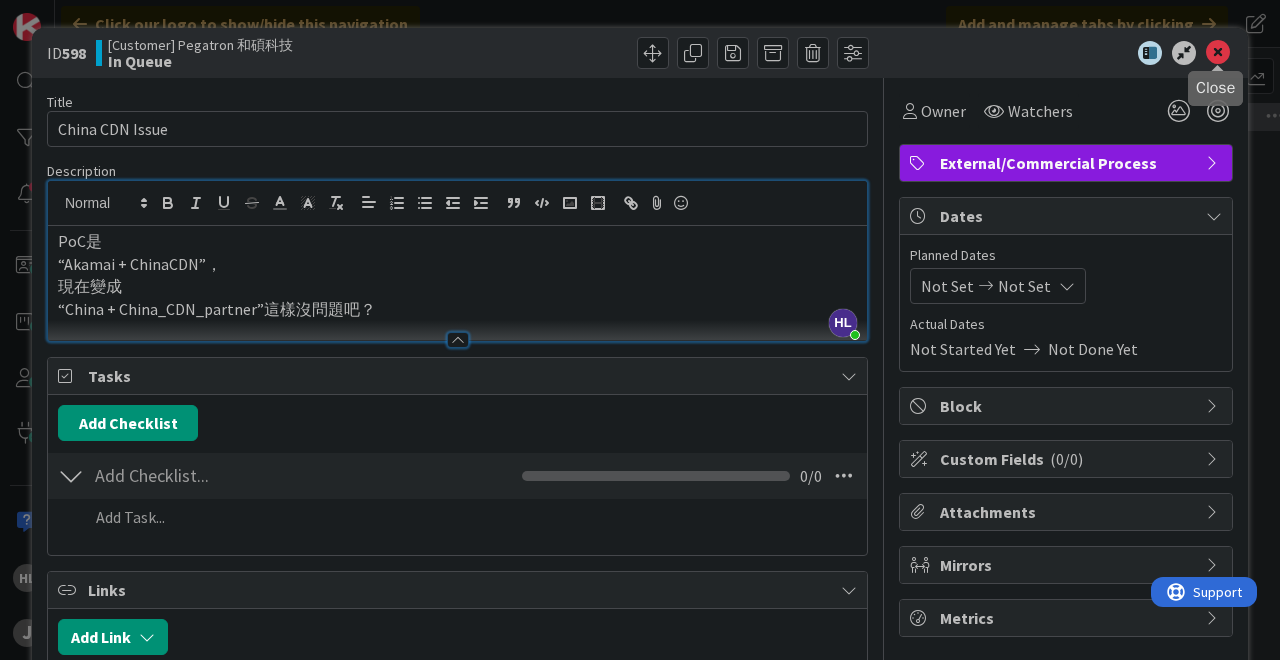 click at bounding box center (1218, 53) 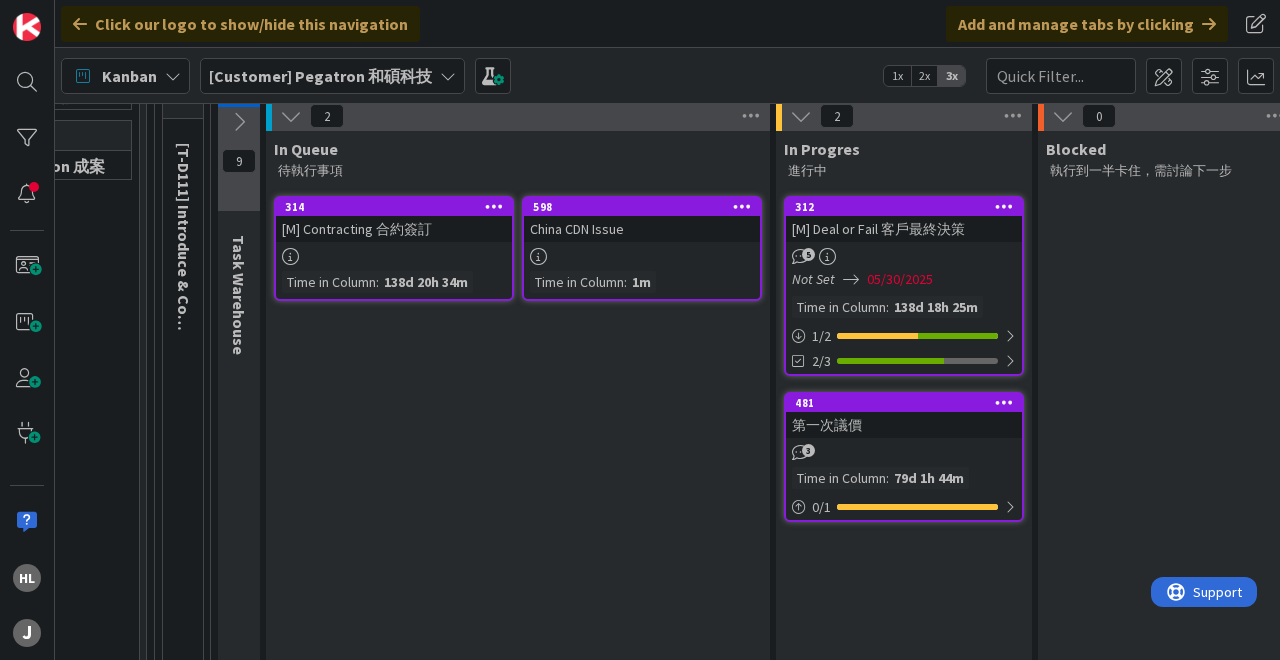 scroll, scrollTop: 0, scrollLeft: 0, axis: both 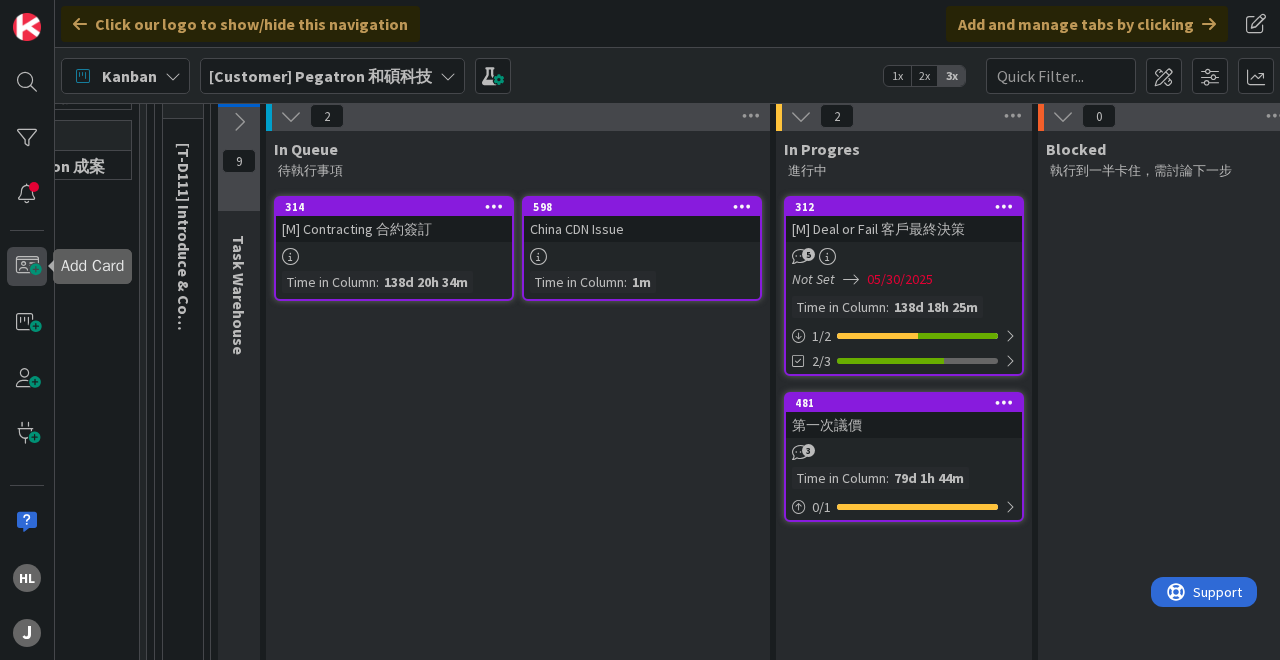 click at bounding box center (27, 267) 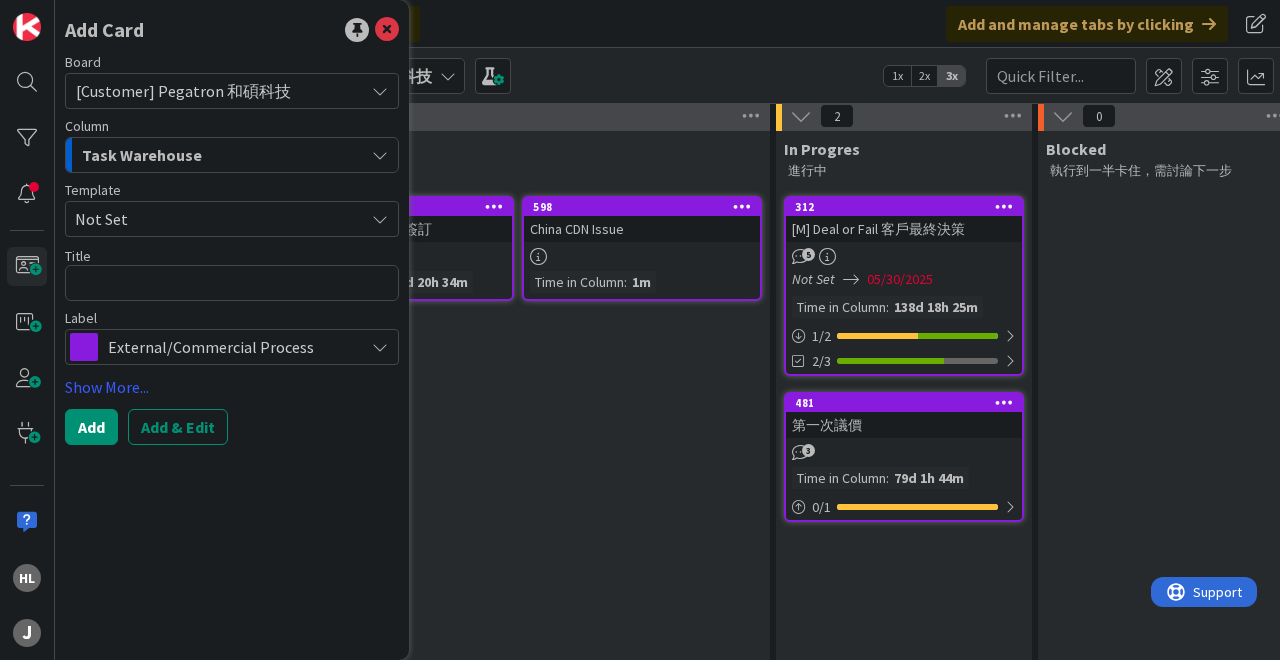 click on "Task Warehouse" at bounding box center (220, 155) 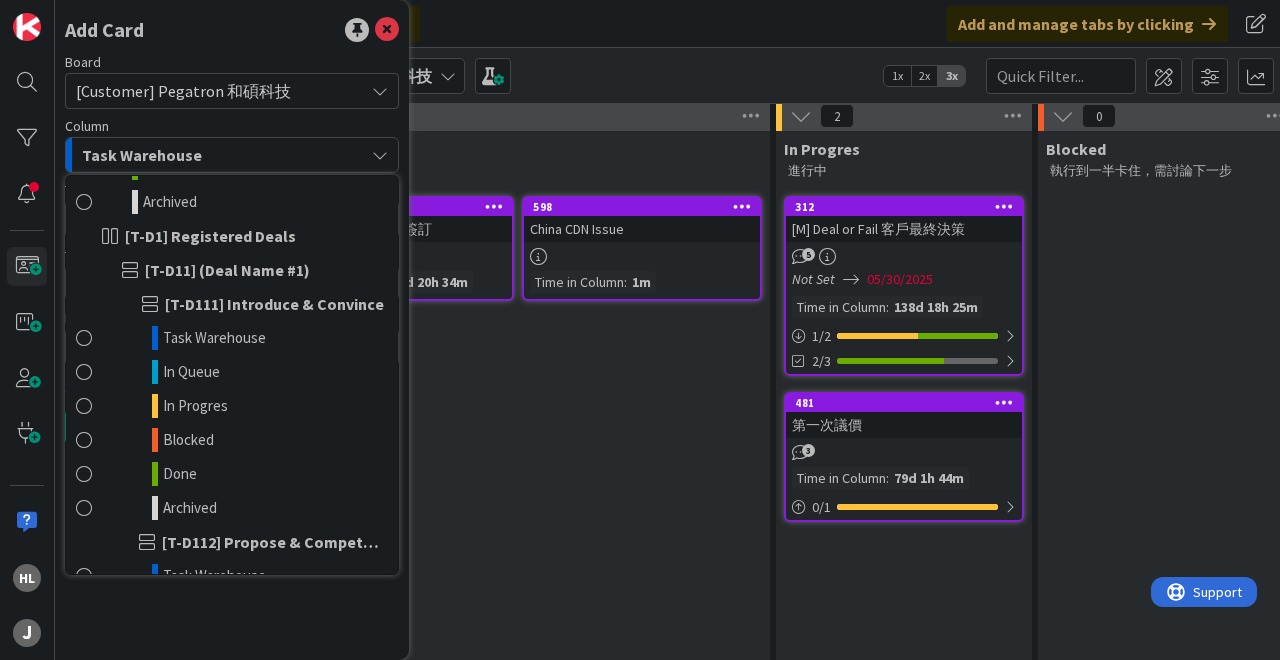 scroll, scrollTop: 703, scrollLeft: 0, axis: vertical 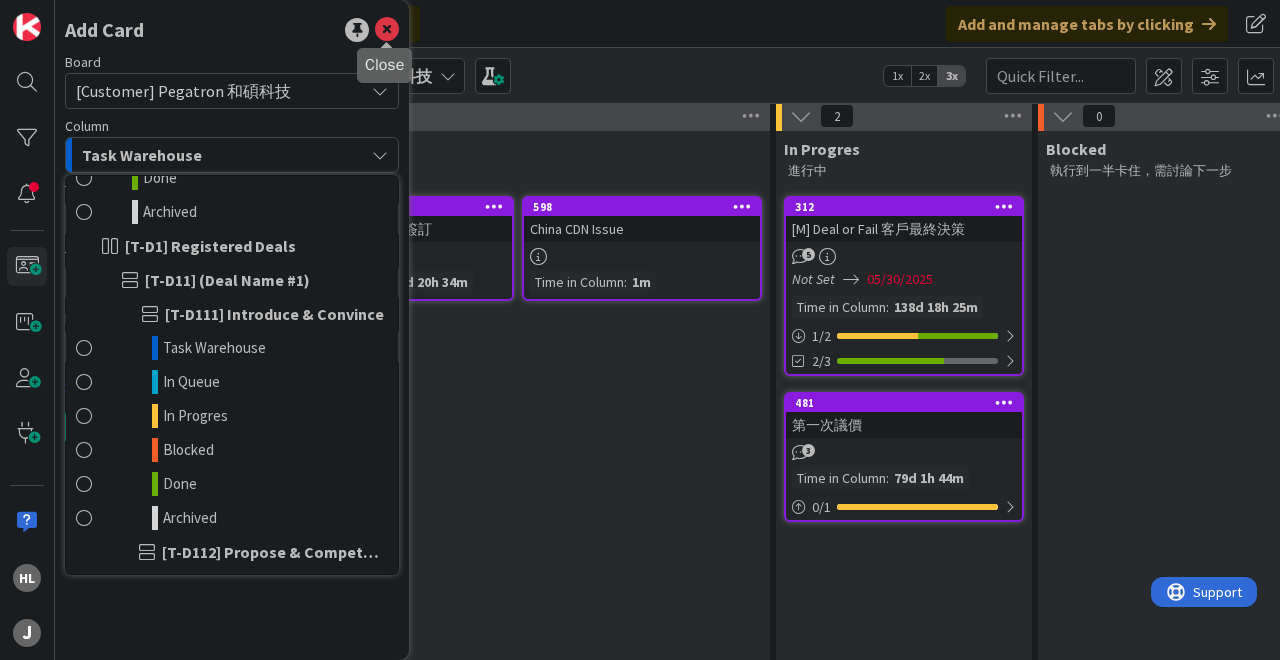 click at bounding box center [387, 30] 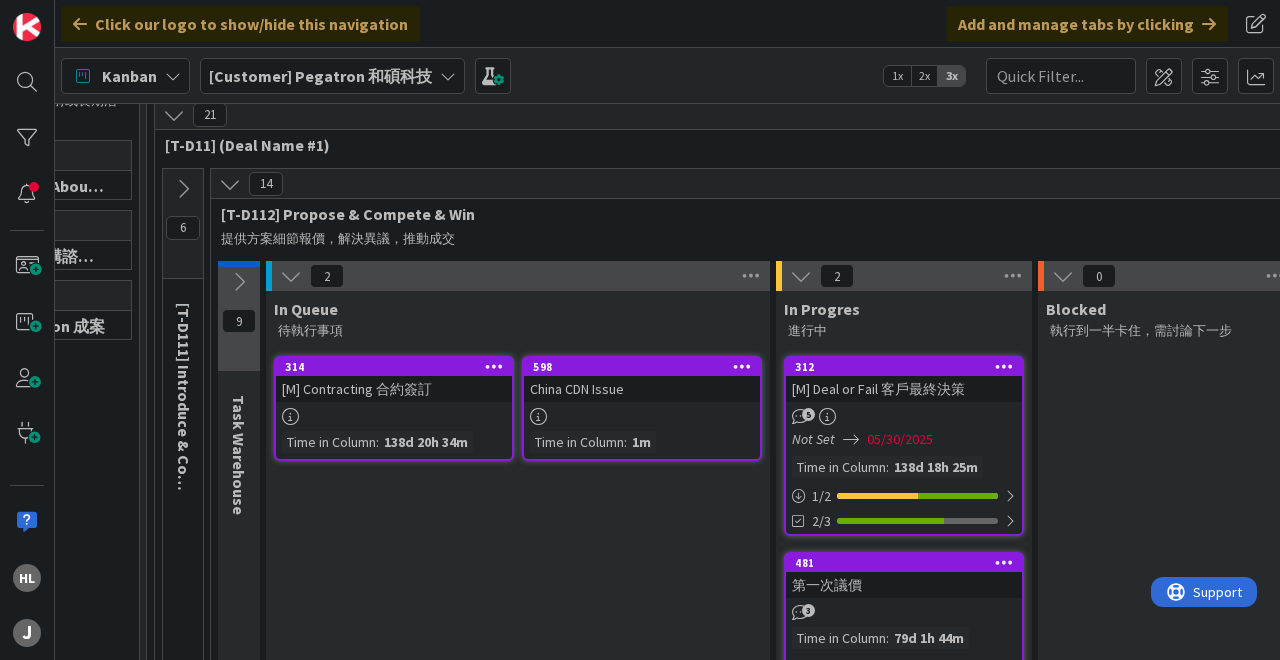 scroll, scrollTop: 75, scrollLeft: 194, axis: both 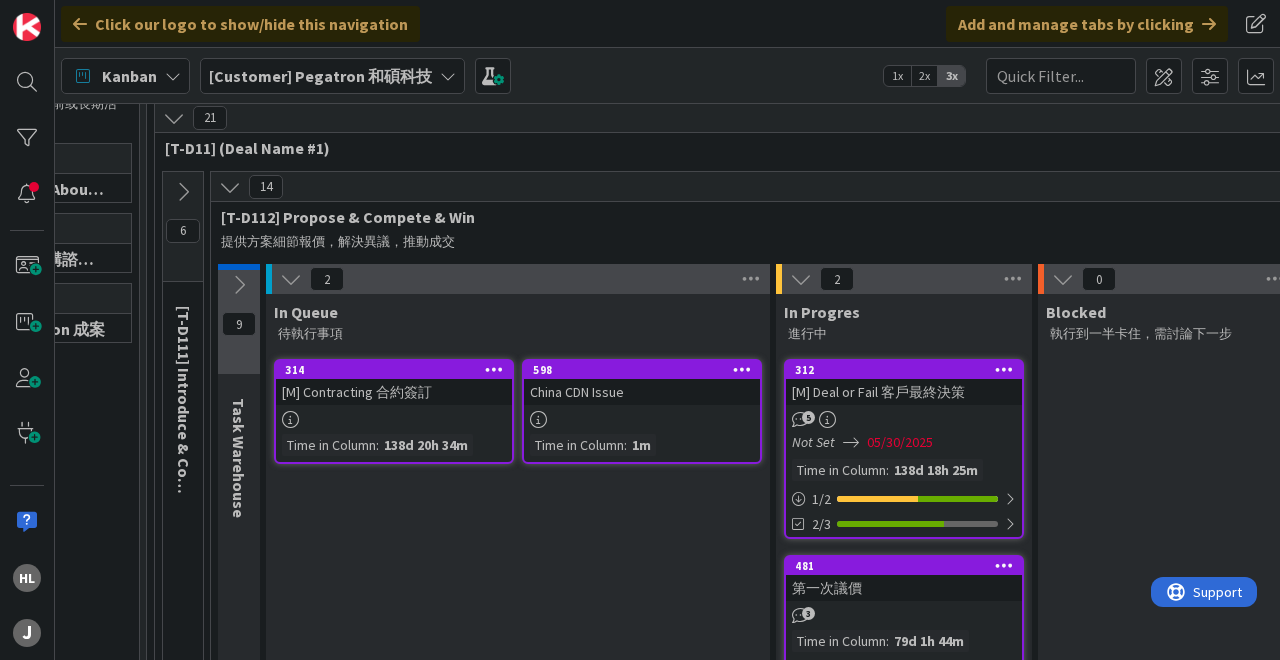 click on "[T-D02] Archtecting 架構諮詢服務" at bounding box center (-4, 259) 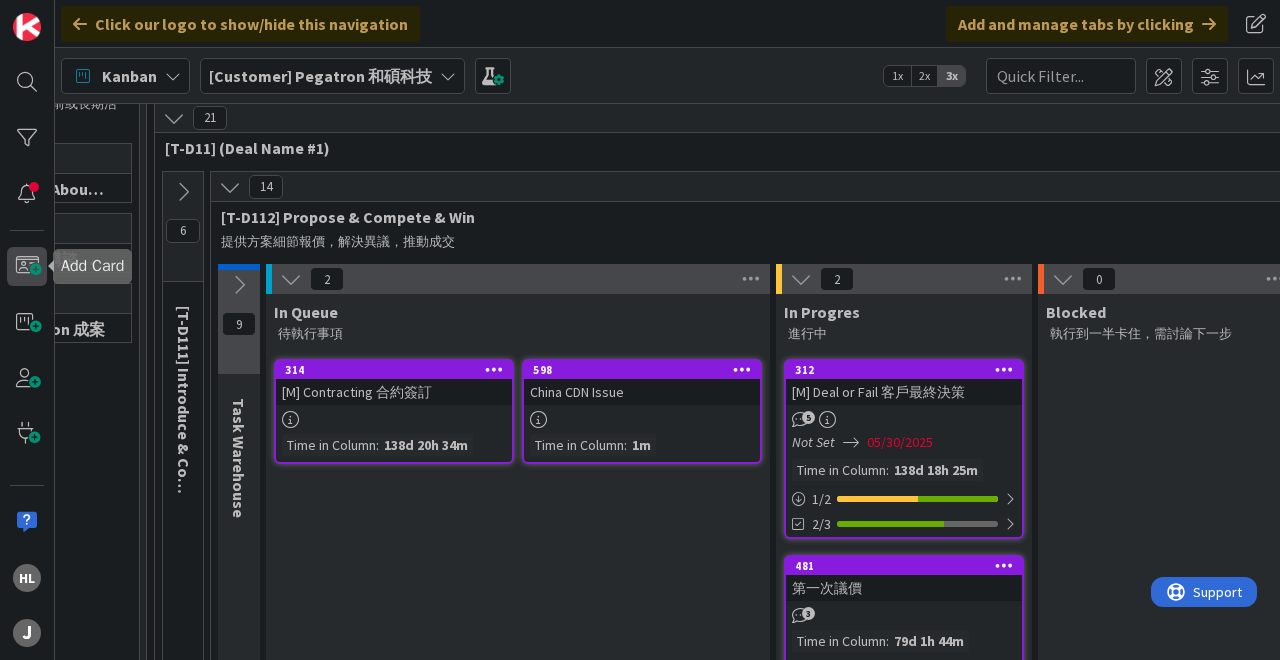 click at bounding box center (27, 267) 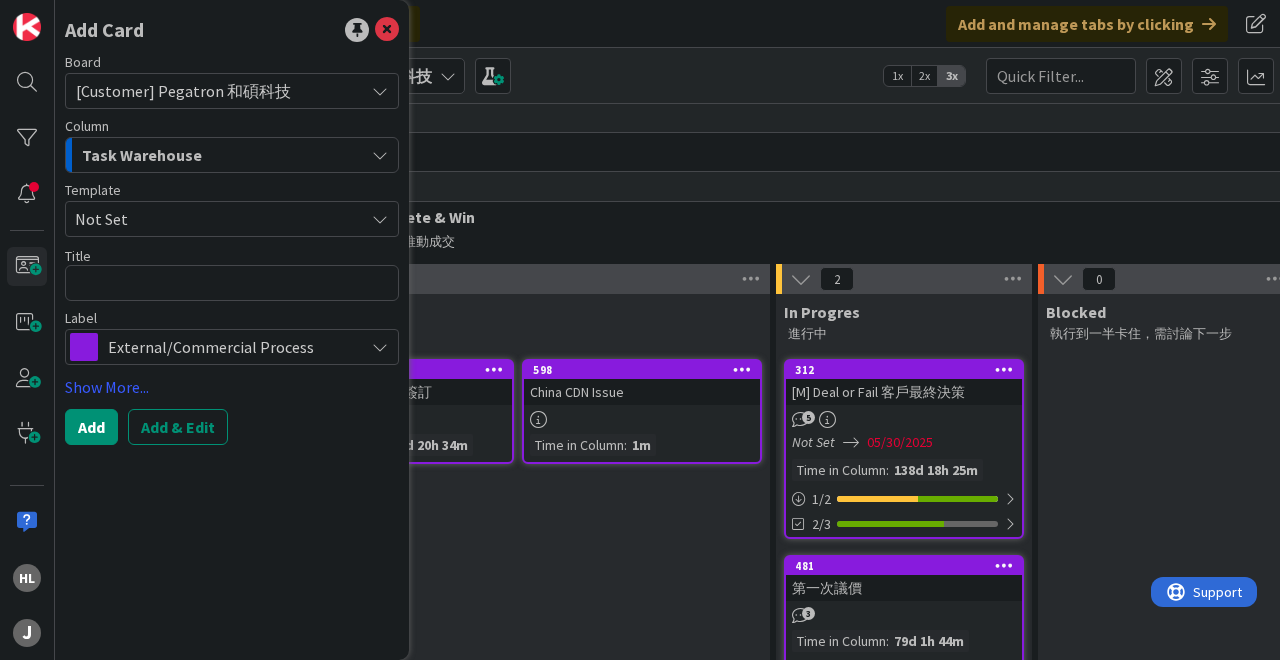 click on "Task Warehouse" at bounding box center (220, 155) 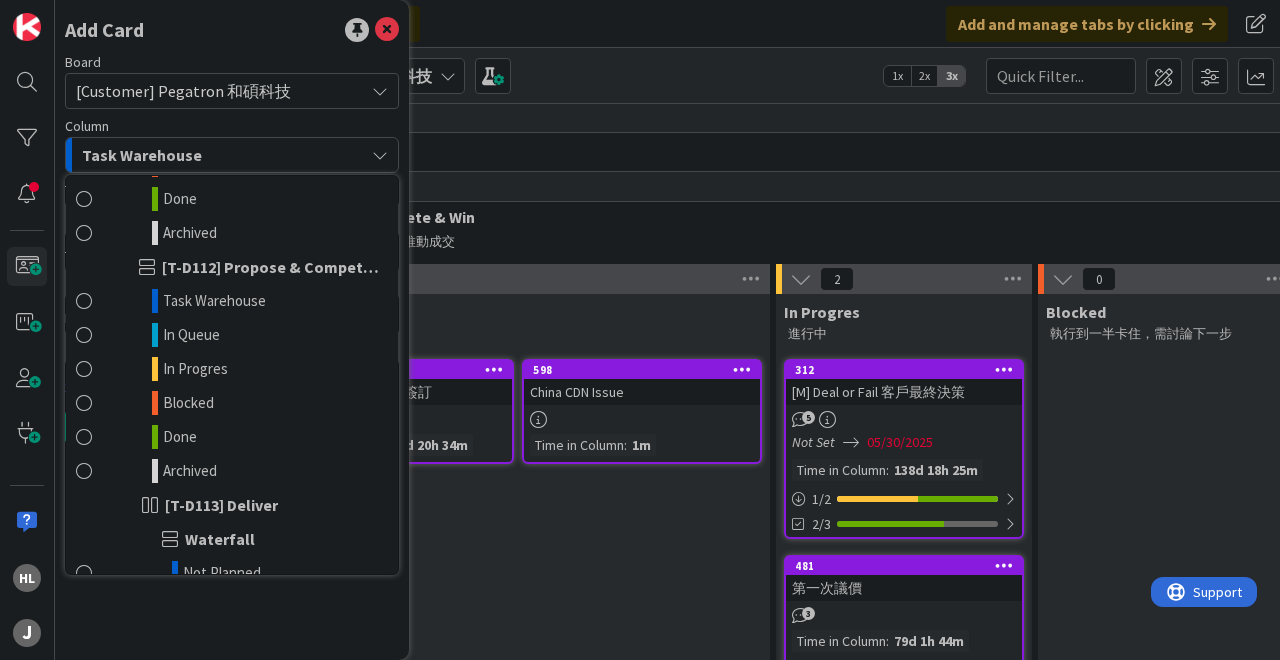 scroll, scrollTop: 986, scrollLeft: 0, axis: vertical 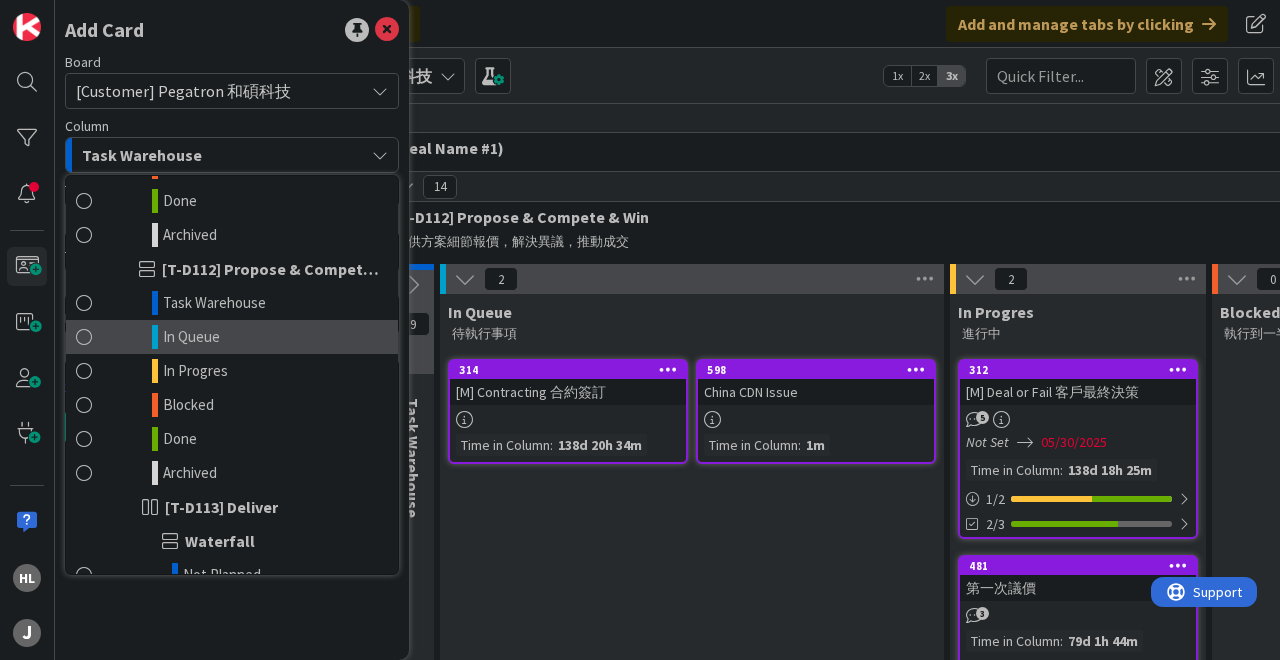 click on "In Queue" at bounding box center [232, 337] 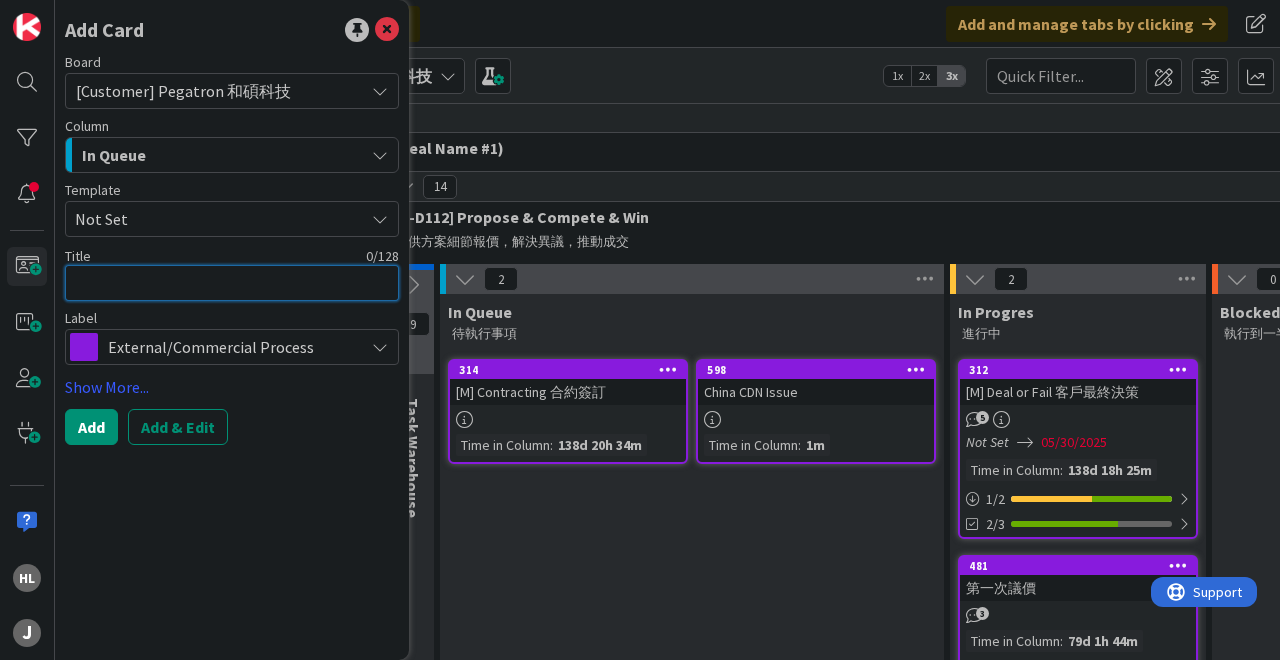 click at bounding box center [232, 283] 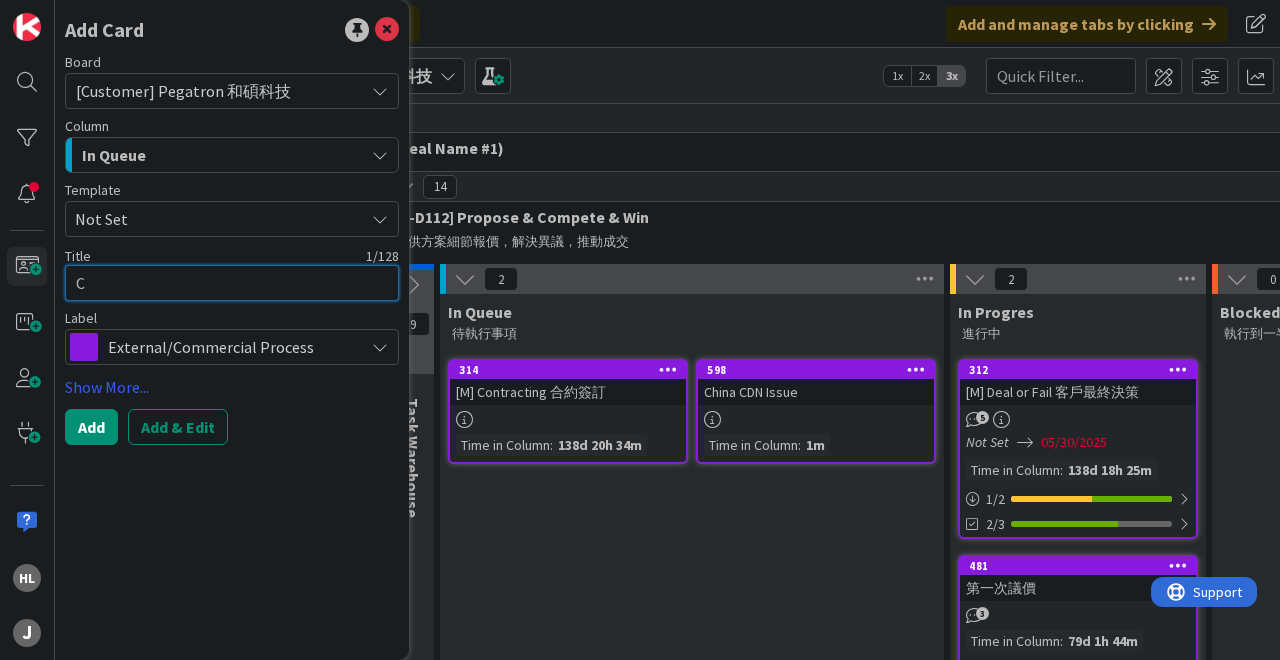 type on "x" 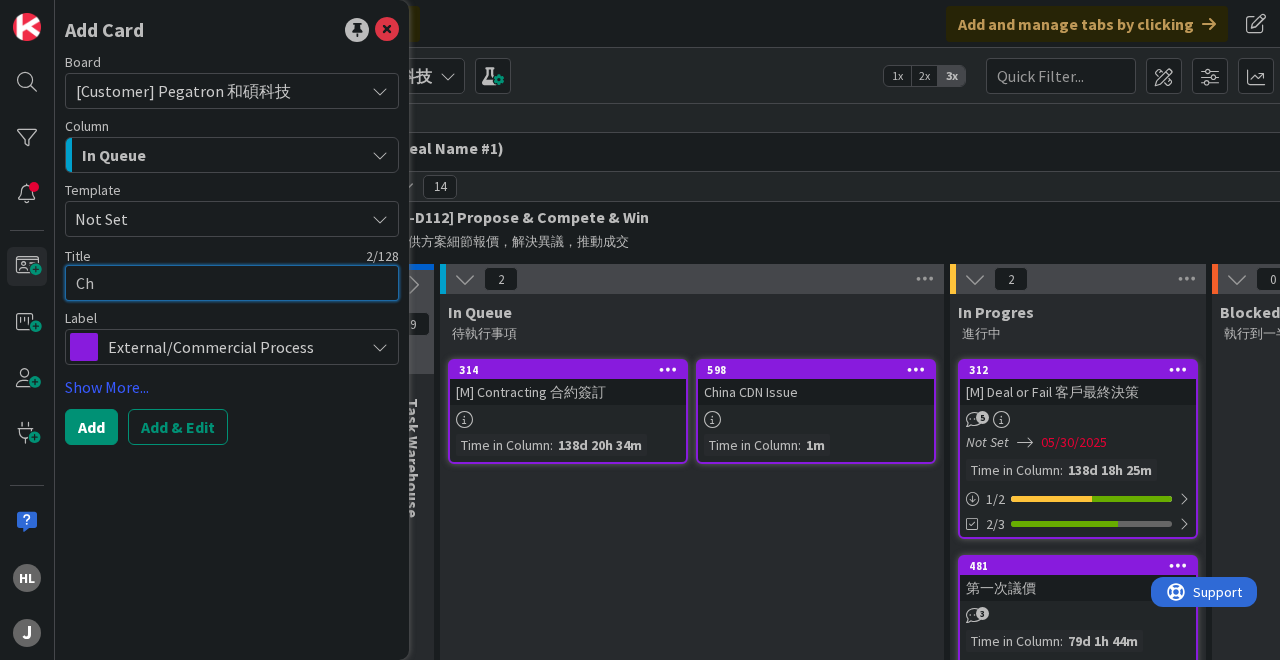 type on "x" 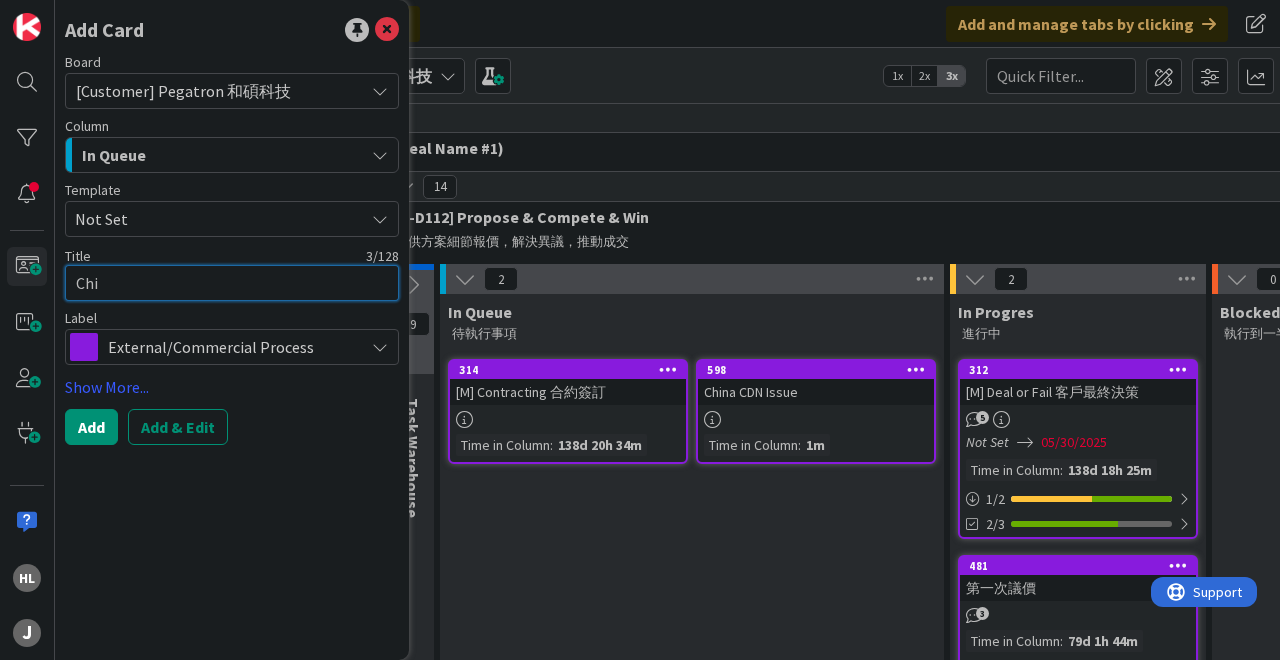 type on "x" 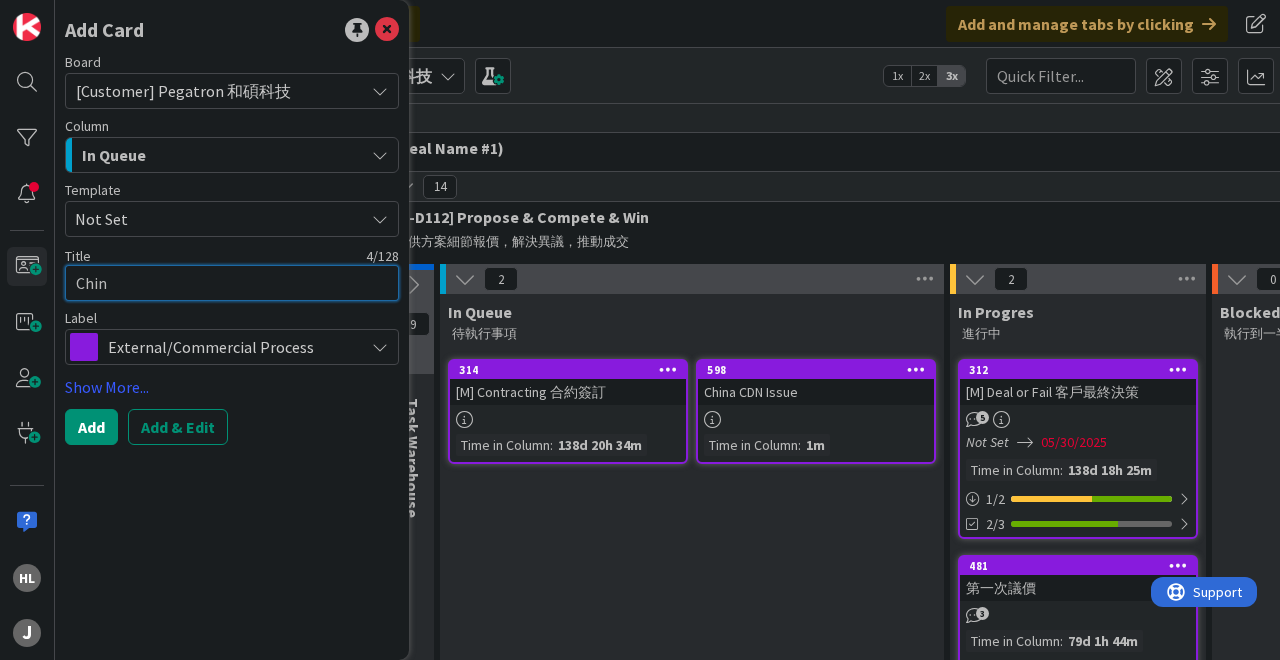 type on "x" 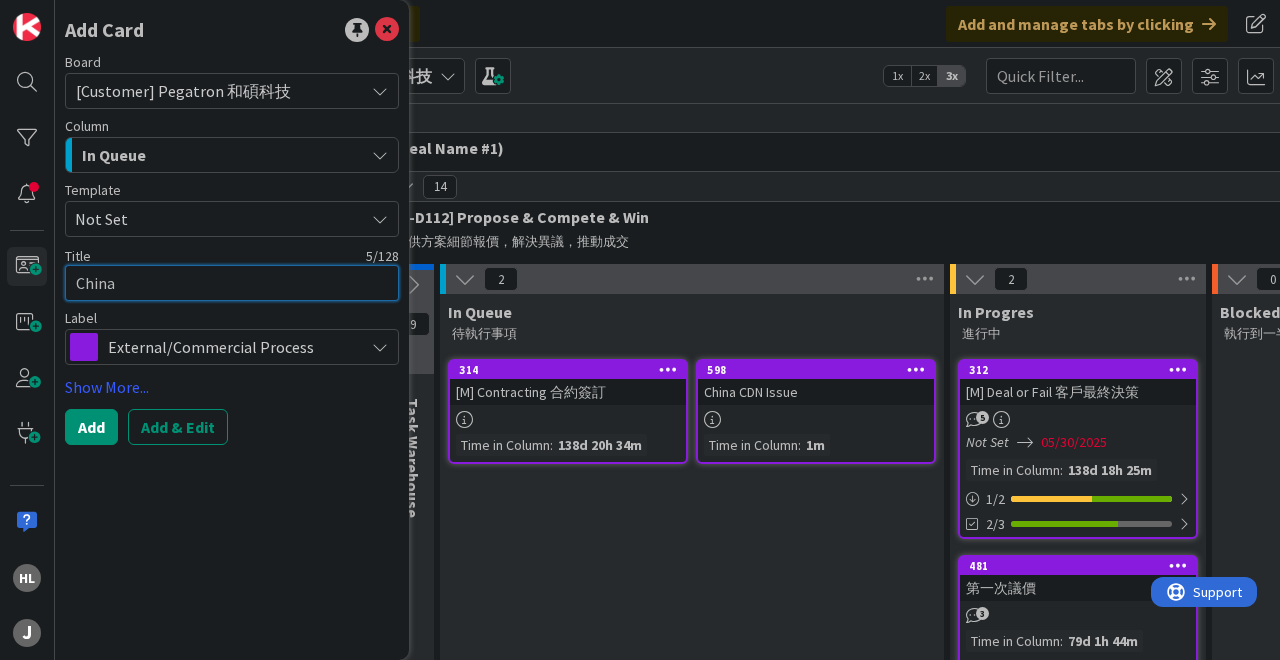 type on "x" 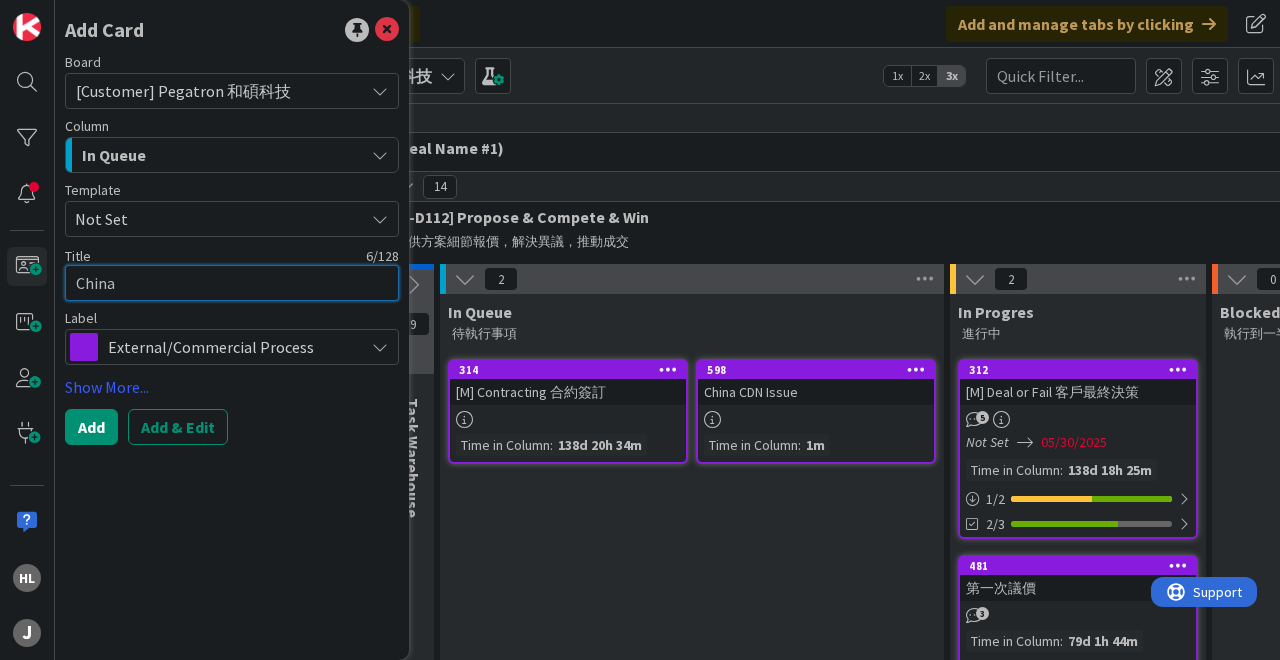 type on "China" 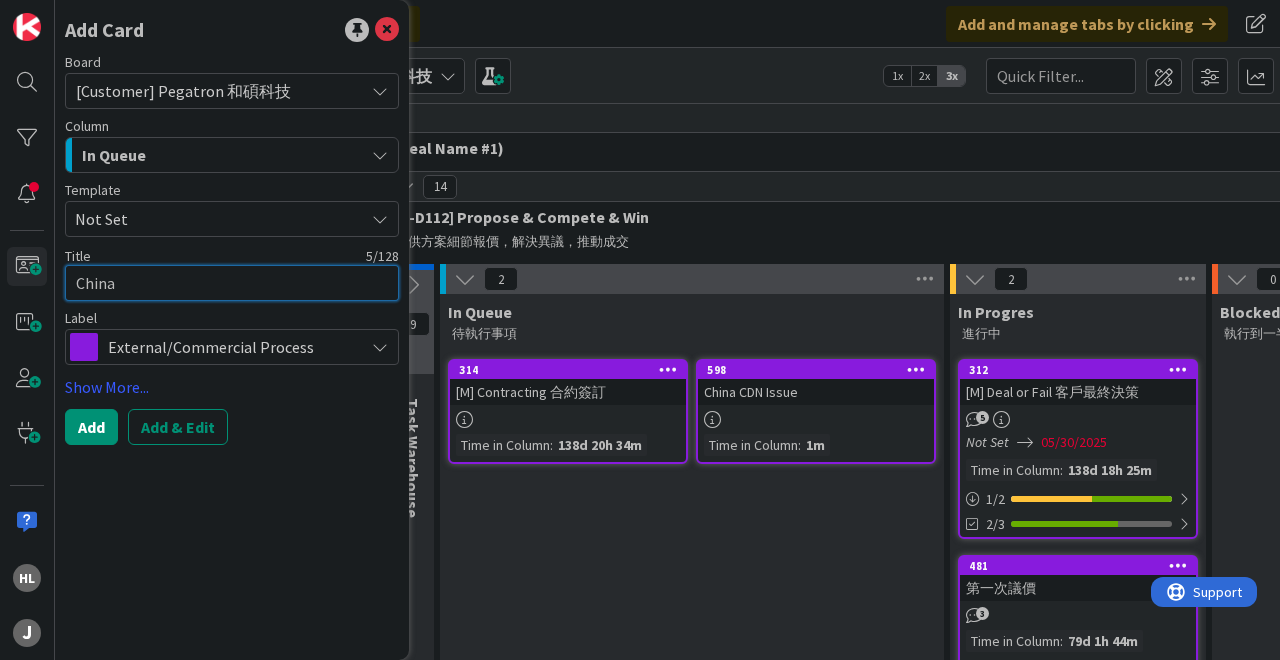 type on "x" 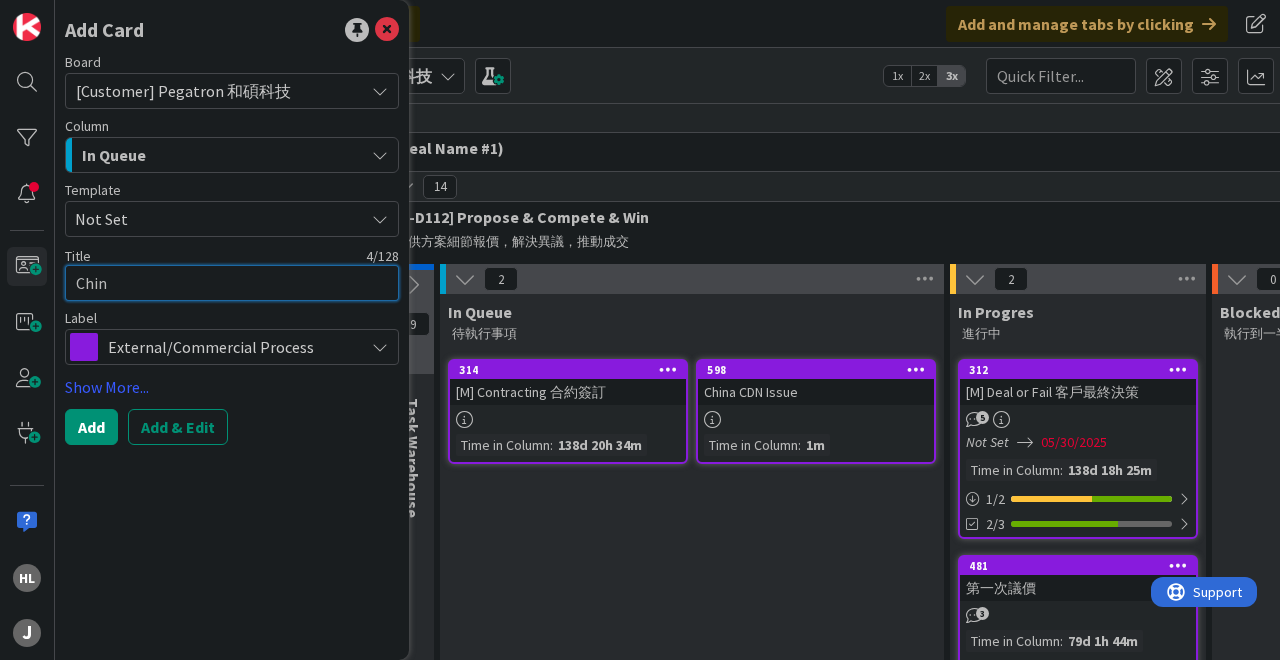 type on "x" 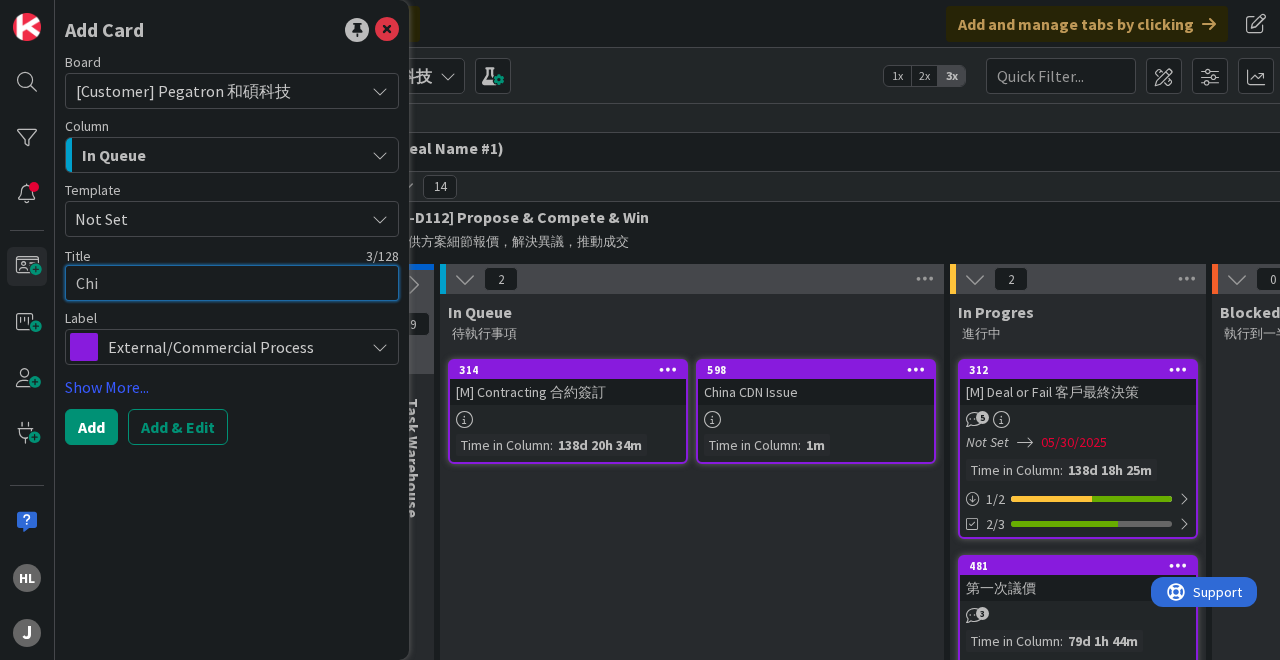 type on "x" 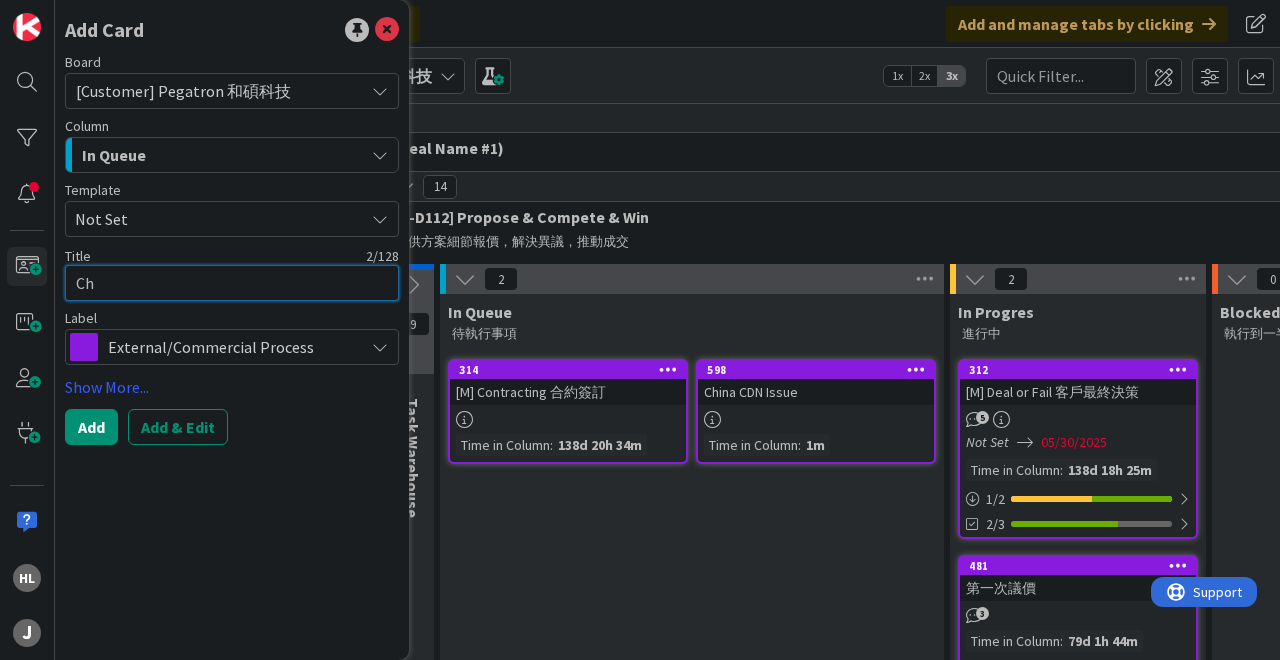 type on "x" 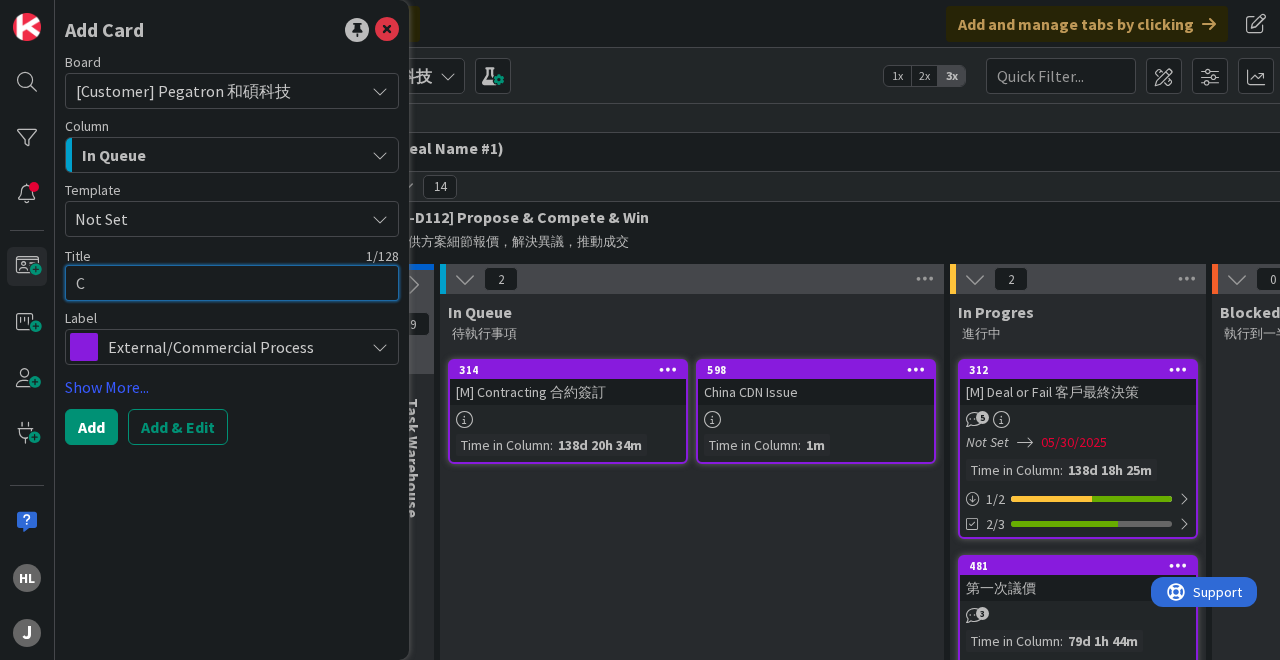 type on "x" 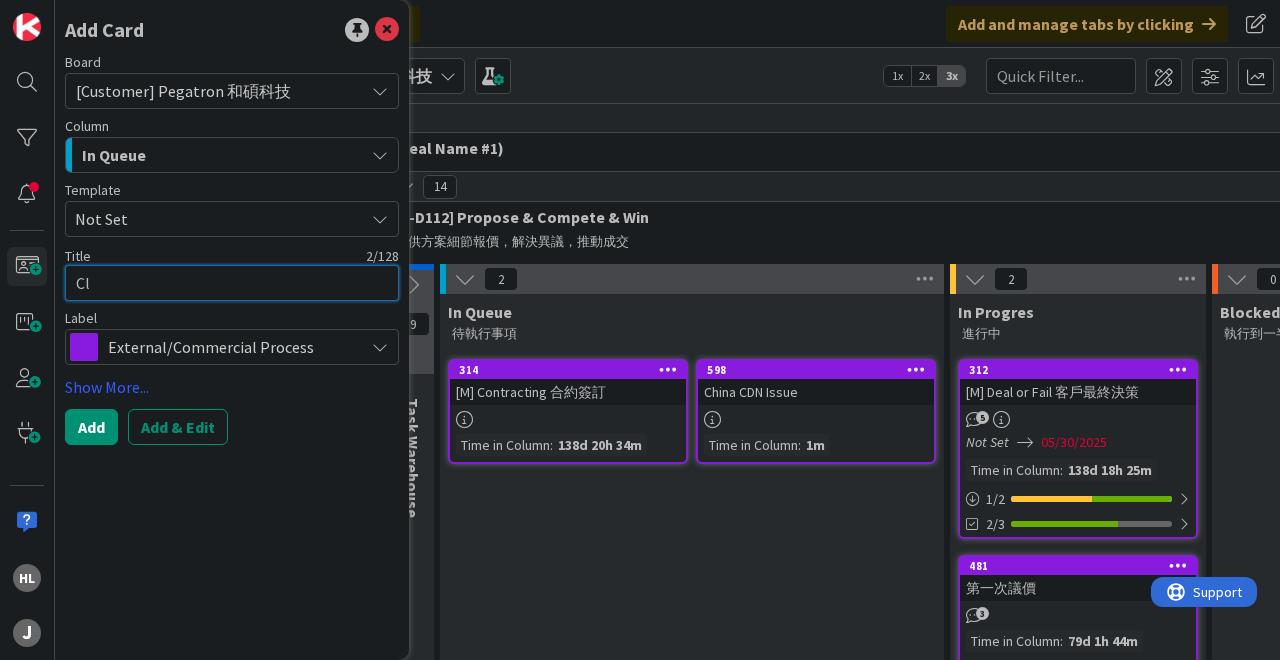 type on "x" 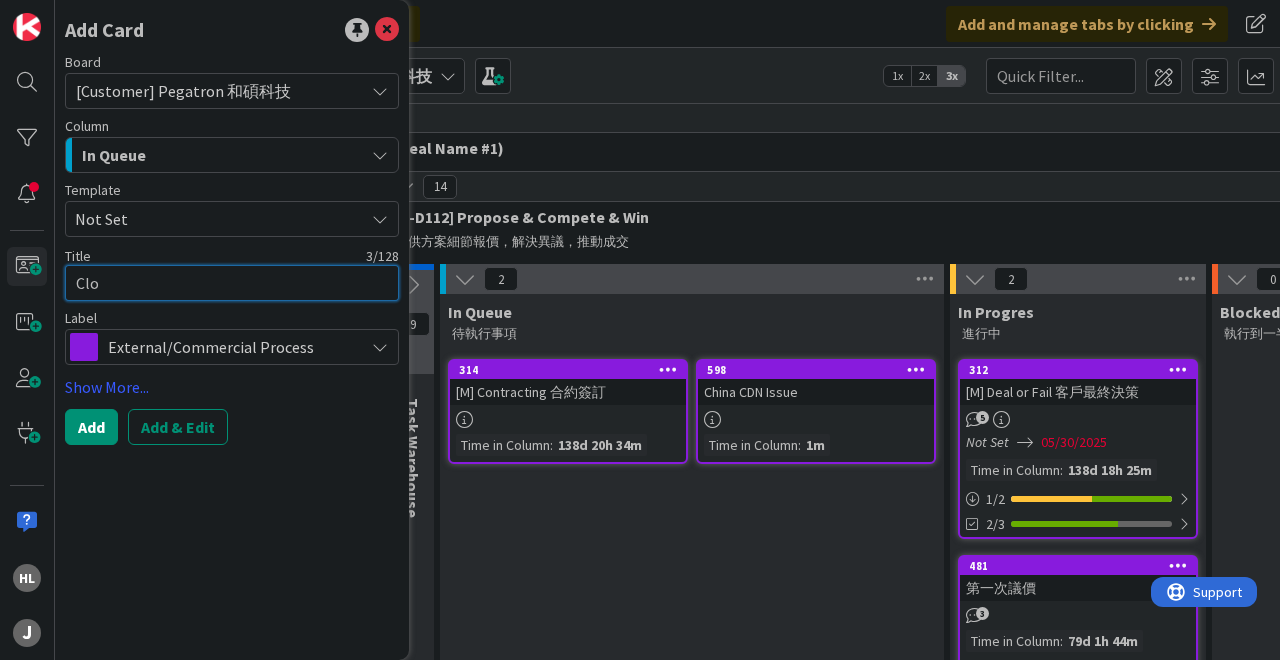 type on "x" 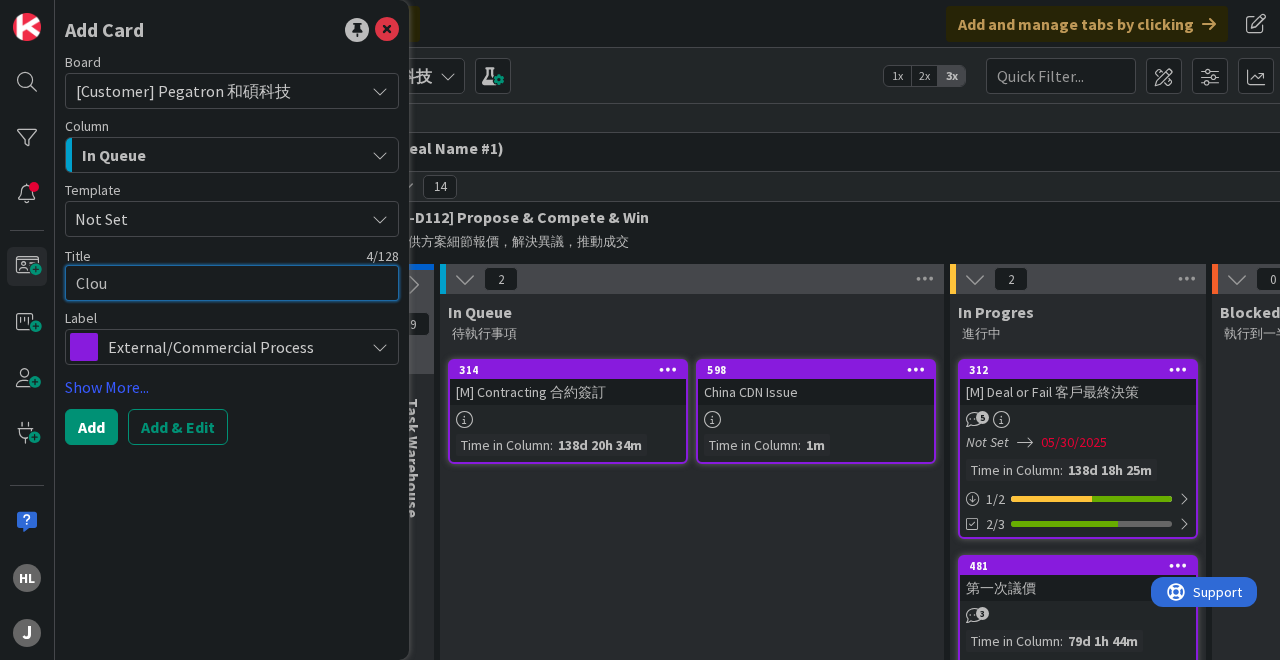 type on "x" 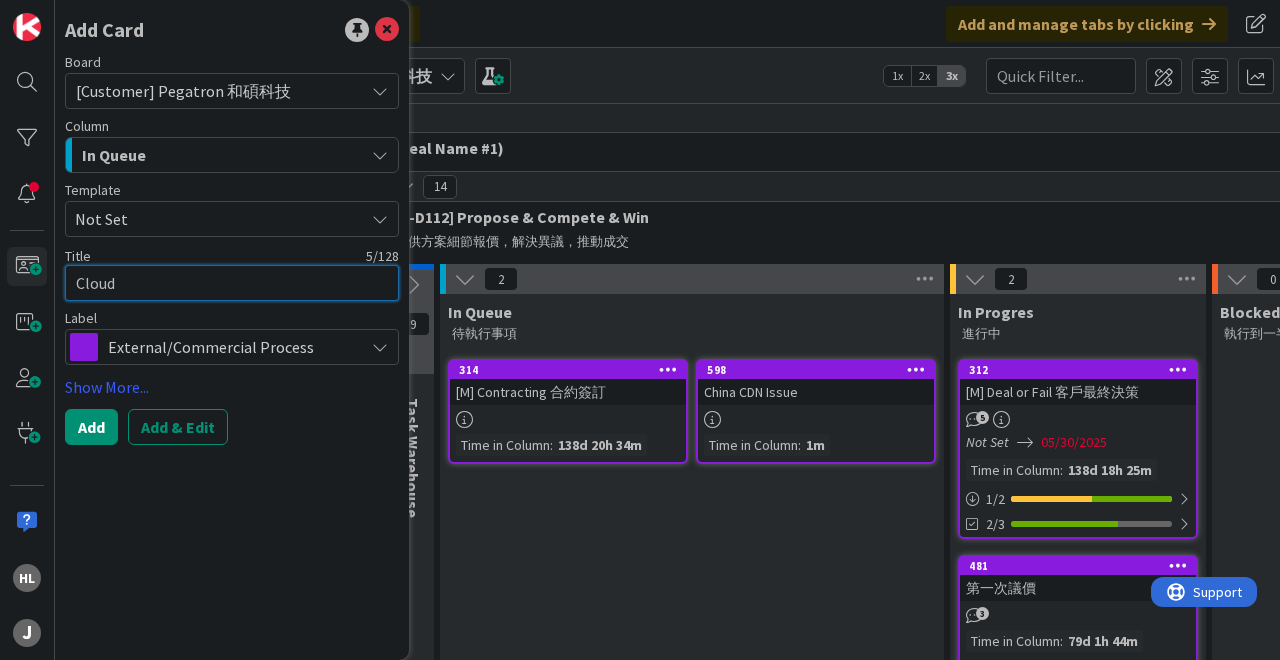 type on "x" 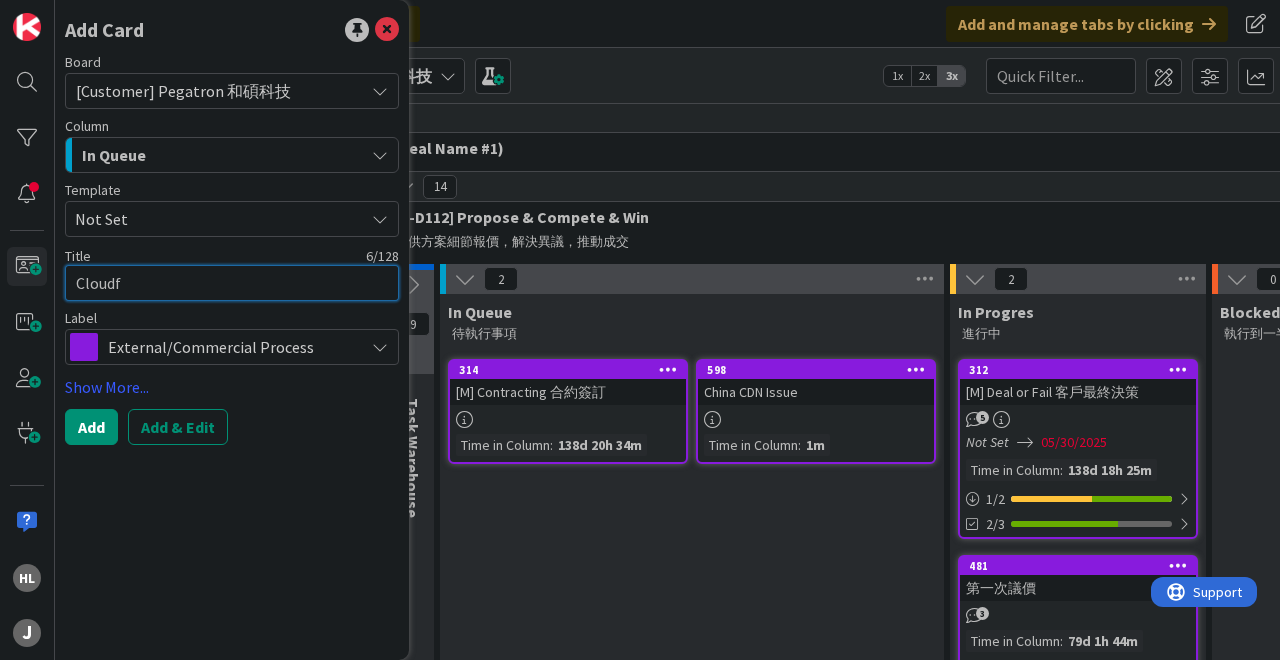 type on "x" 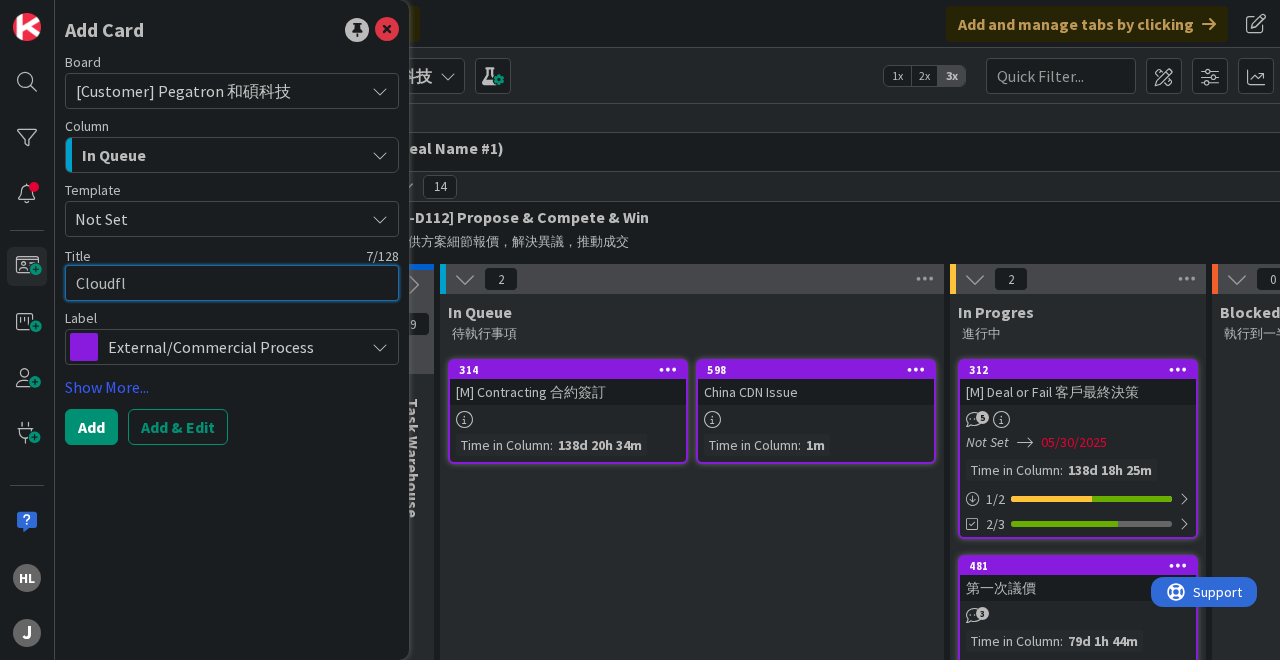 type on "x" 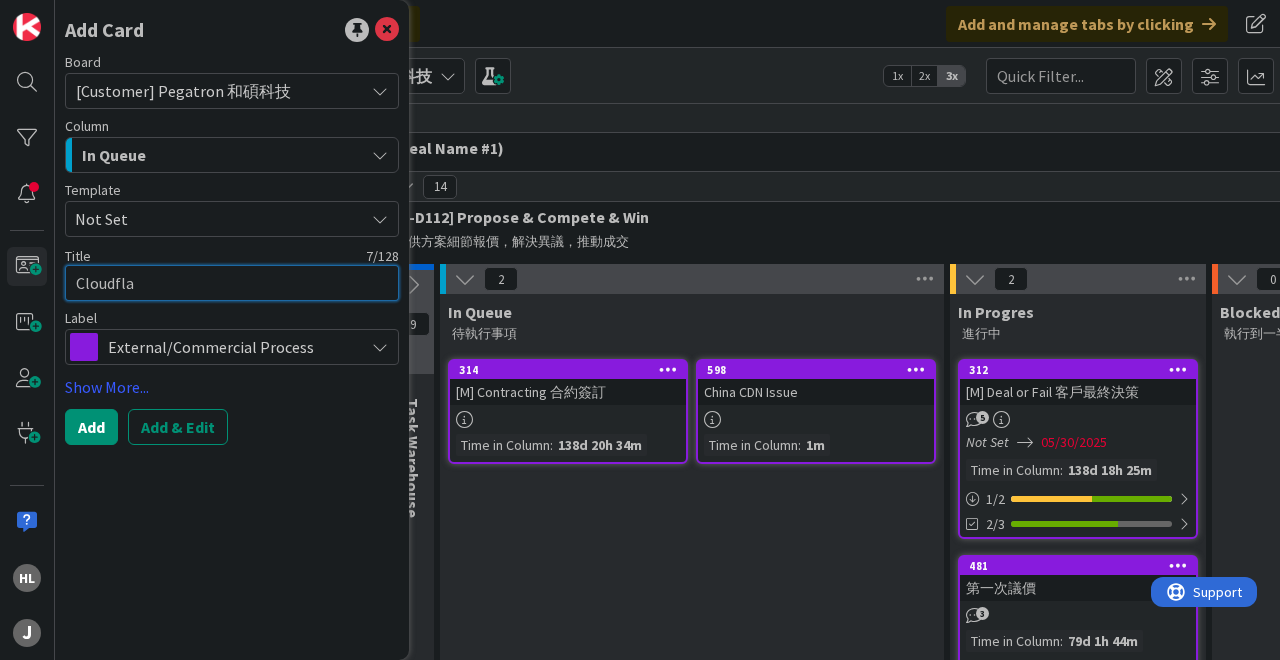 type on "x" 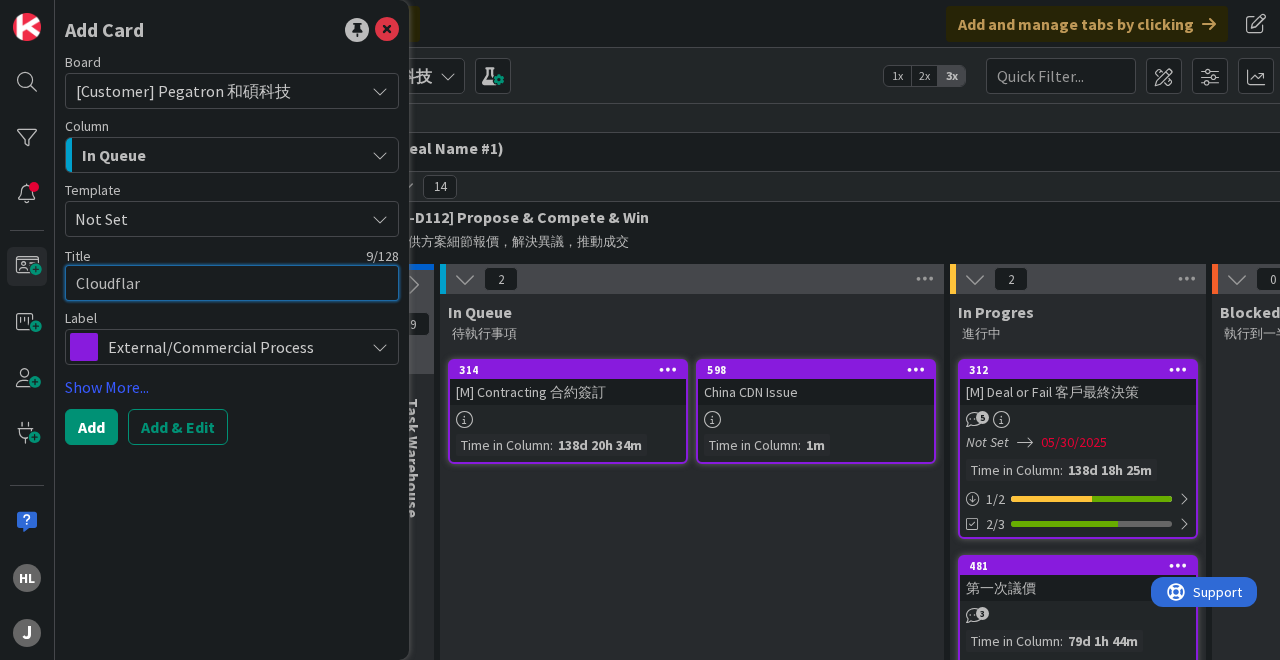 type on "x" 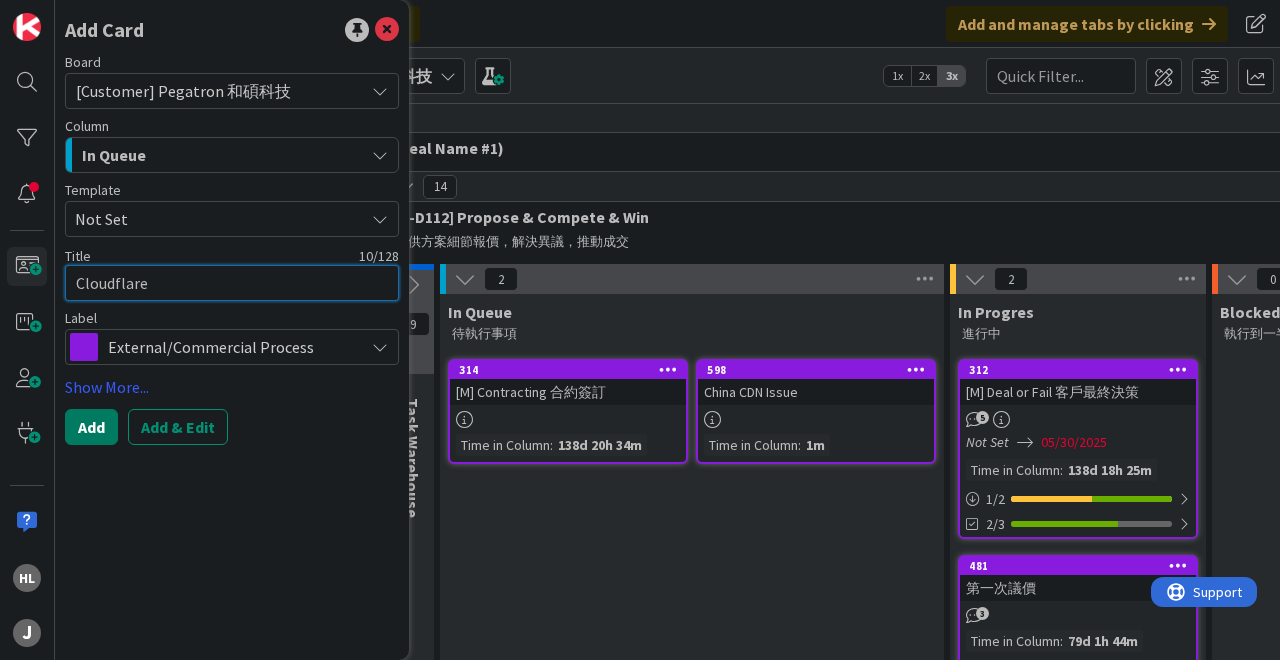 type on "Cloudflare" 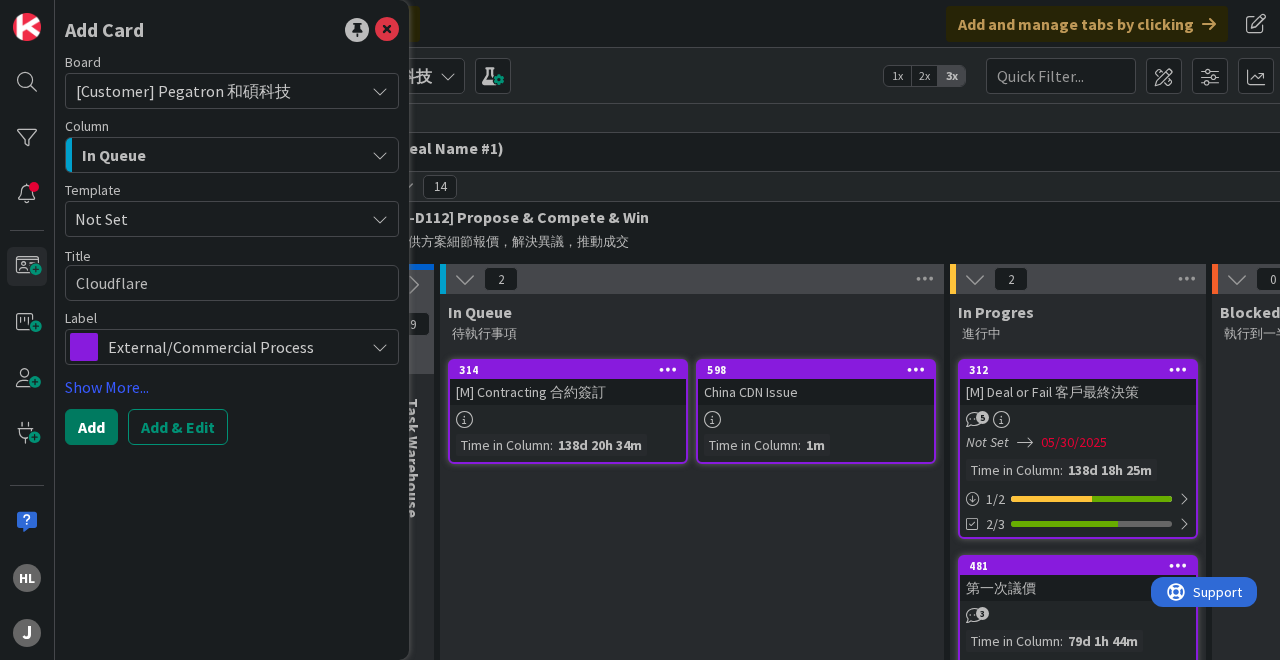 click on "Add" at bounding box center (91, 427) 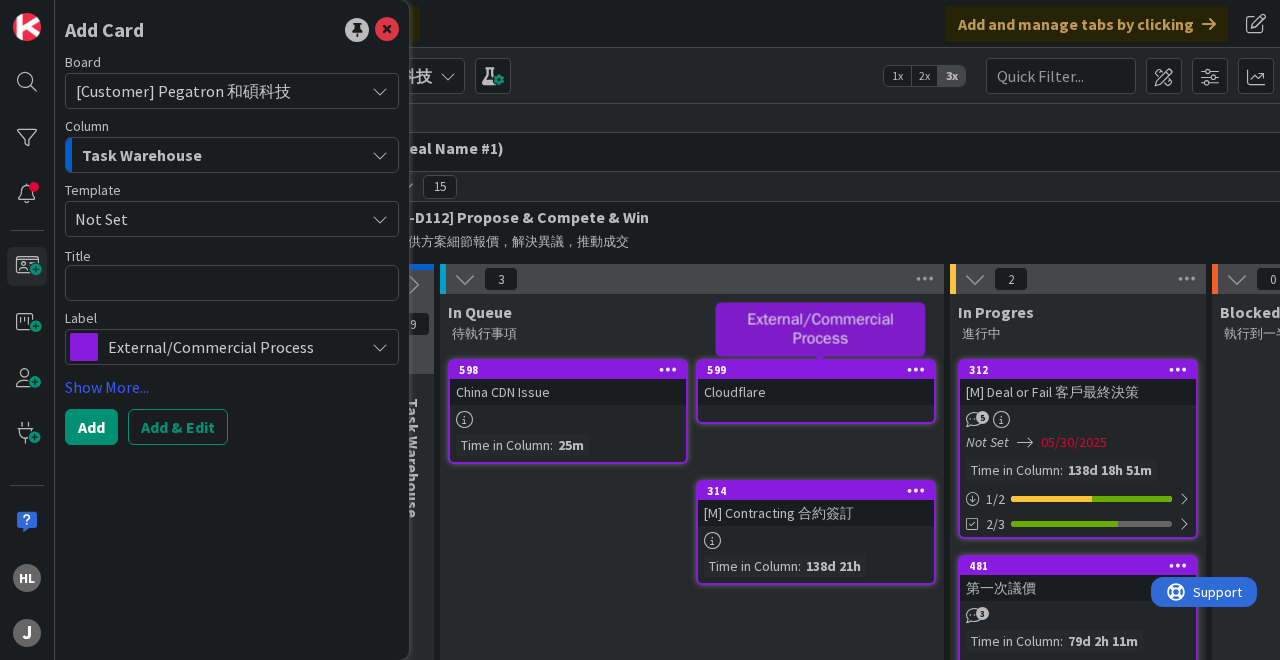 click on "599" at bounding box center [820, 370] 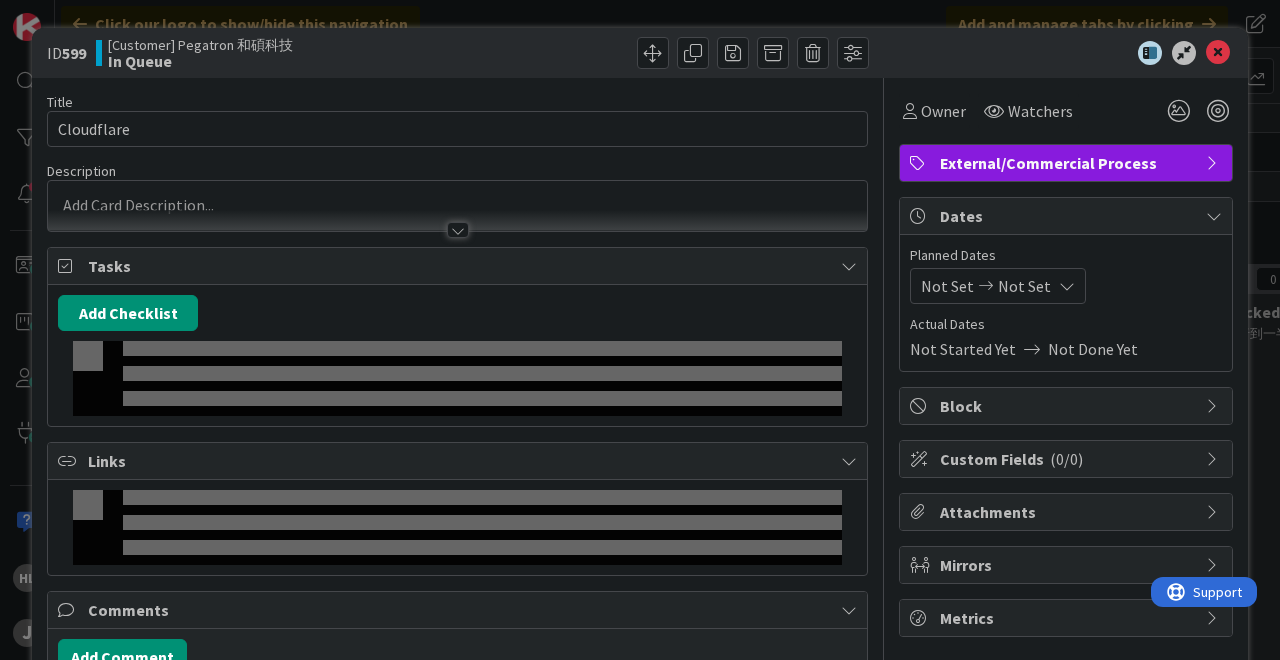 scroll, scrollTop: 0, scrollLeft: 0, axis: both 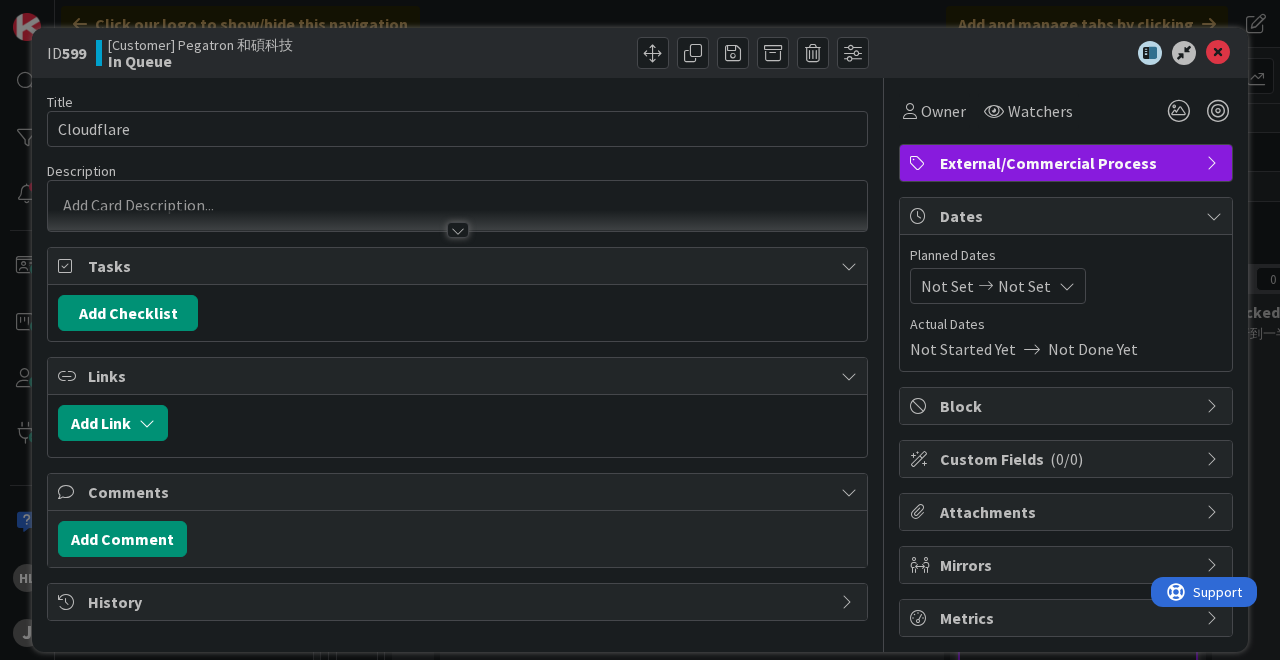 click at bounding box center [457, 206] 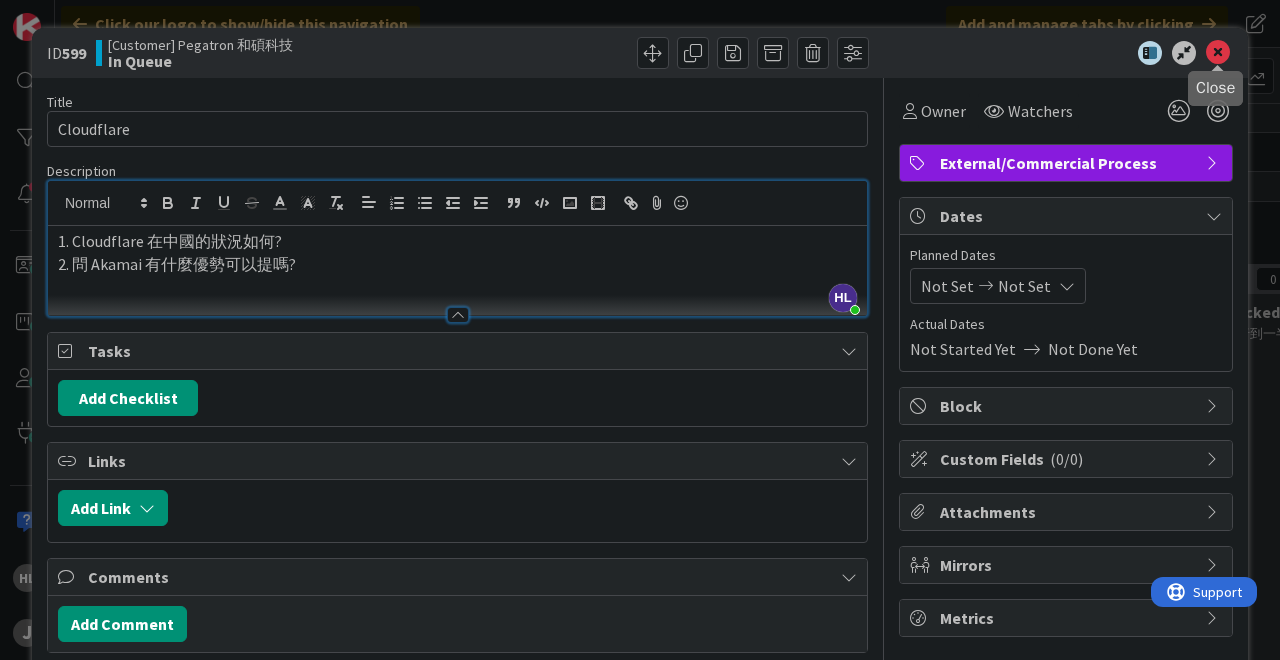 click at bounding box center [1218, 53] 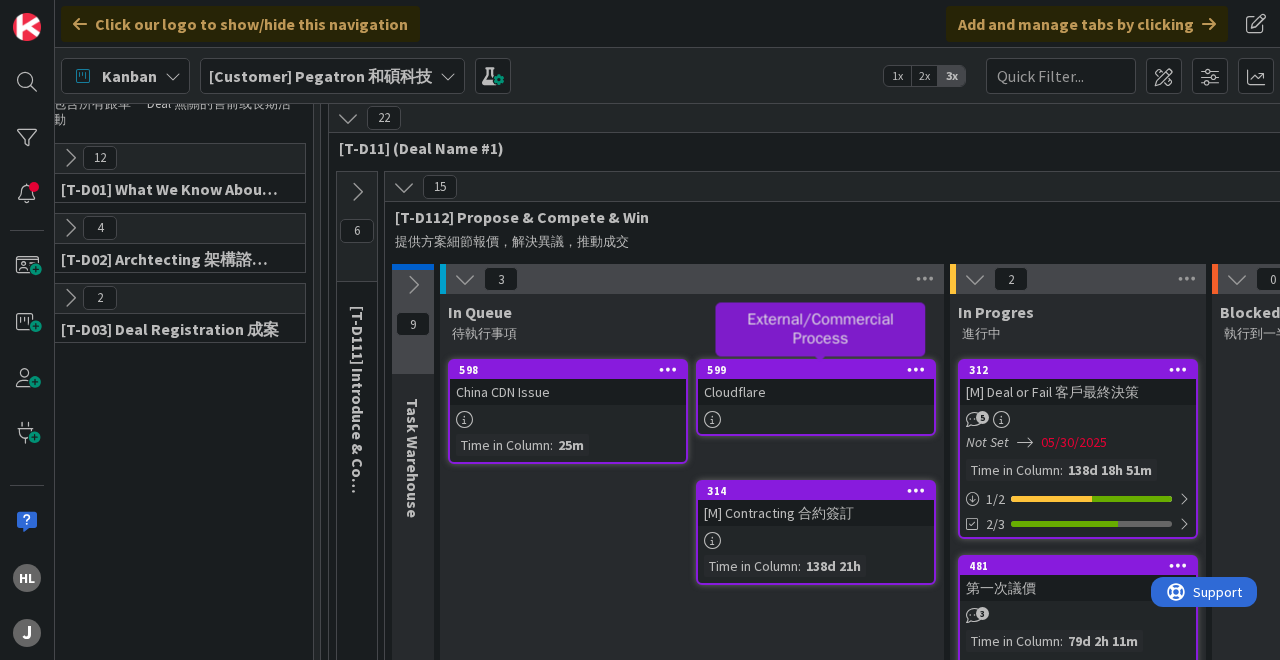 scroll, scrollTop: 0, scrollLeft: 0, axis: both 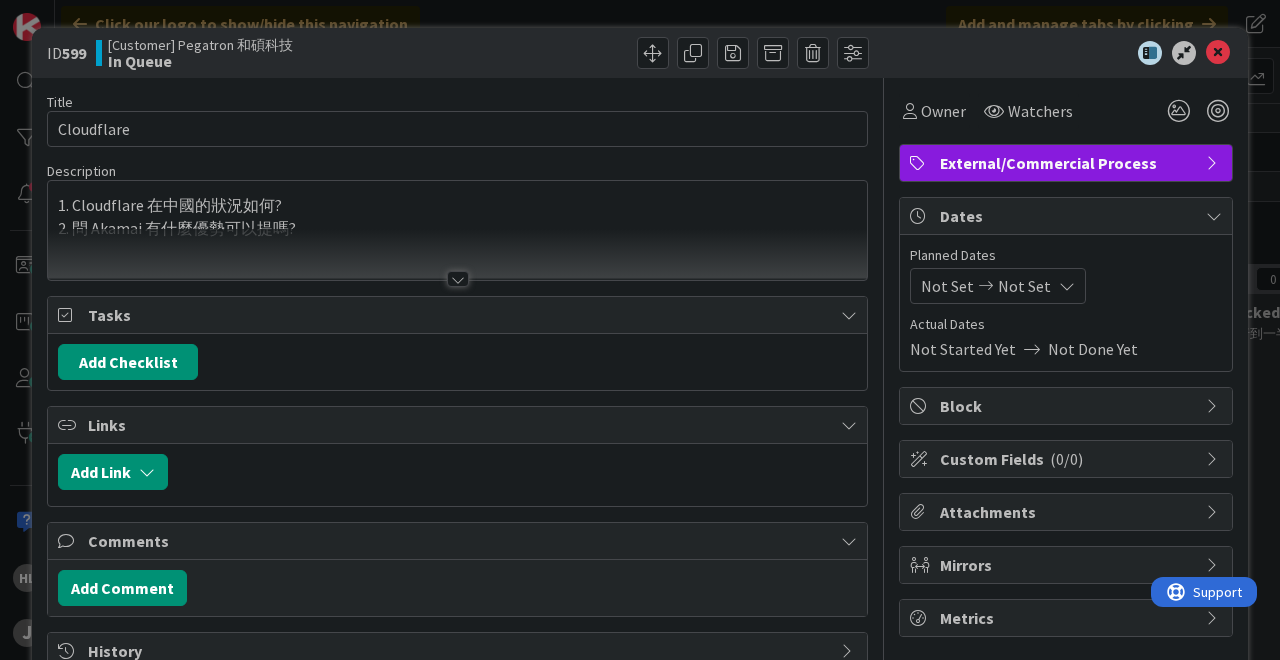 click at bounding box center [458, 279] 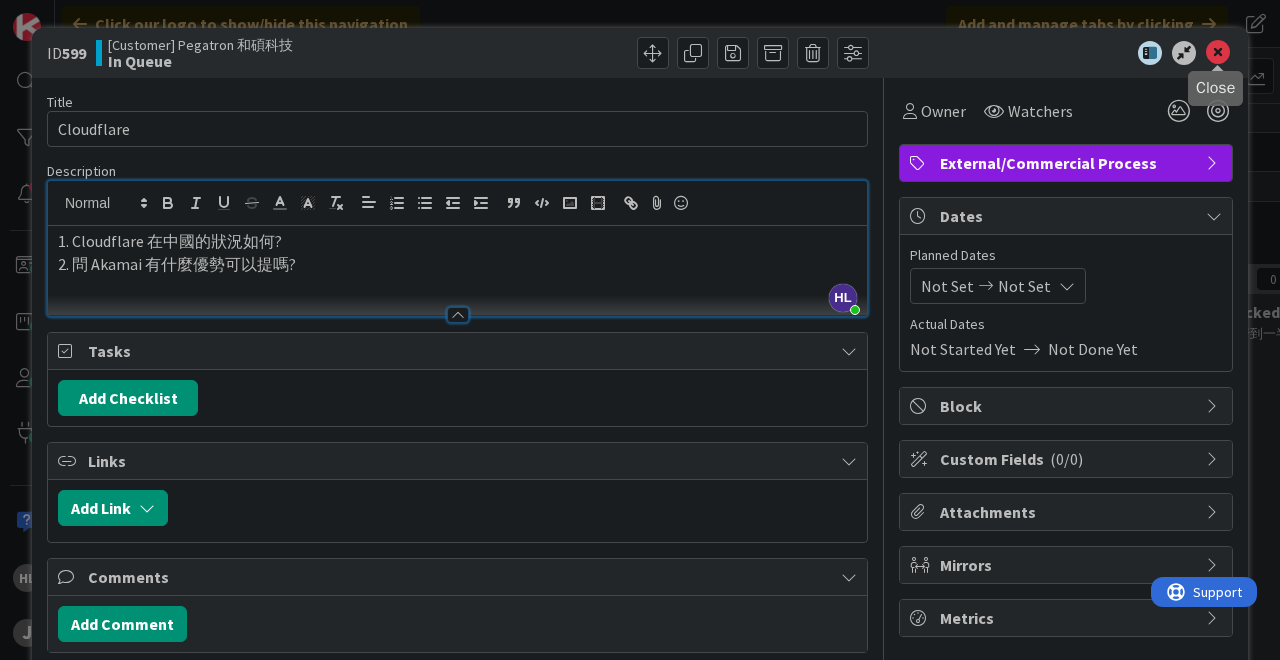 click at bounding box center (1218, 53) 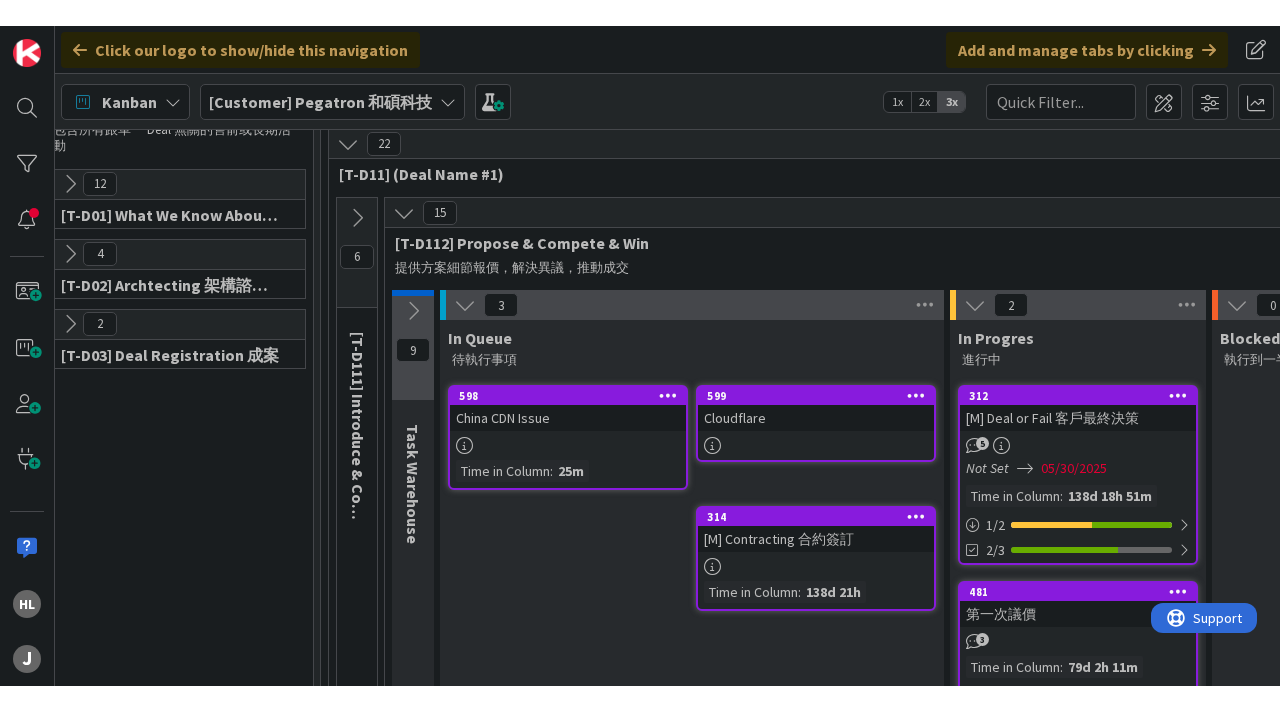 scroll, scrollTop: 0, scrollLeft: 0, axis: both 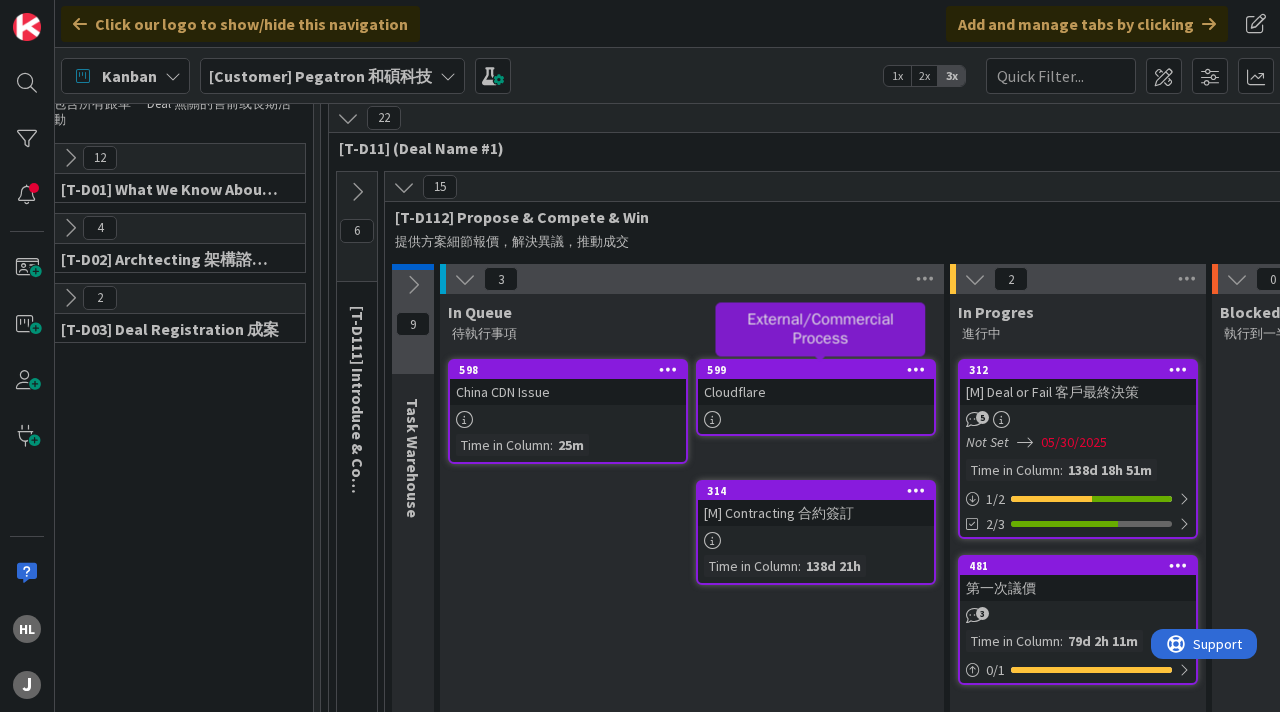 click on "599" at bounding box center (820, 370) 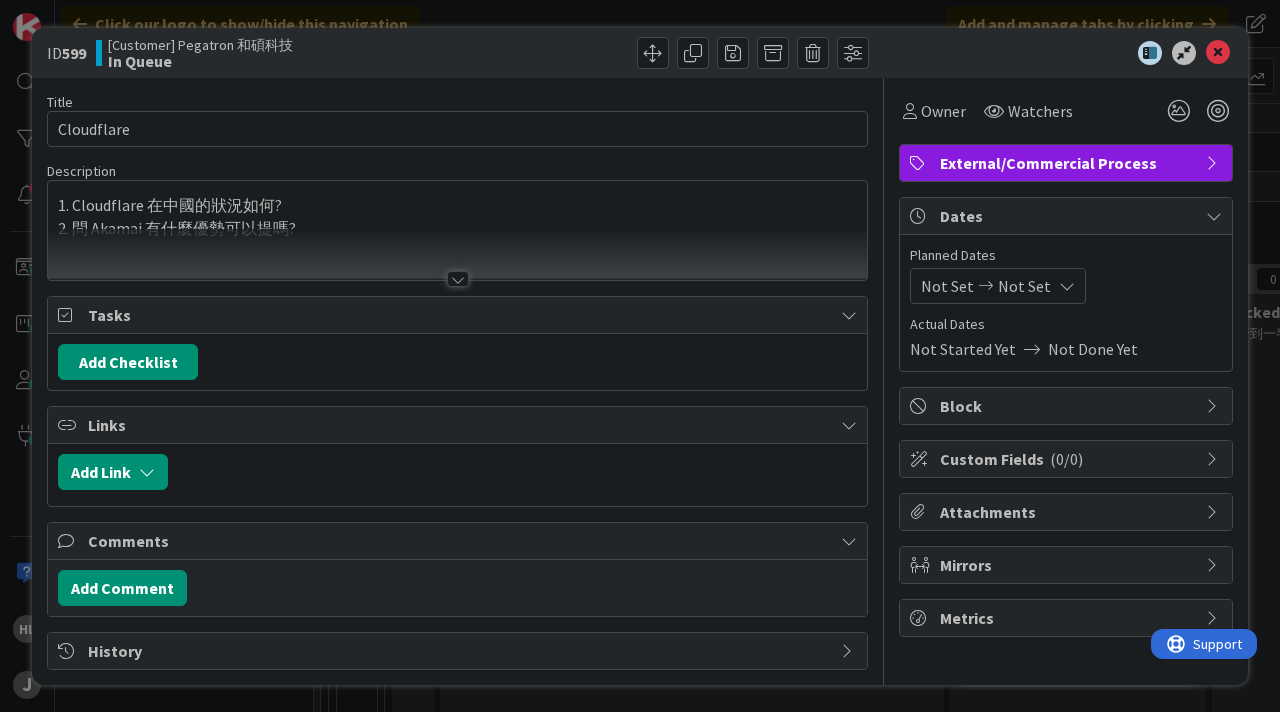 scroll, scrollTop: 0, scrollLeft: 0, axis: both 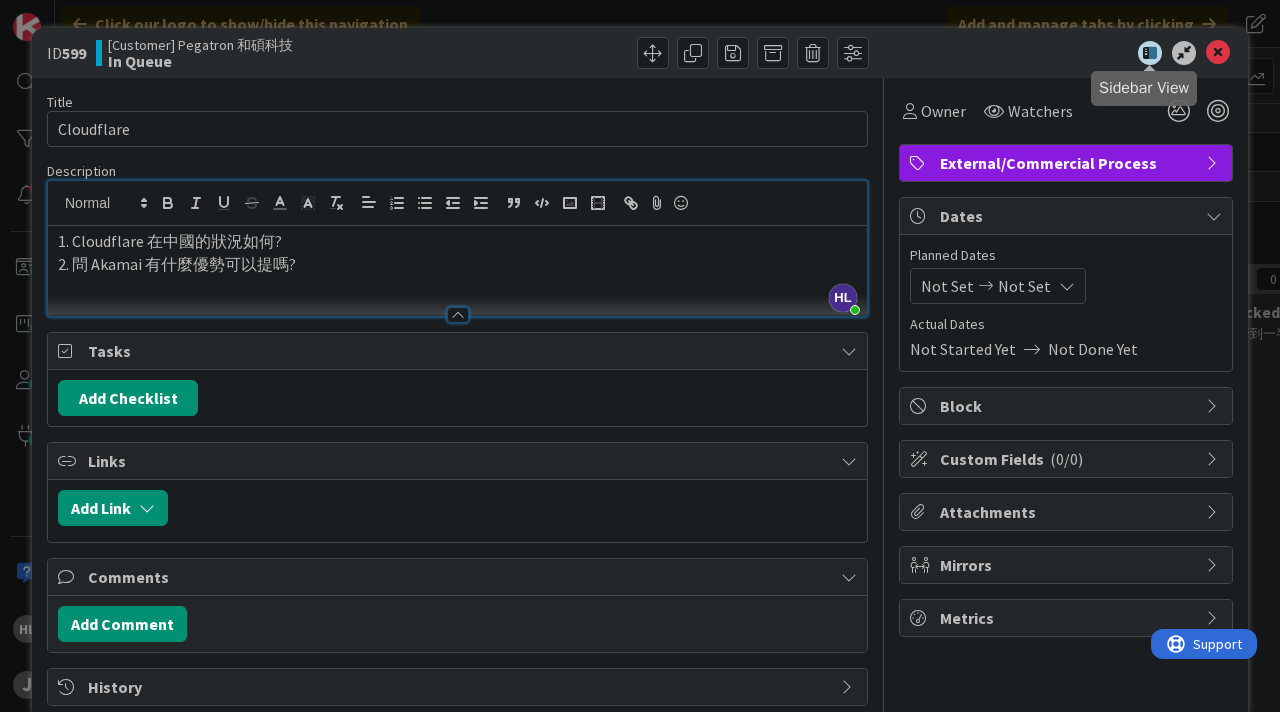 click at bounding box center (1218, 53) 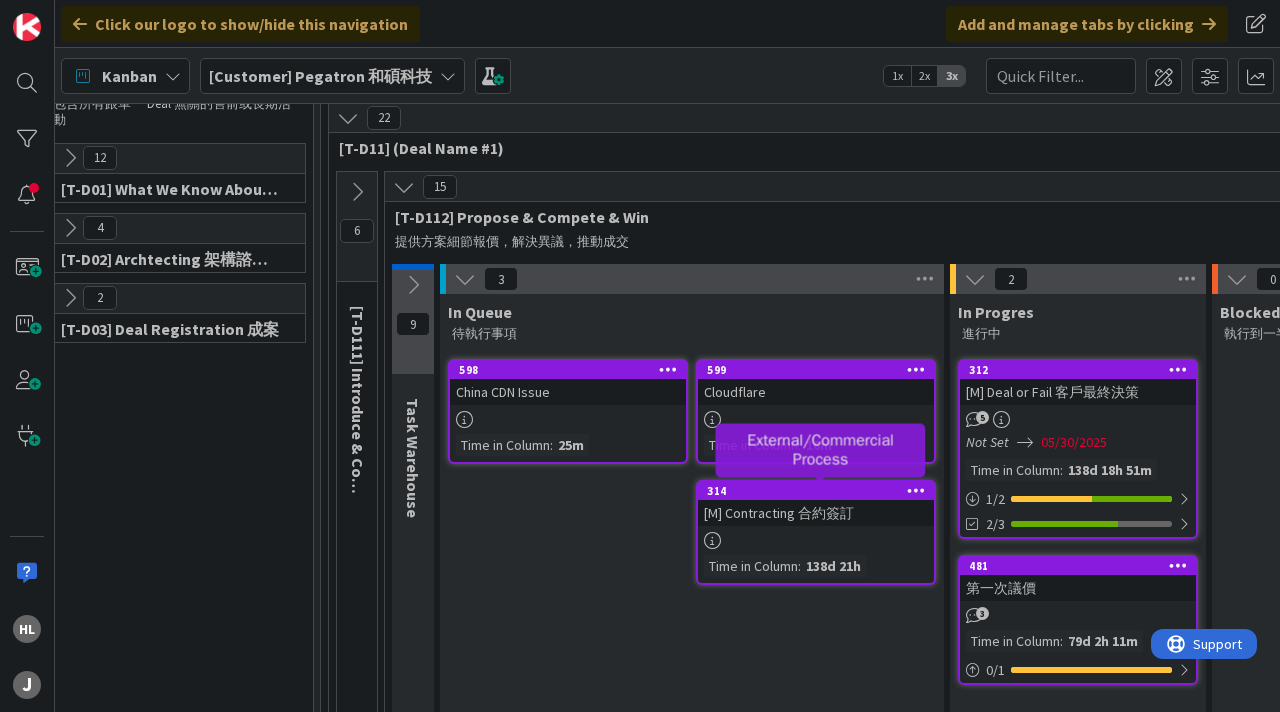 click on "314" at bounding box center (820, 491) 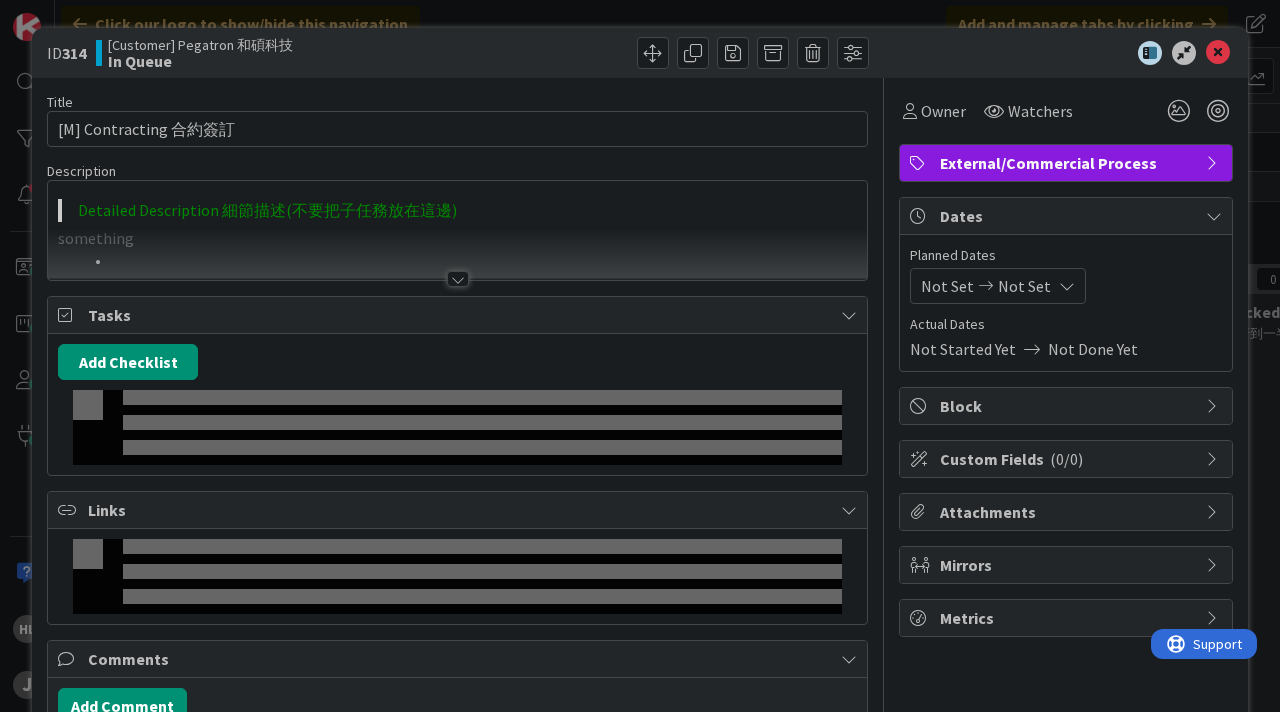 scroll, scrollTop: 0, scrollLeft: 0, axis: both 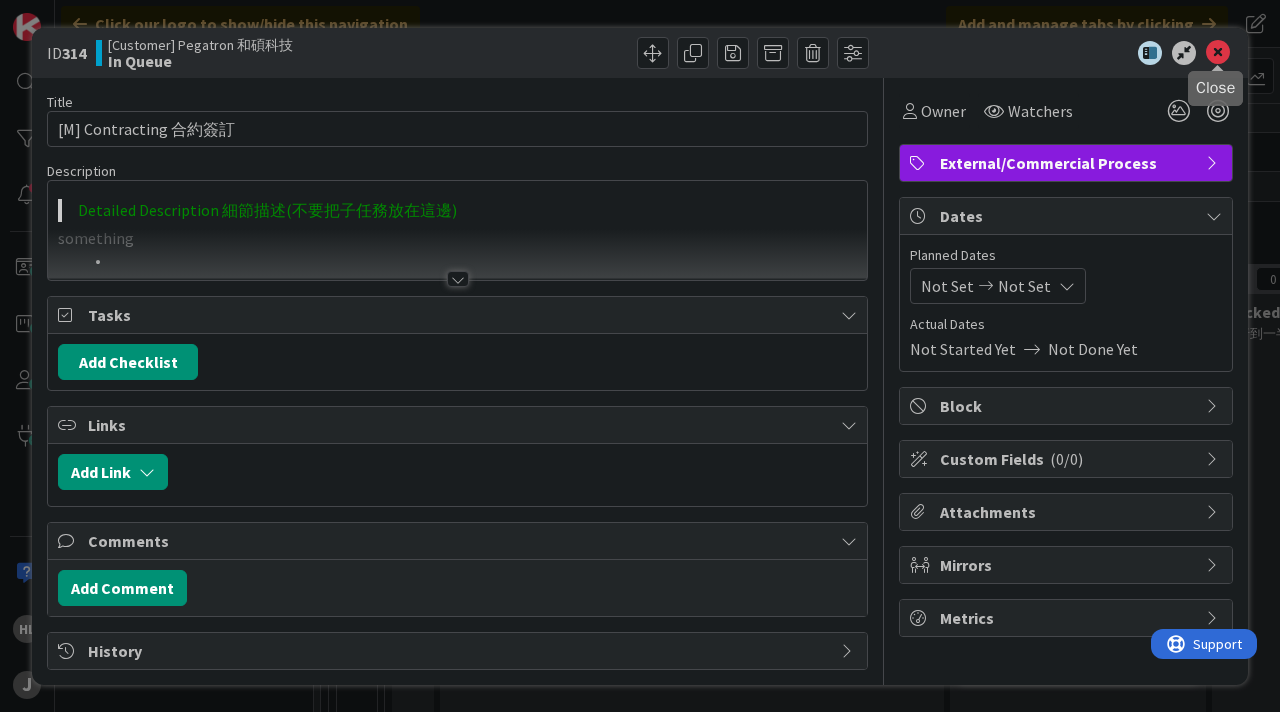 click at bounding box center [1218, 53] 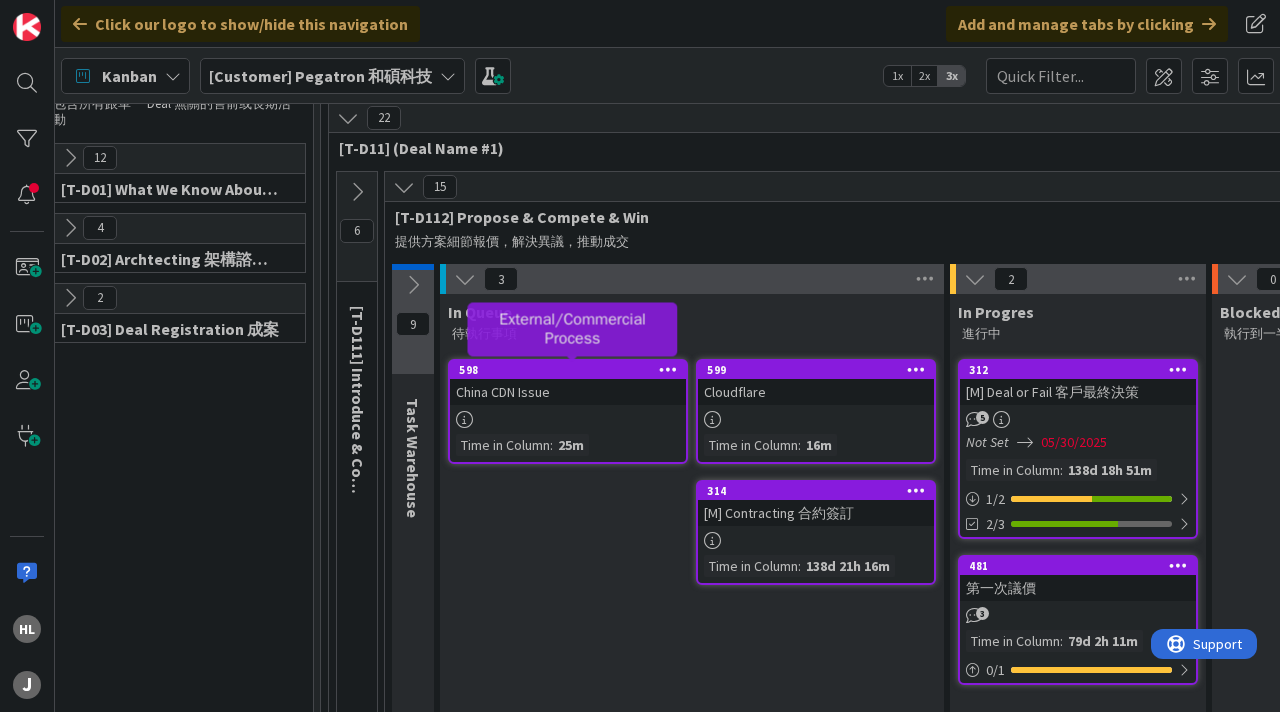 scroll, scrollTop: 0, scrollLeft: 0, axis: both 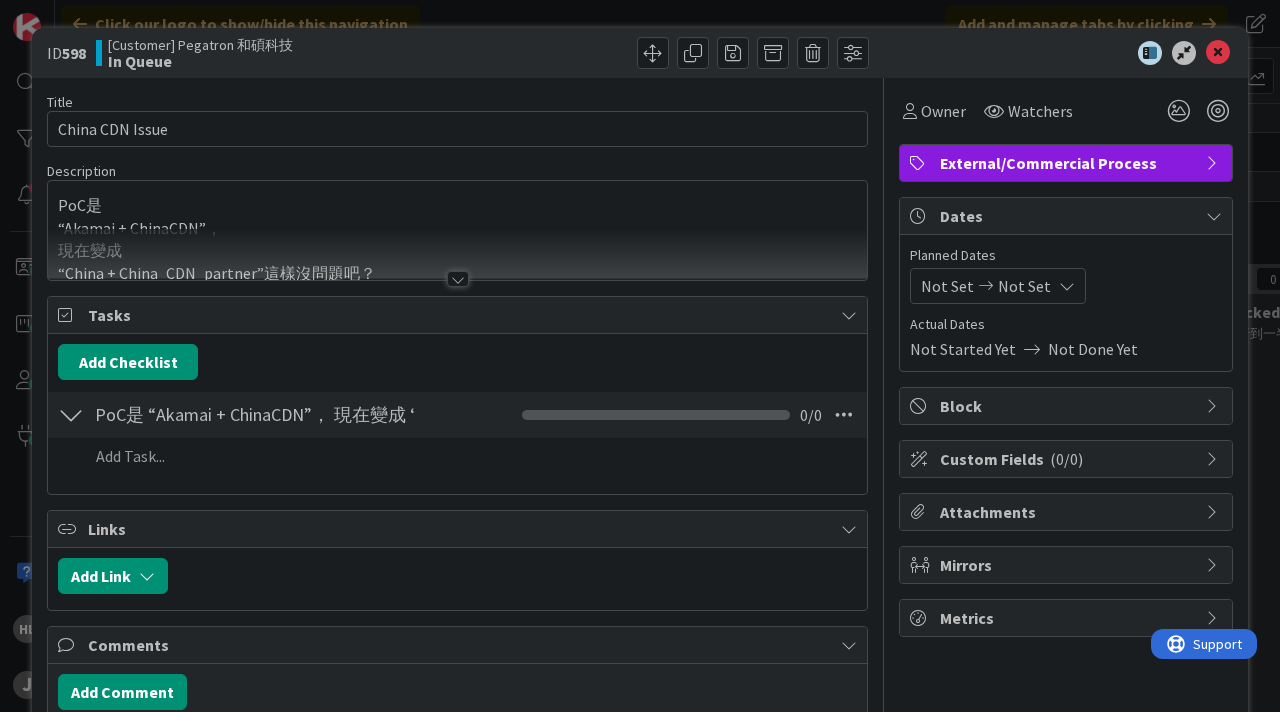 click at bounding box center [458, 279] 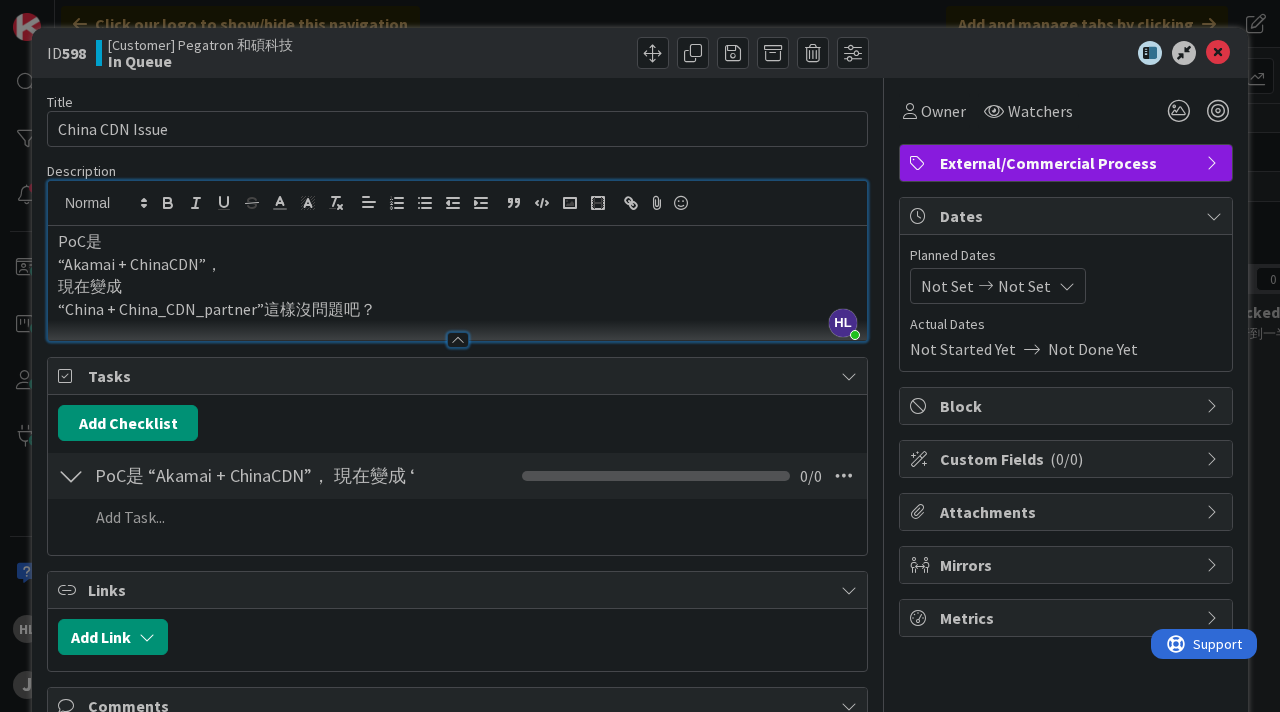 click on "PoC是 “Akamai + ChinaCDN”， 現在變成 “China + China_CDN_partner”這樣沒問題吧 Checklist Name 64 / 64 PoC是 “Akamai + ChinaCDN”， 現在變成 “China + China_CDN_partner”這樣沒問題吧 0 / 0" at bounding box center (457, 476) 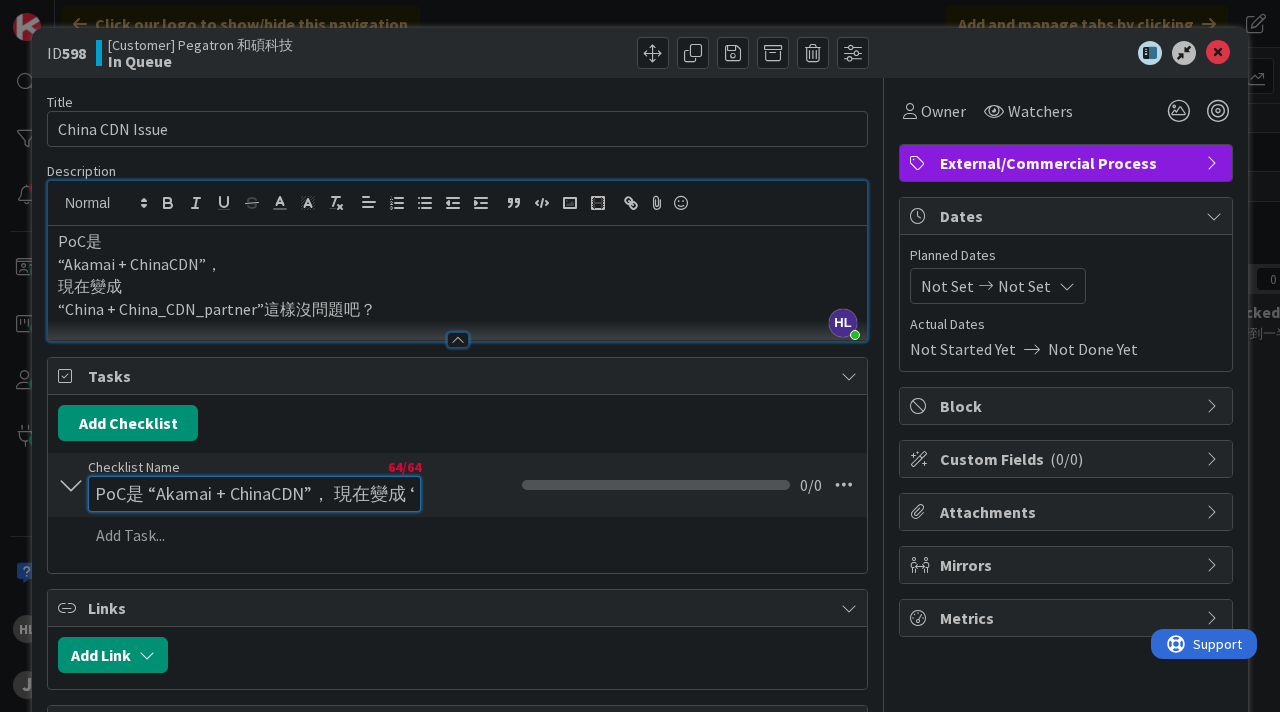 click on "Checklist Name 64 / 64 PoC是 “Akamai + ChinaCDN”， 現在變成 “China + China_CDN_partner”這樣沒問題吧" at bounding box center [254, 485] 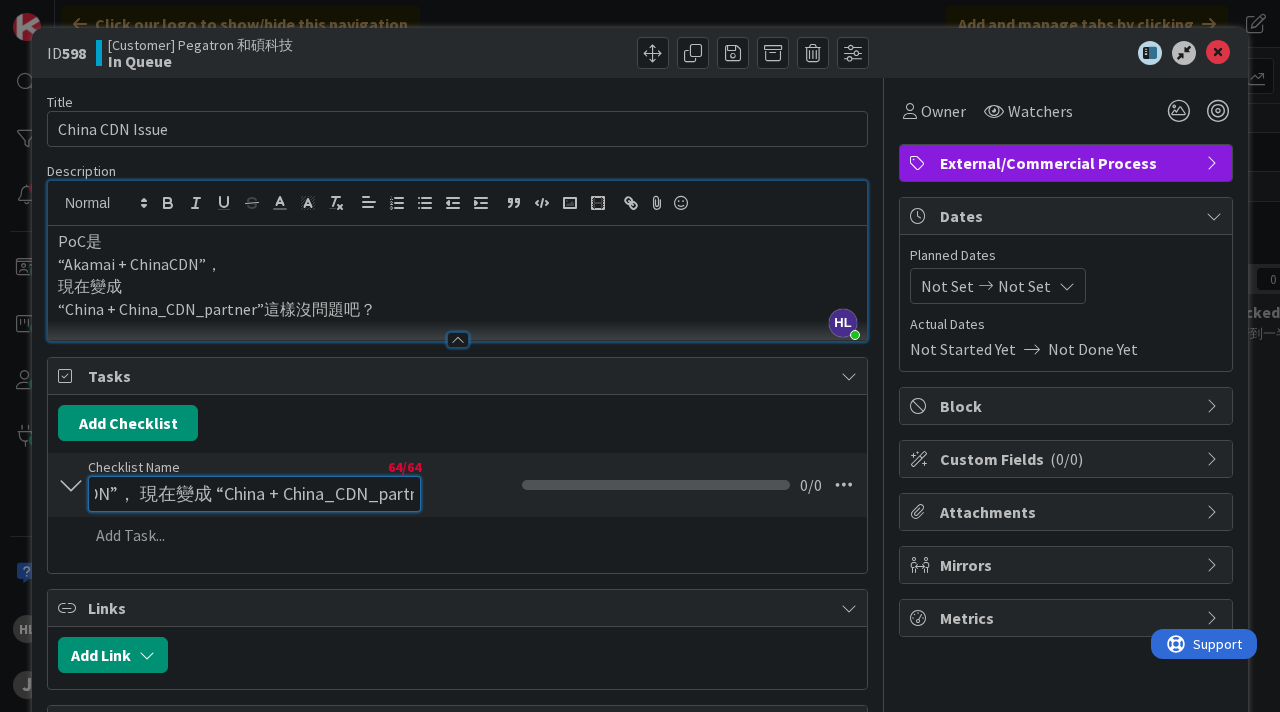 scroll, scrollTop: 0, scrollLeft: 355, axis: horizontal 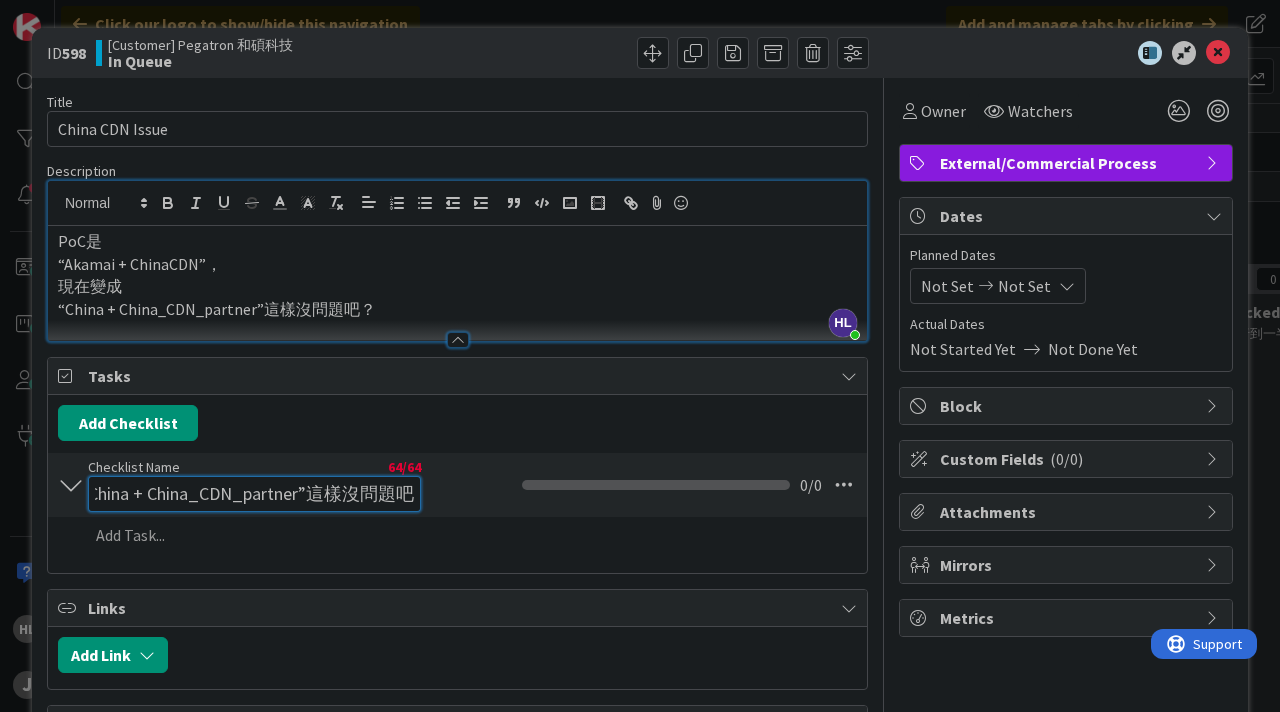 drag, startPoint x: 101, startPoint y: 494, endPoint x: 463, endPoint y: 495, distance: 362.00137 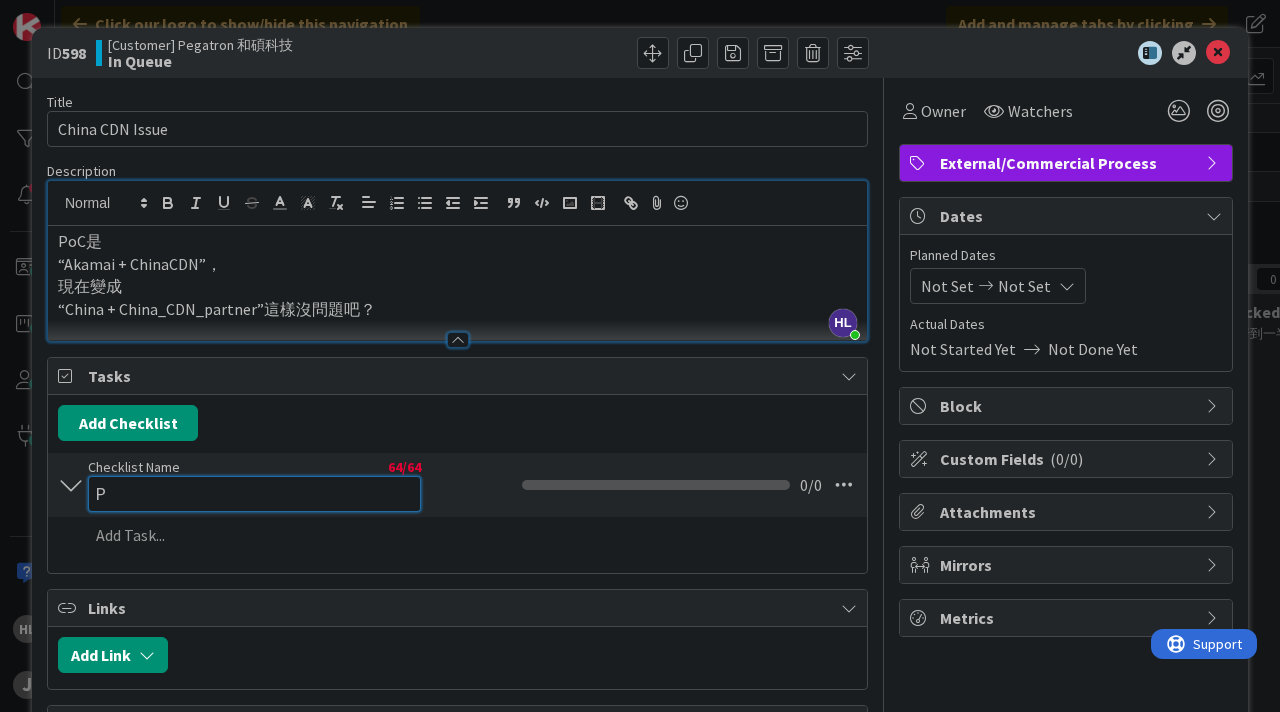 scroll, scrollTop: 0, scrollLeft: 0, axis: both 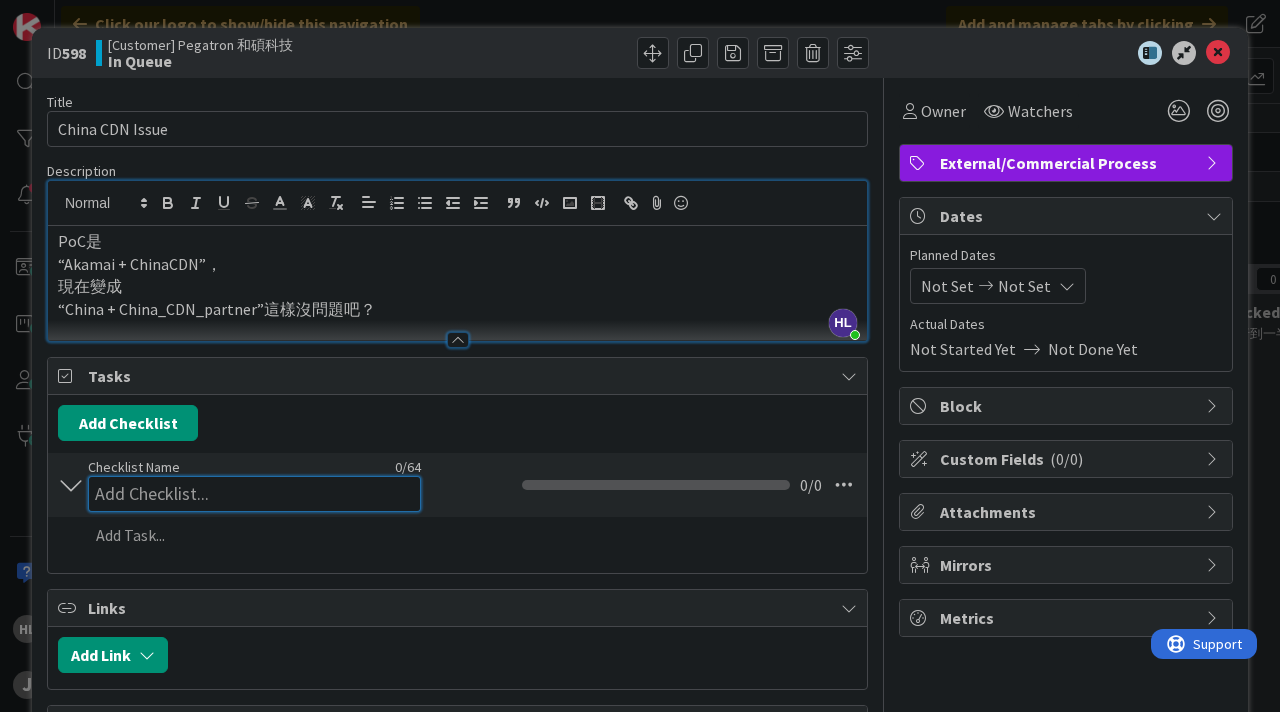 type 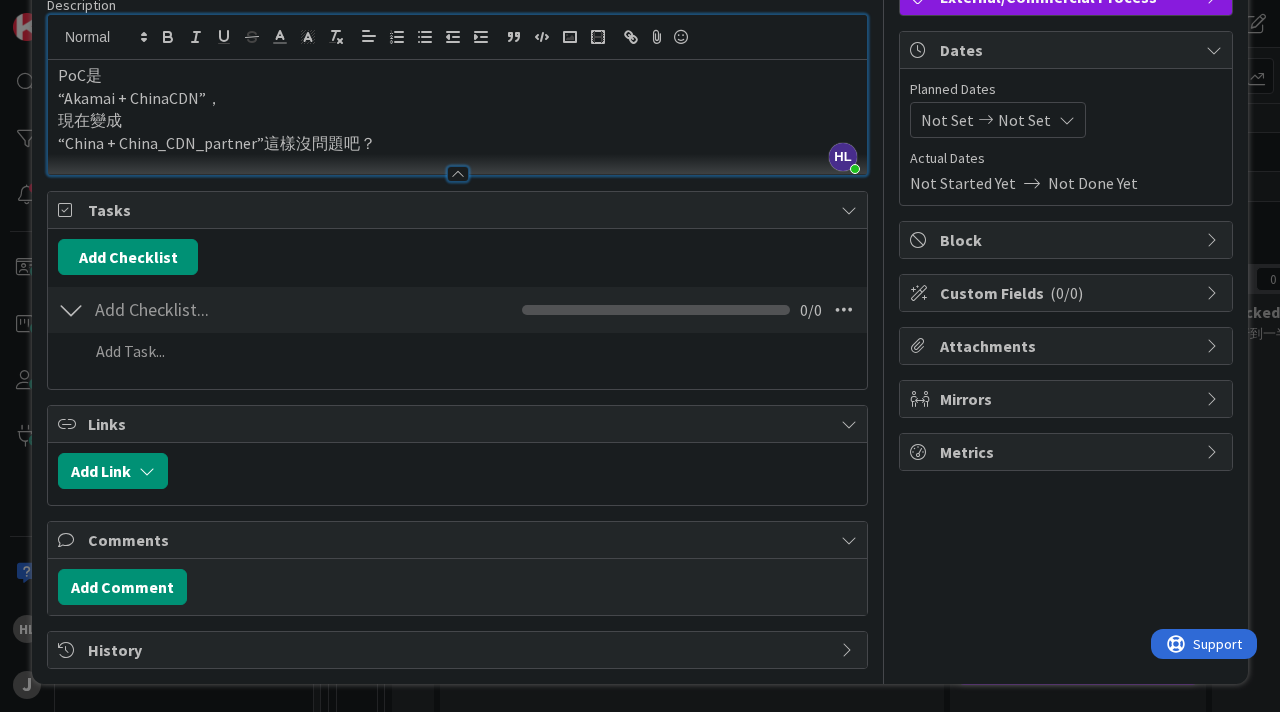scroll, scrollTop: 0, scrollLeft: 0, axis: both 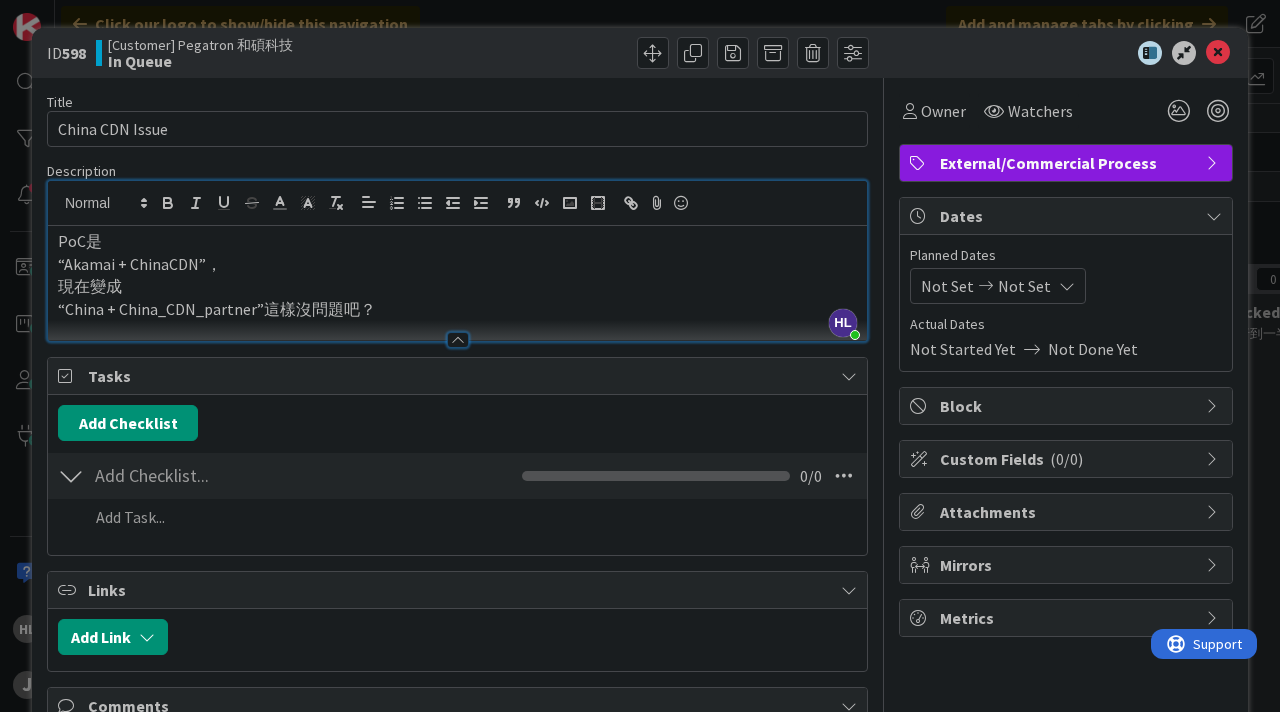 click at bounding box center [1056, 53] 